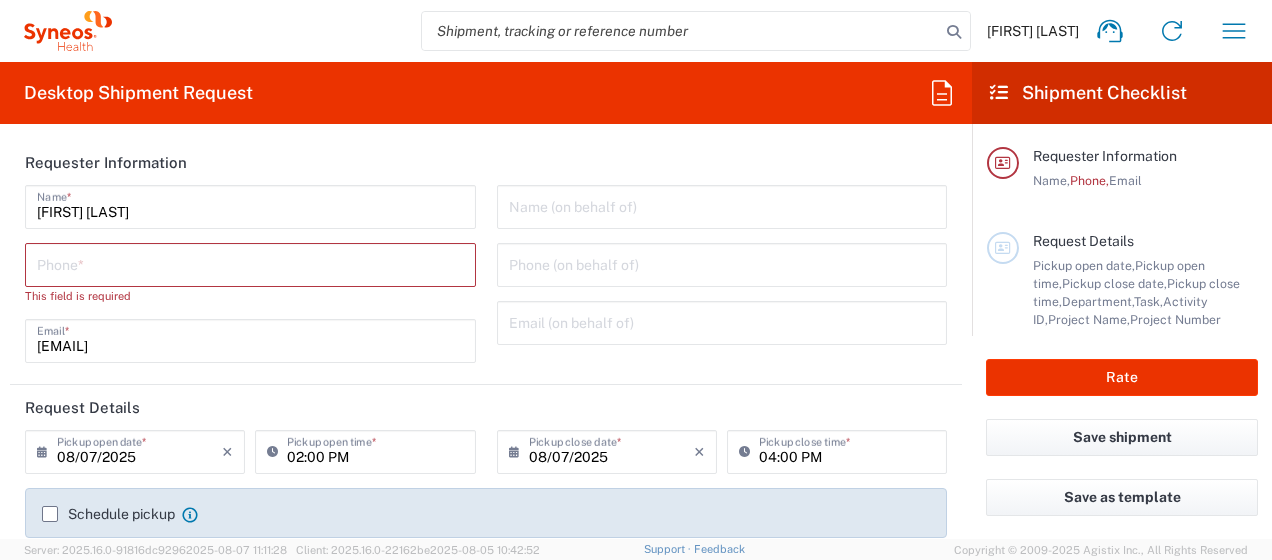 scroll, scrollTop: 0, scrollLeft: 0, axis: both 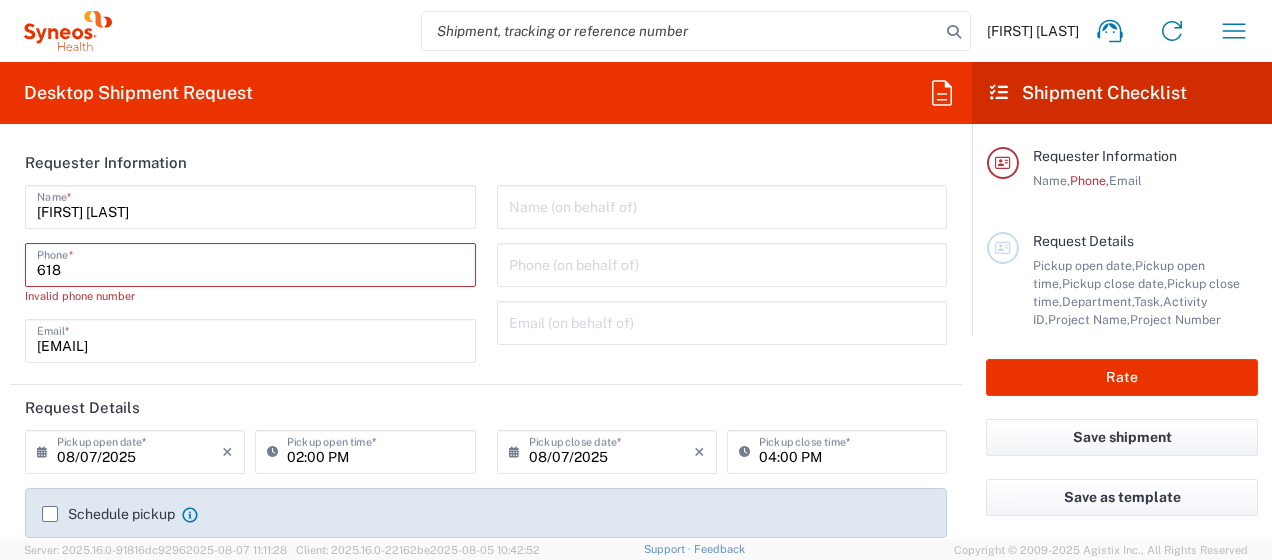 type on "[PHONE]" 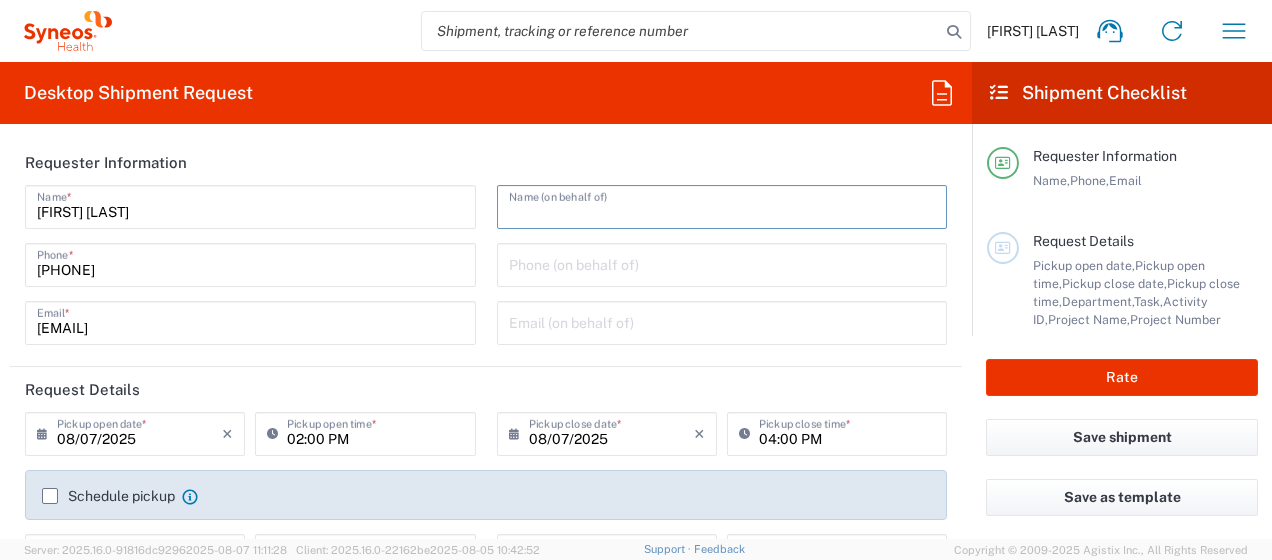 click at bounding box center [722, 205] 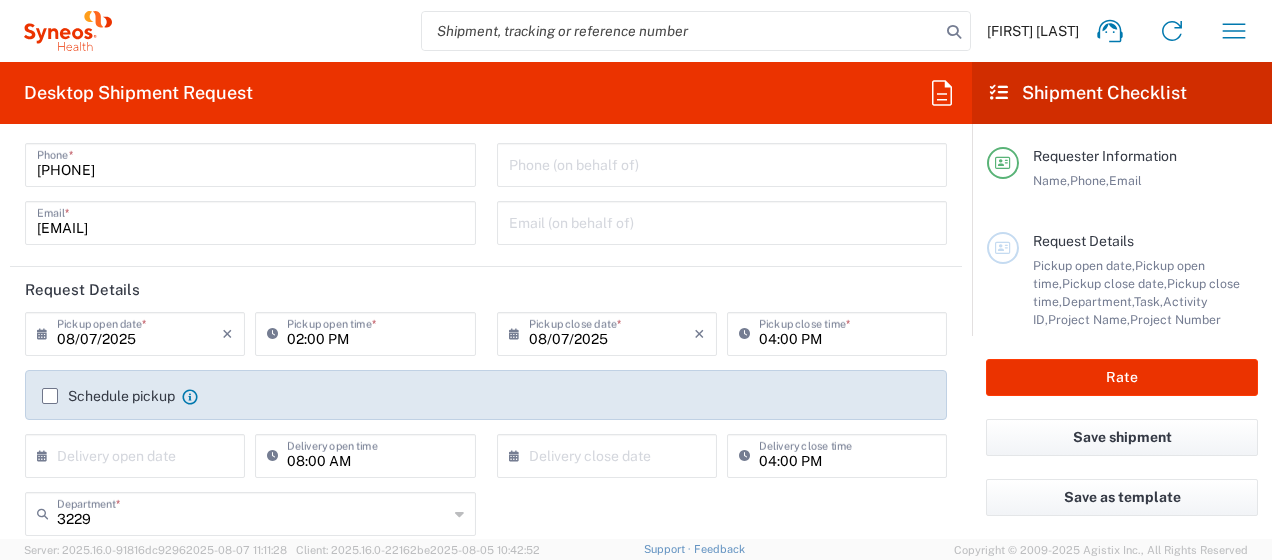 click on "02:00 PM" at bounding box center [375, 332] 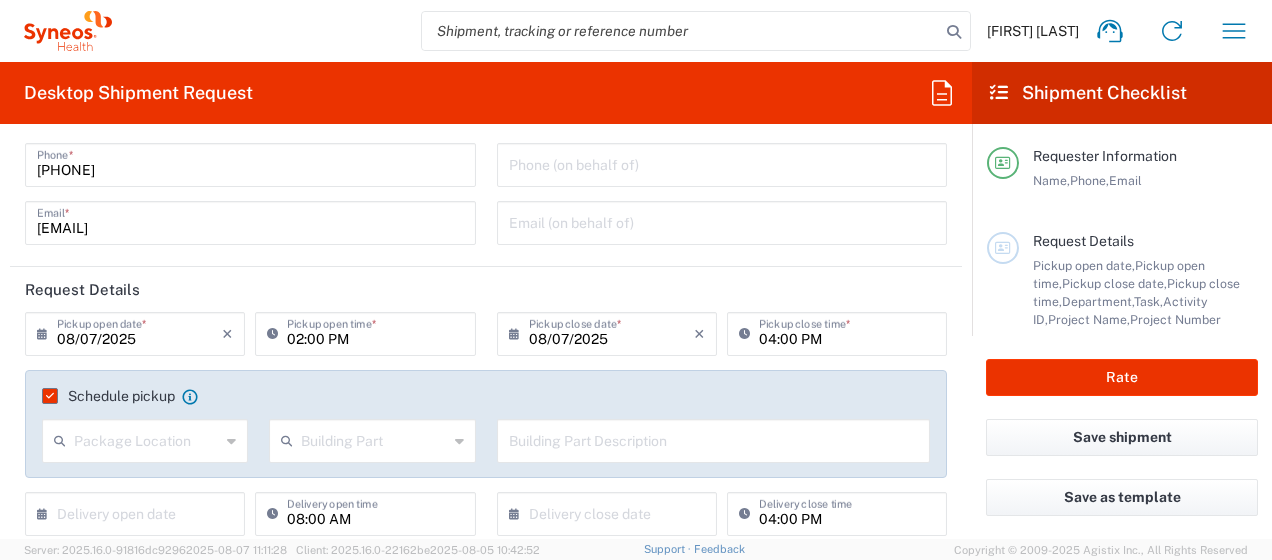 click at bounding box center (147, 439) 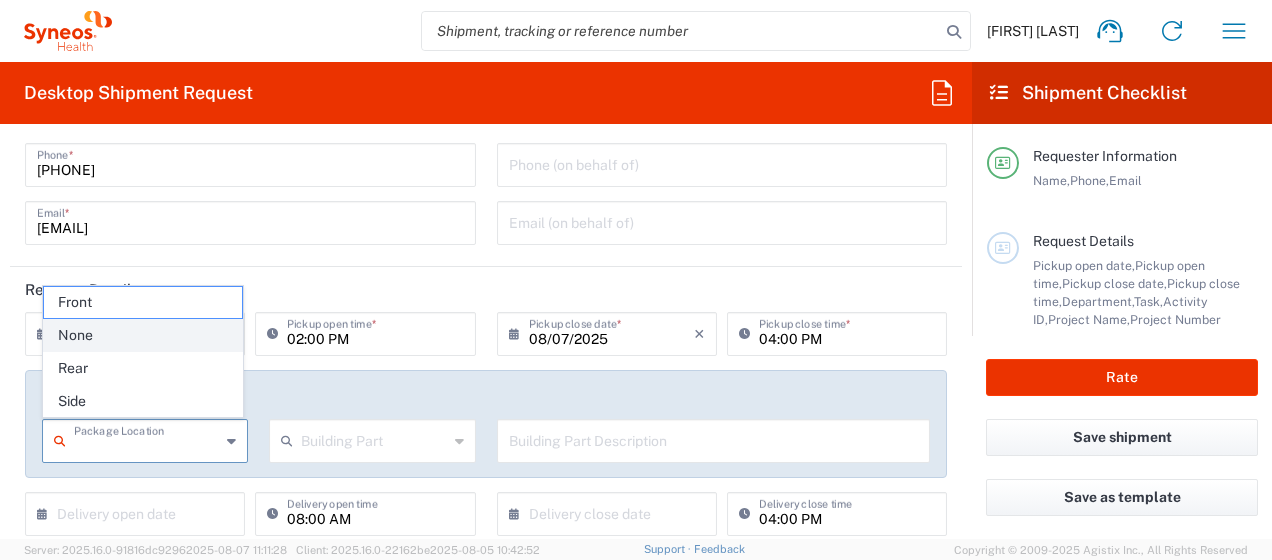 click on "None" 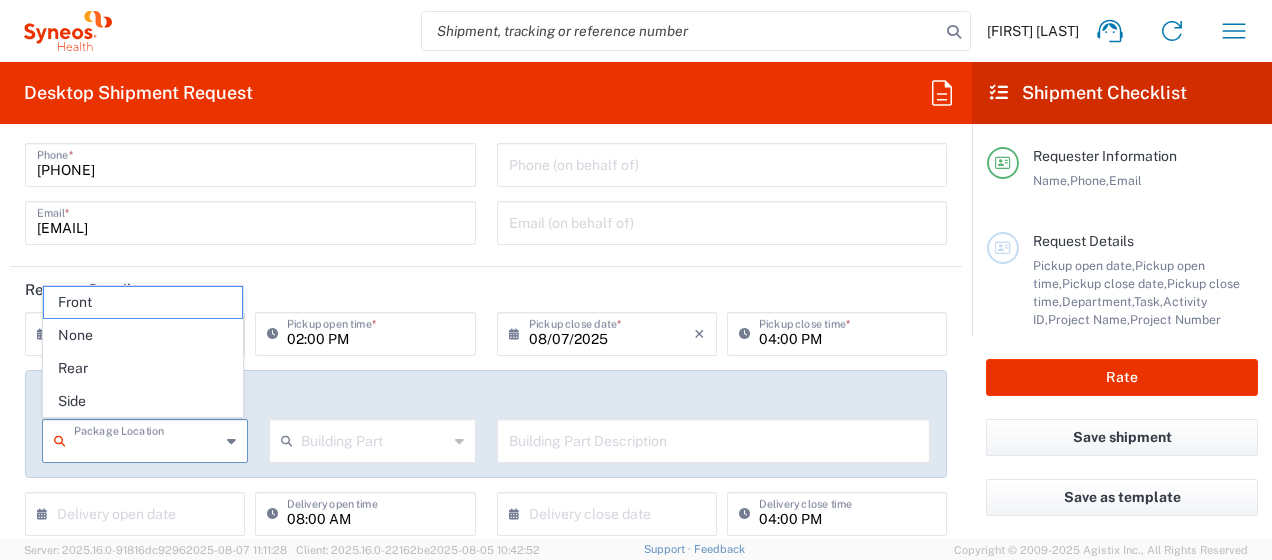 type on "None" 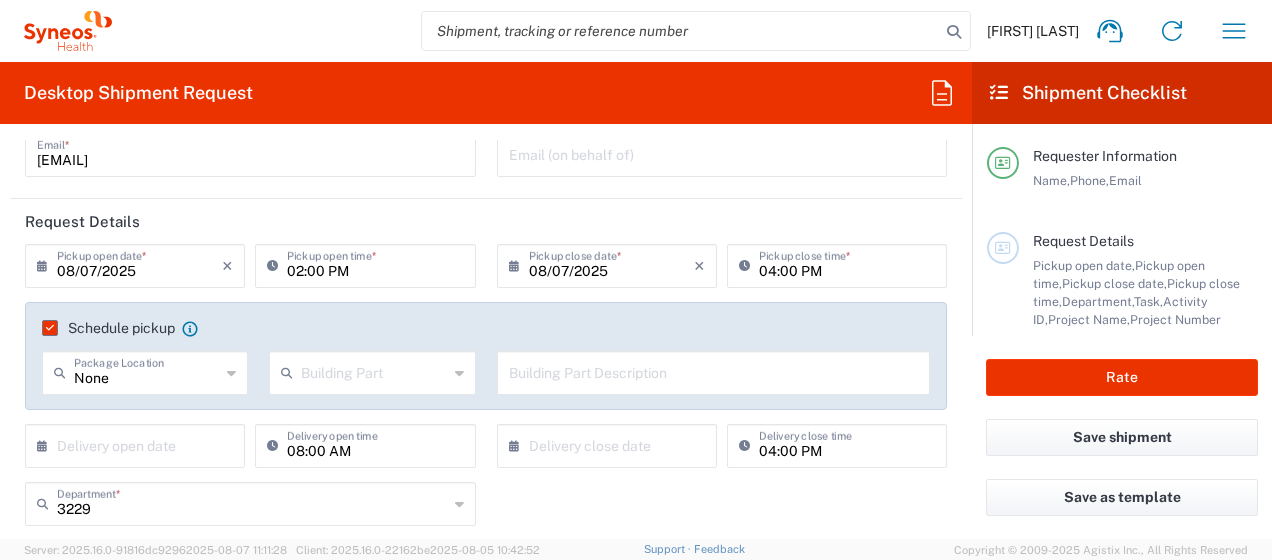 scroll, scrollTop: 200, scrollLeft: 0, axis: vertical 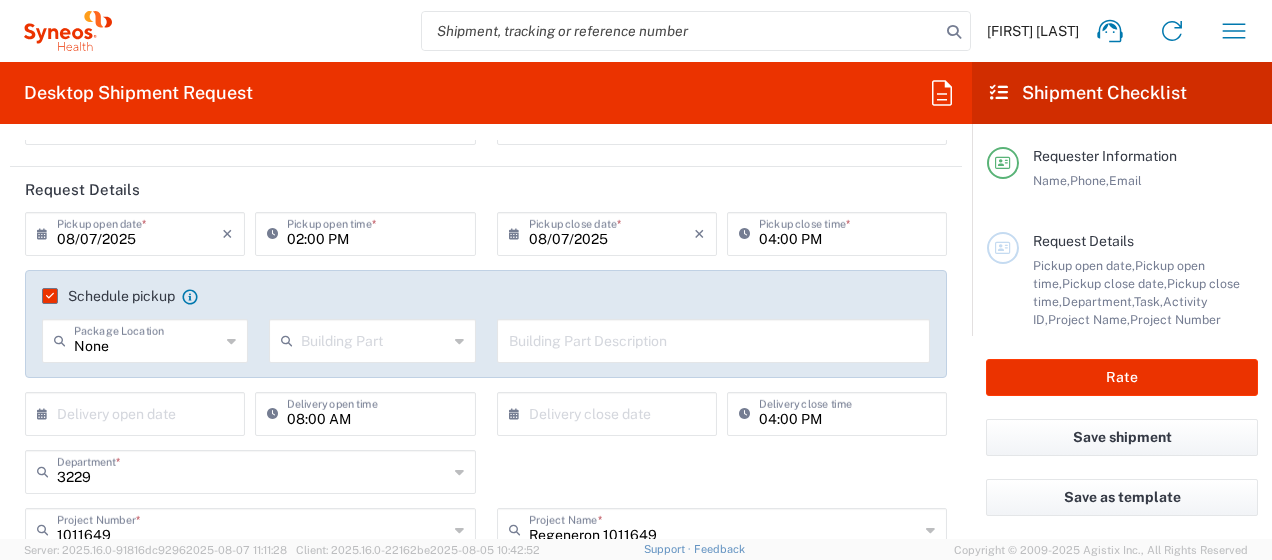 click at bounding box center [714, 339] 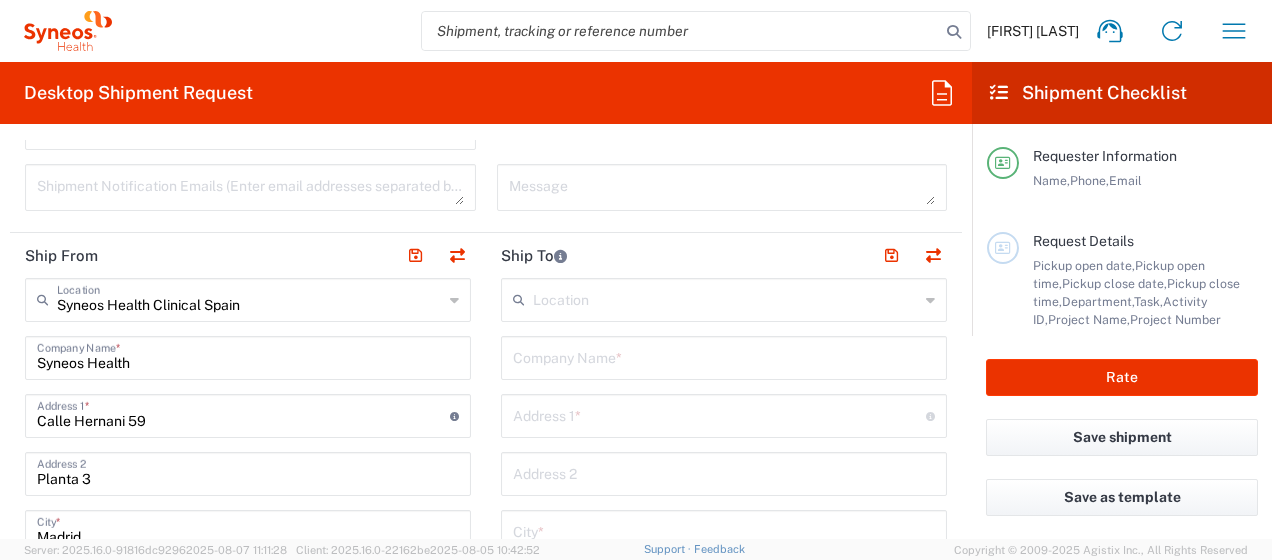 scroll, scrollTop: 800, scrollLeft: 0, axis: vertical 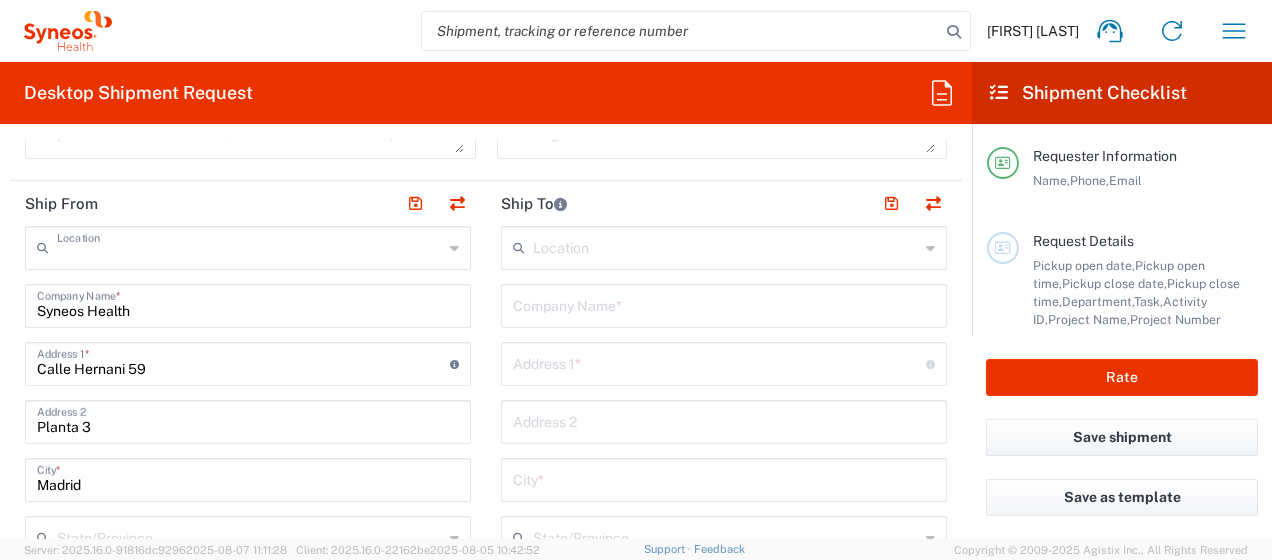 click at bounding box center (250, 246) 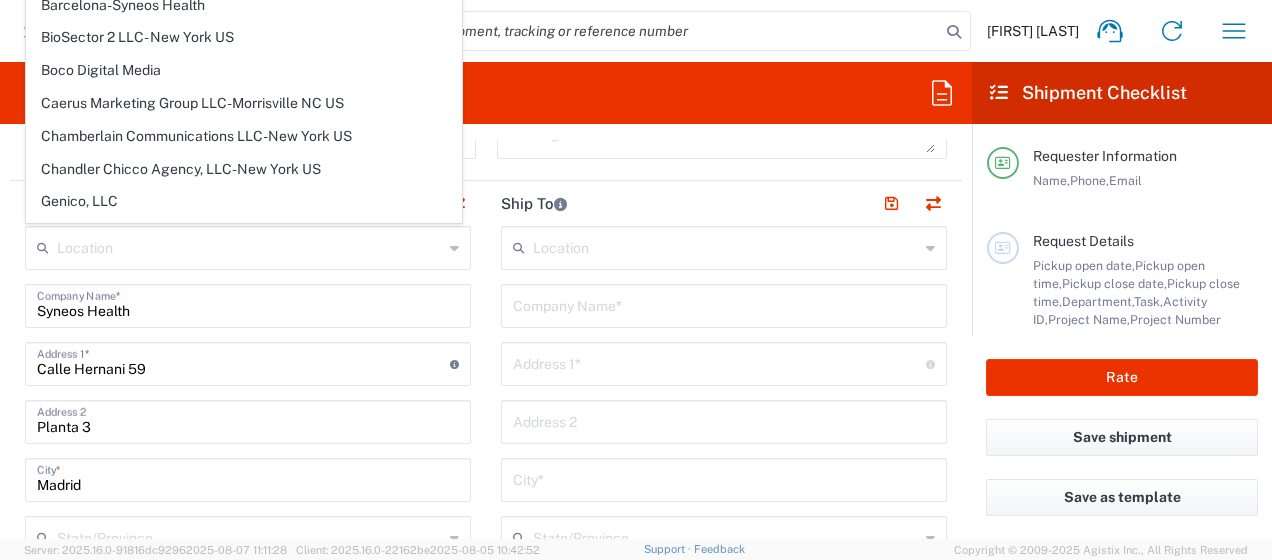 click at bounding box center [250, 246] 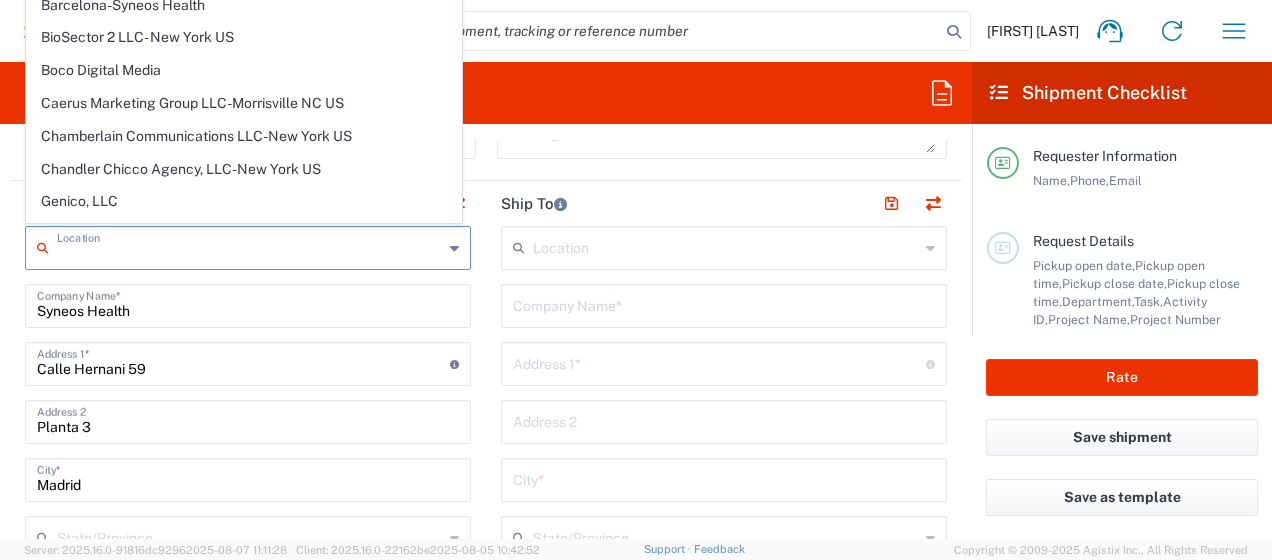 paste on "START [CITY]-FJD, Hospital Fundación Jiménez Díaz. Unidad de Ensayos Clínicos FASE I" 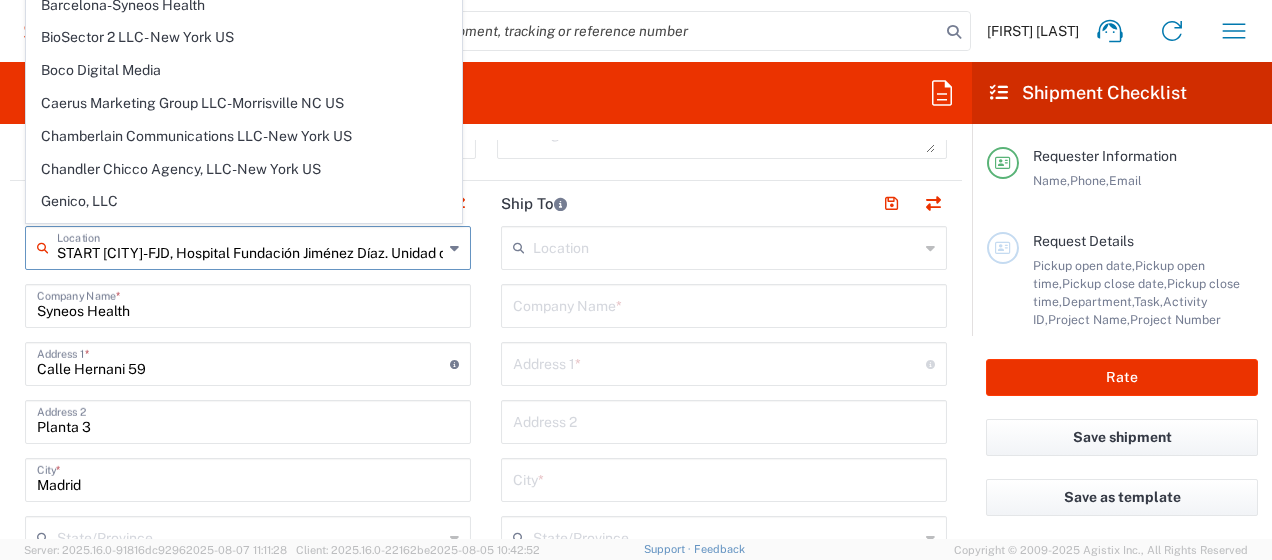 scroll, scrollTop: 0, scrollLeft: 189, axis: horizontal 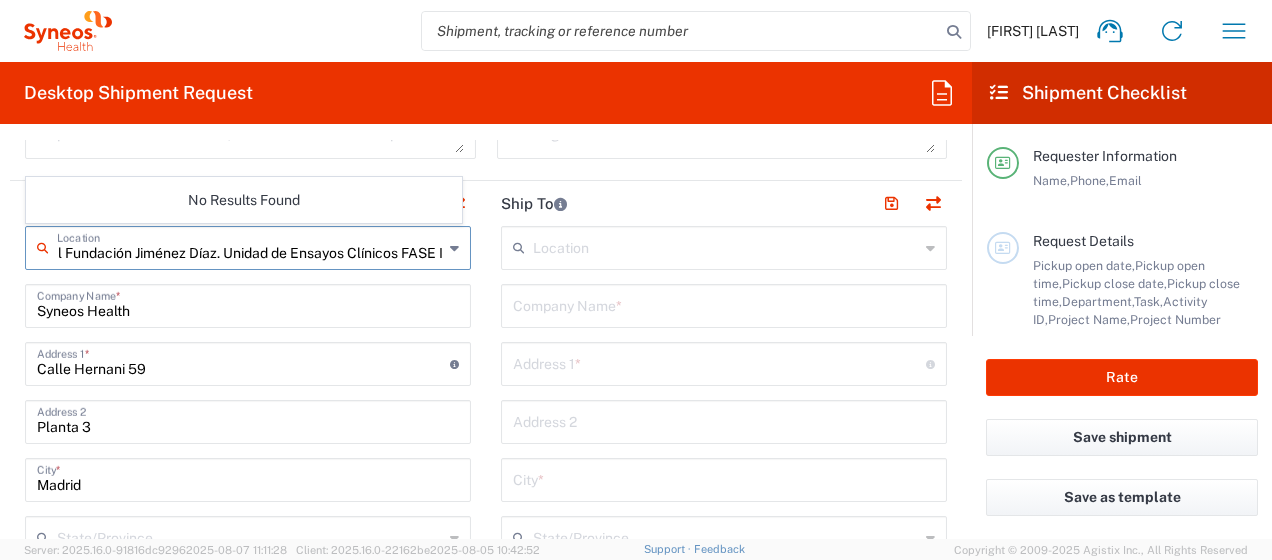 type on "START [CITY]-FJD, Hospital Fundación Jiménez Díaz. Unidad de Ensayos Clínicos FASE I" 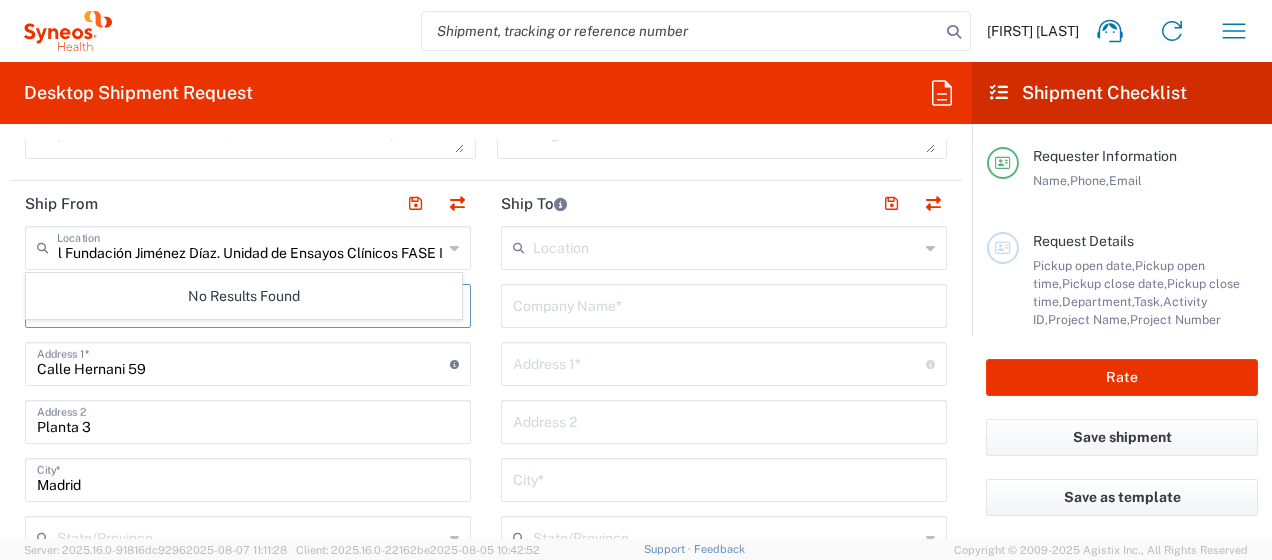 scroll, scrollTop: 0, scrollLeft: 0, axis: both 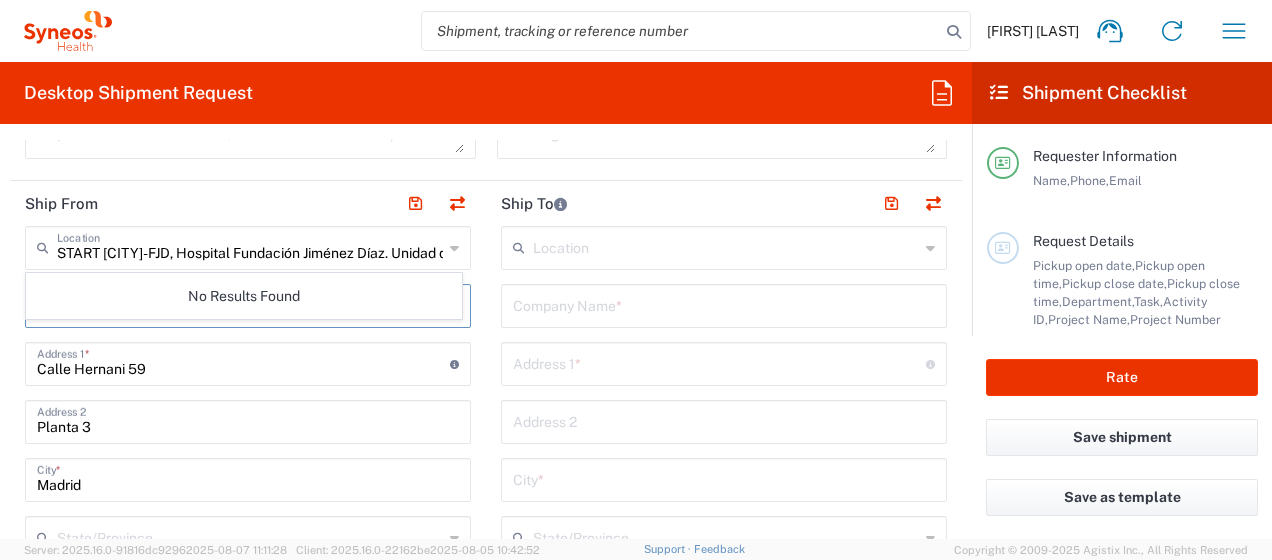 click on "START [CITY]-FJD, Hospital Fundación Jiménez Díaz. Unidad de Ensayos Clínicos FASE I  Location  No Results Found Syneos Health  Company Name  * Calle Hernani 59  Address 1  * For cross streets use street names with '&' or 'and' in between. For example 'Walnut St & S 13th St' Planta 3  Address 2  [CITY]  City  *  State/Province  Andalucía Aragon Canary Islands Cantabria Castilla y León Castilla-La Mancha Catalunya Ceuta Comunidad de Madrid Comunitat Autònoma de les Illes Balears Comunitat Valenciana Euskal Autonomia Erkidegoa Extremadura Galicia La Rioja Melilla Navarra Principality of Asturias Región de Murcia Spain  Country  * Spain Afghanistan Åland Islands Albania Algeria American Samoa Andorra Angola Anguilla Antarctica Antigua & Barbuda Argentina Aruba Australia Austria Azerbaijan Bahamas Bahrain Bangladesh Barbados Belarus Belgium Belize Benin Bermuda Bhutan Bolivia Bosnia & Herzegovina Botswana Bouvet Island Brazil British Indian Ocean Territory British Virgin Islands Brunei Bulgaria *" 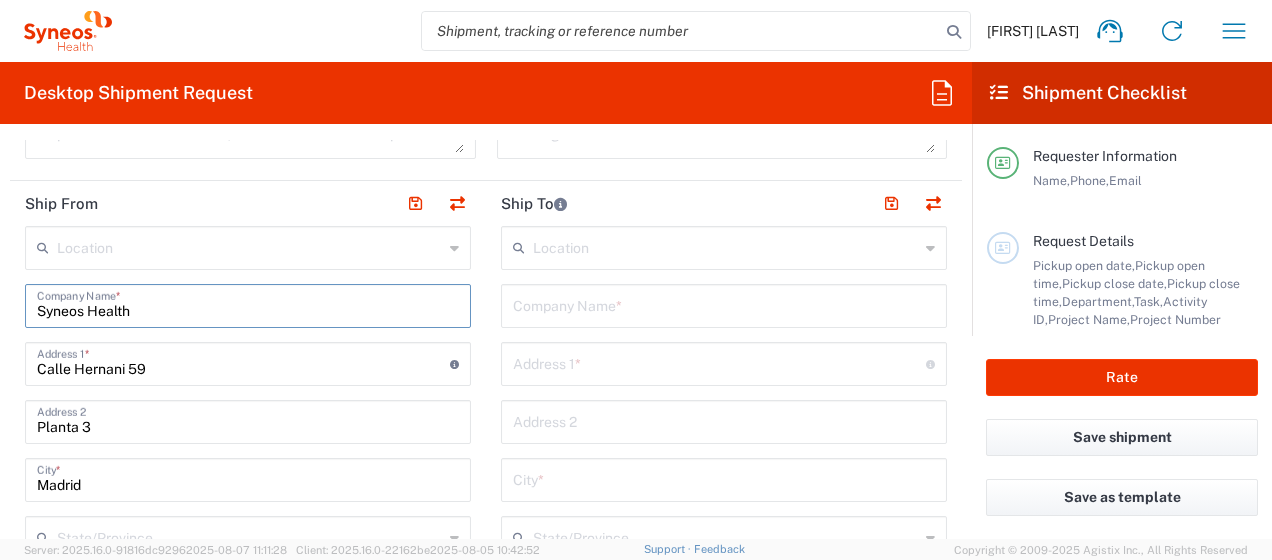 click at bounding box center [250, 246] 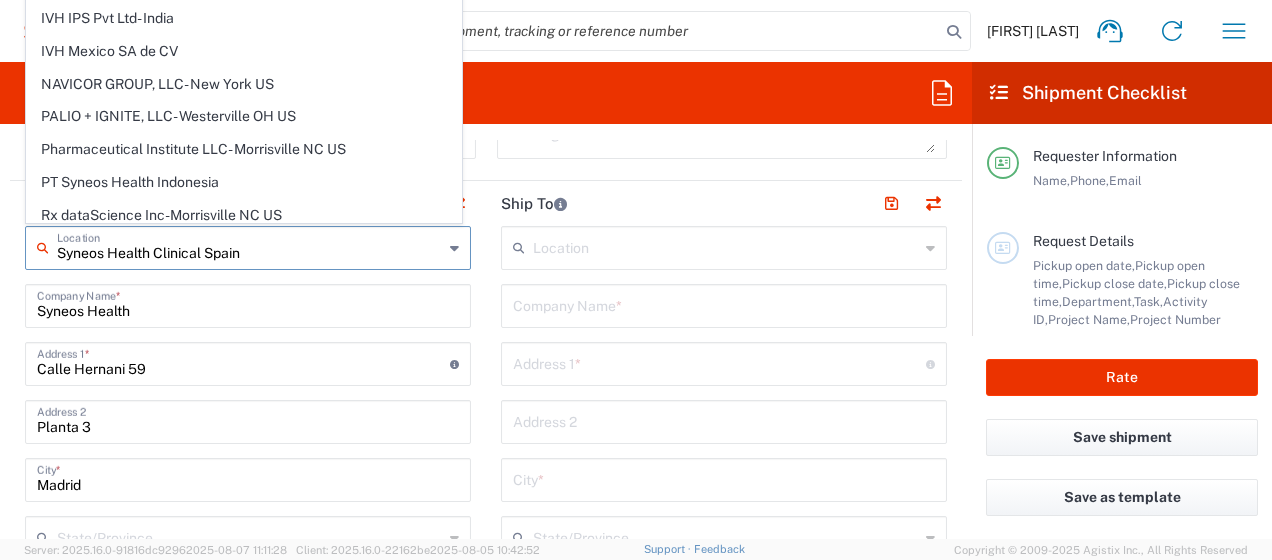 scroll, scrollTop: 600, scrollLeft: 0, axis: vertical 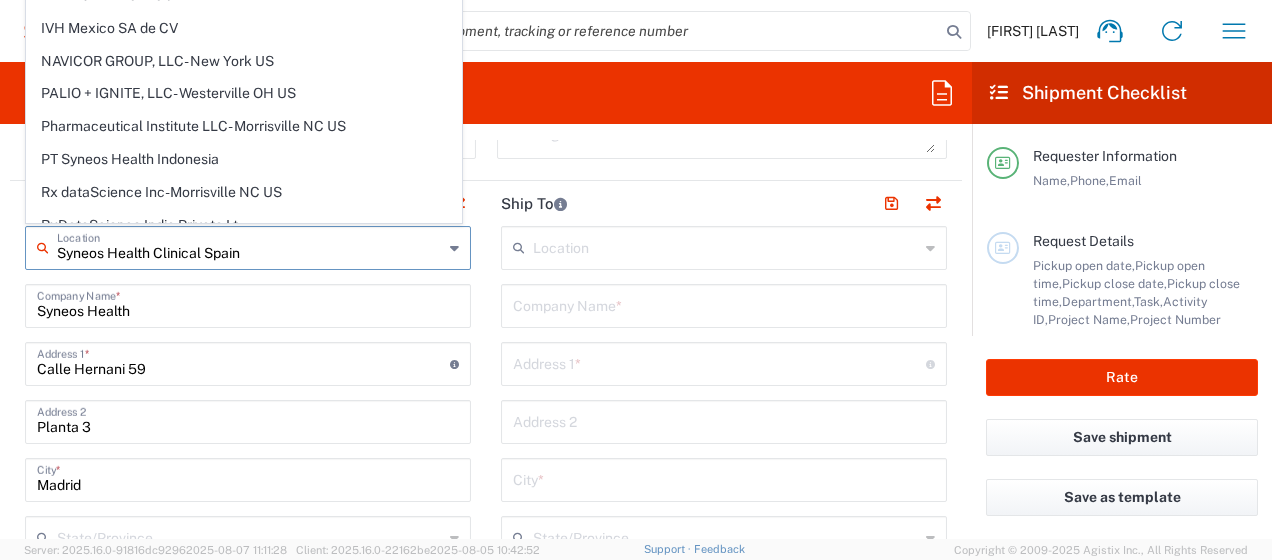 click at bounding box center [726, 246] 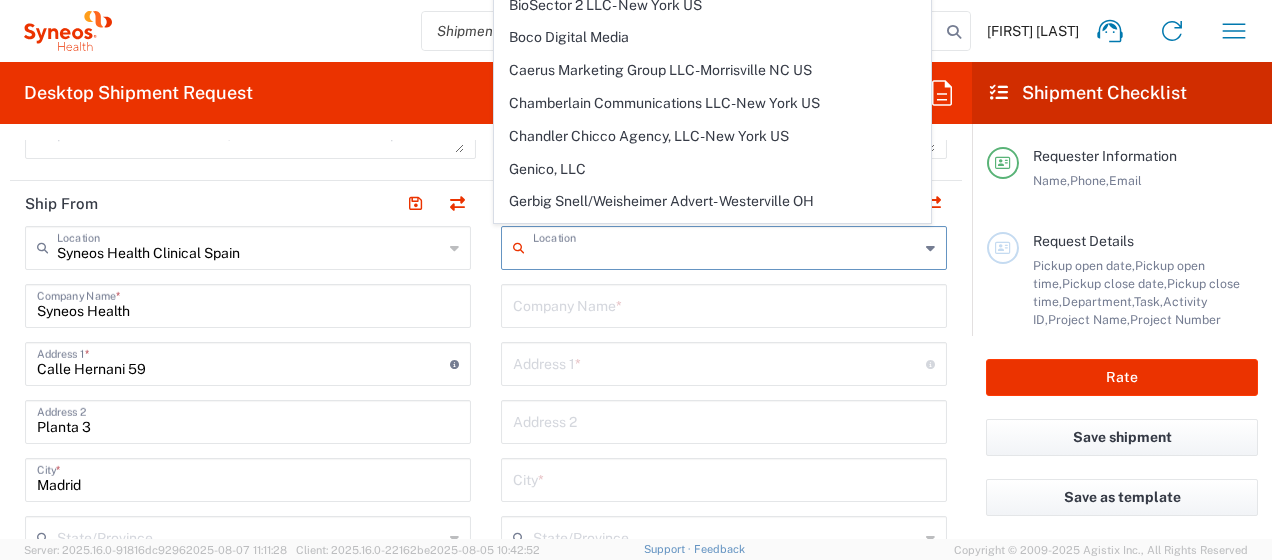 click on "Syneos Health" at bounding box center [248, 304] 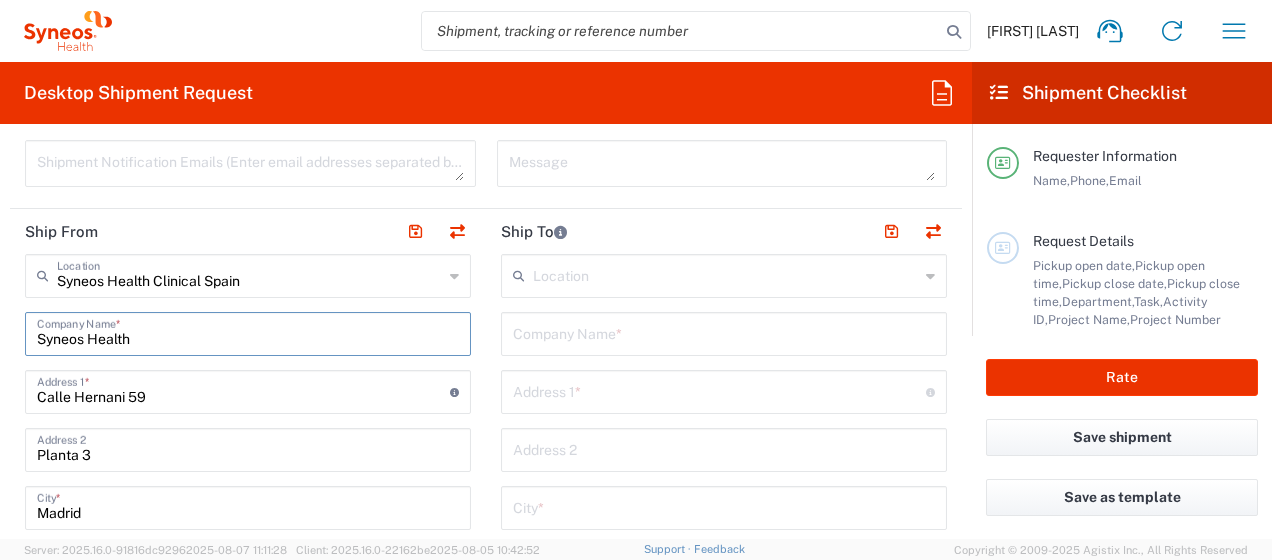 scroll, scrollTop: 700, scrollLeft: 0, axis: vertical 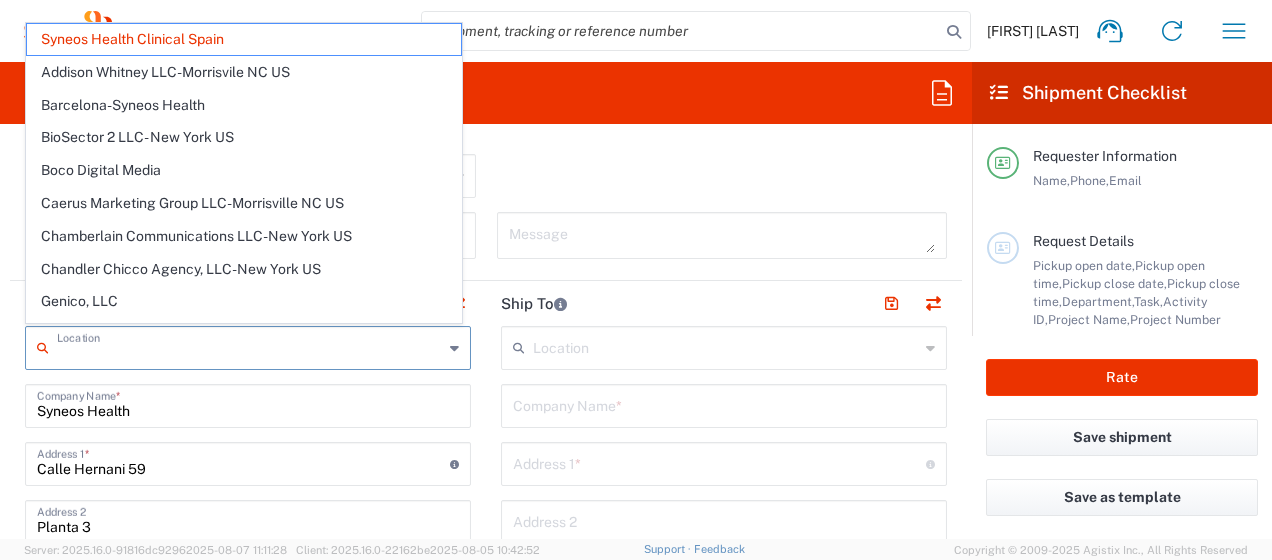 click at bounding box center [250, 346] 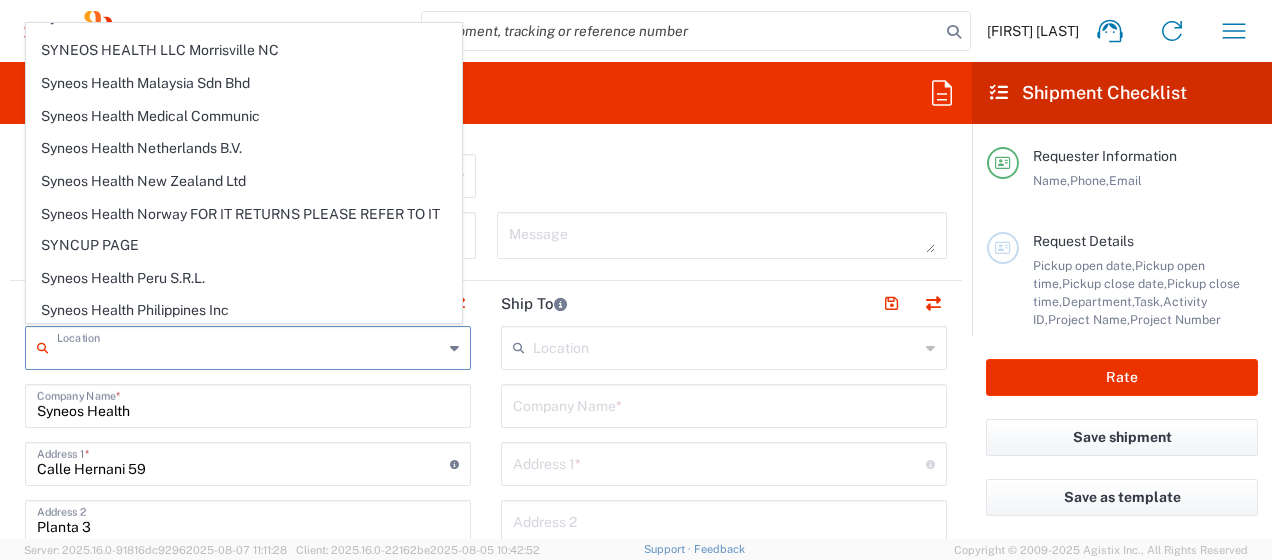 scroll, scrollTop: 2900, scrollLeft: 0, axis: vertical 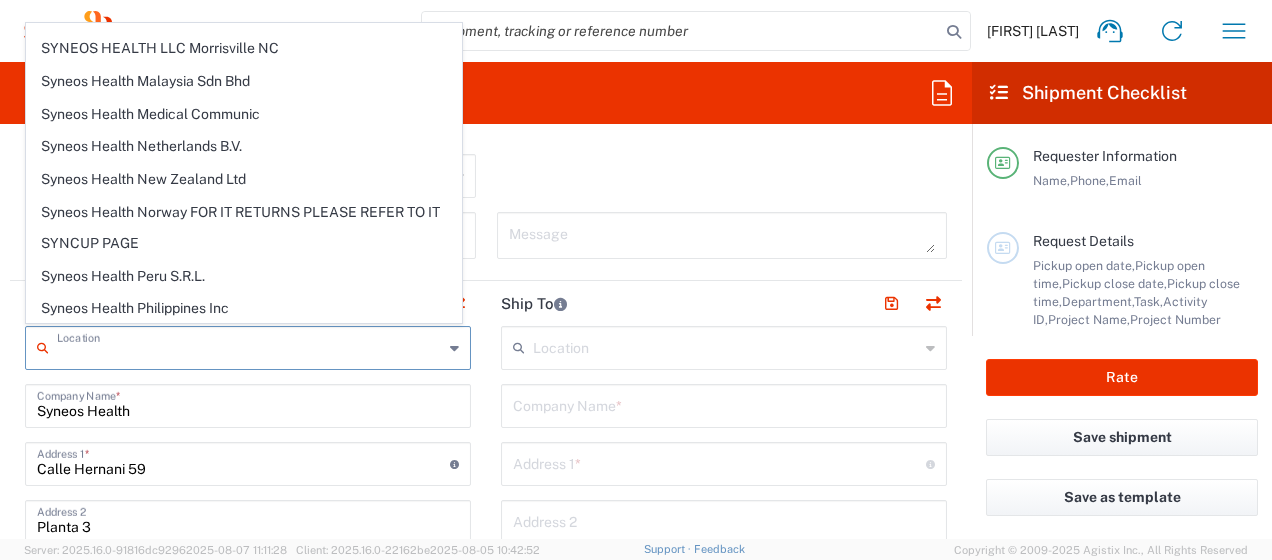 click on "Shipment Type  Batch Regular" 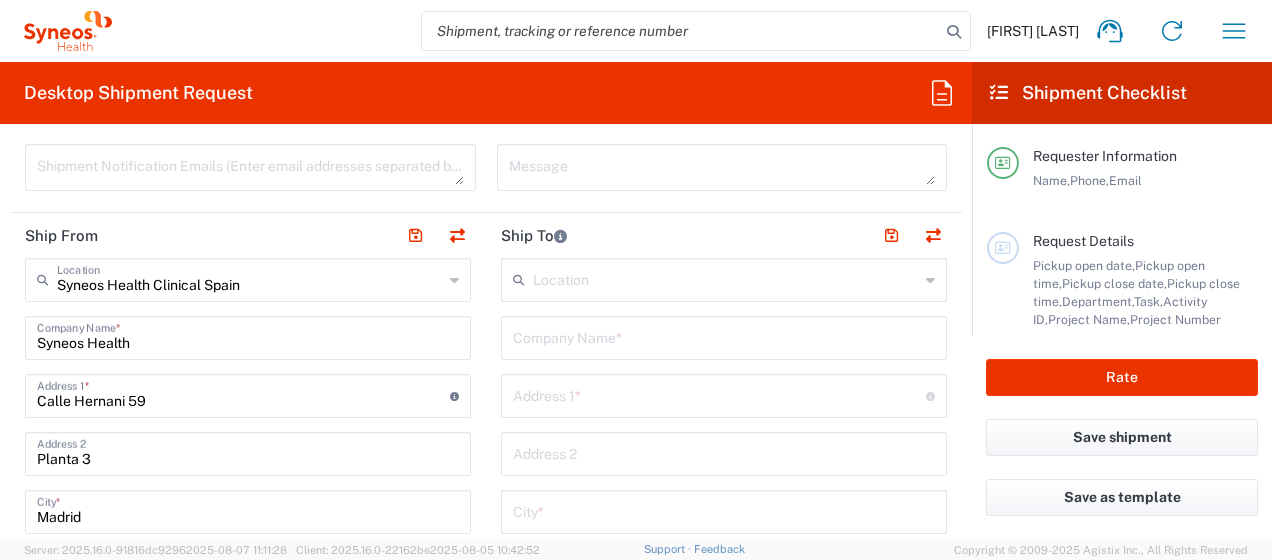 scroll, scrollTop: 800, scrollLeft: 0, axis: vertical 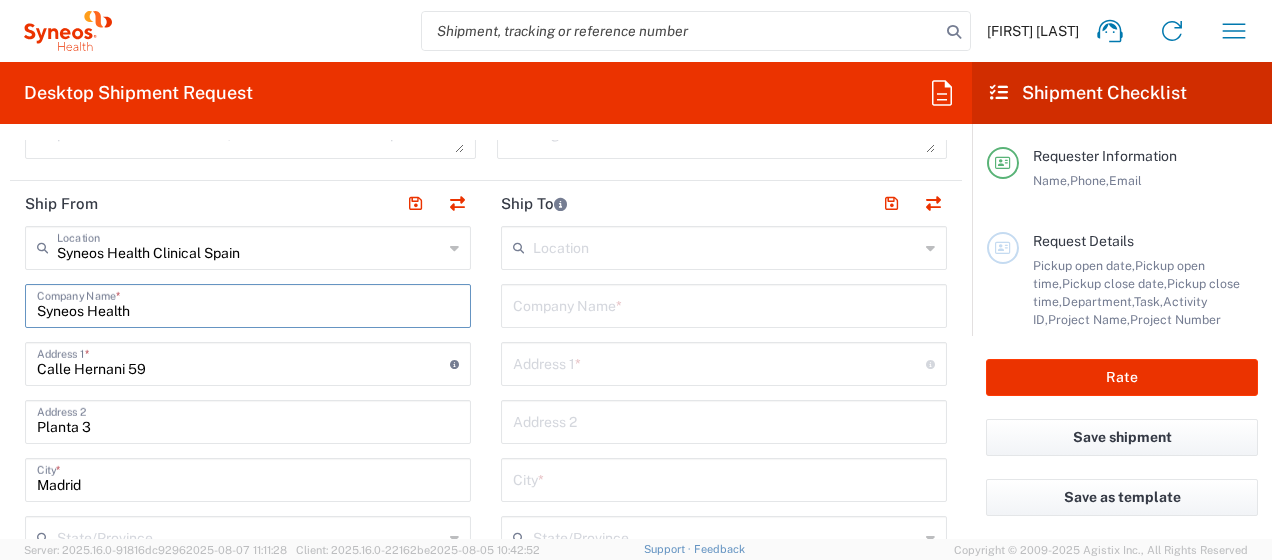 click on "Syneos Health" at bounding box center (248, 304) 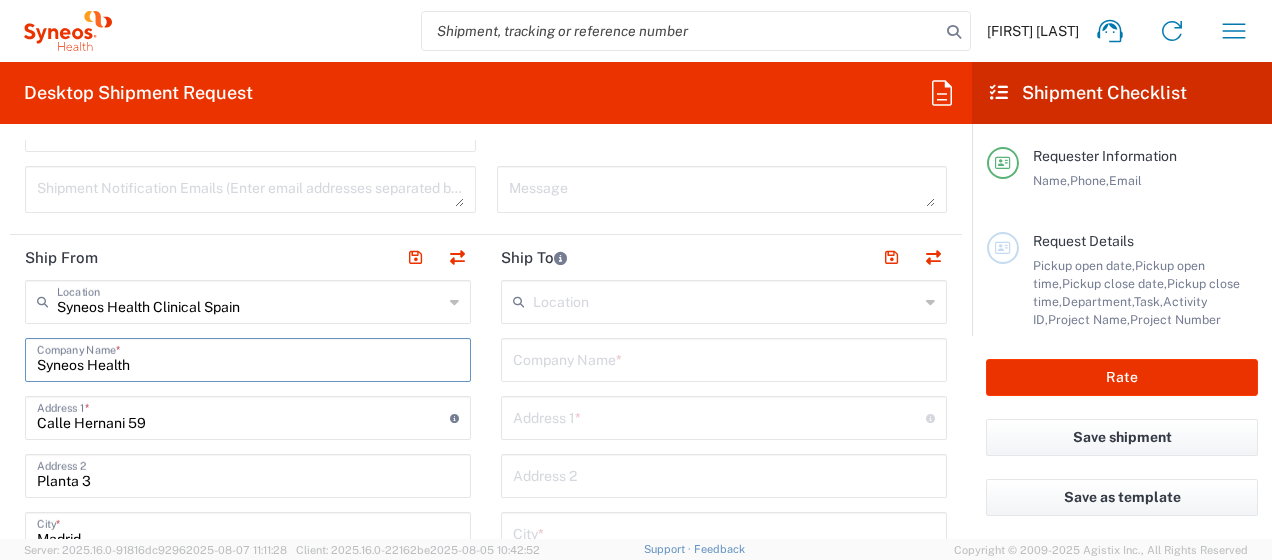 scroll, scrollTop: 700, scrollLeft: 0, axis: vertical 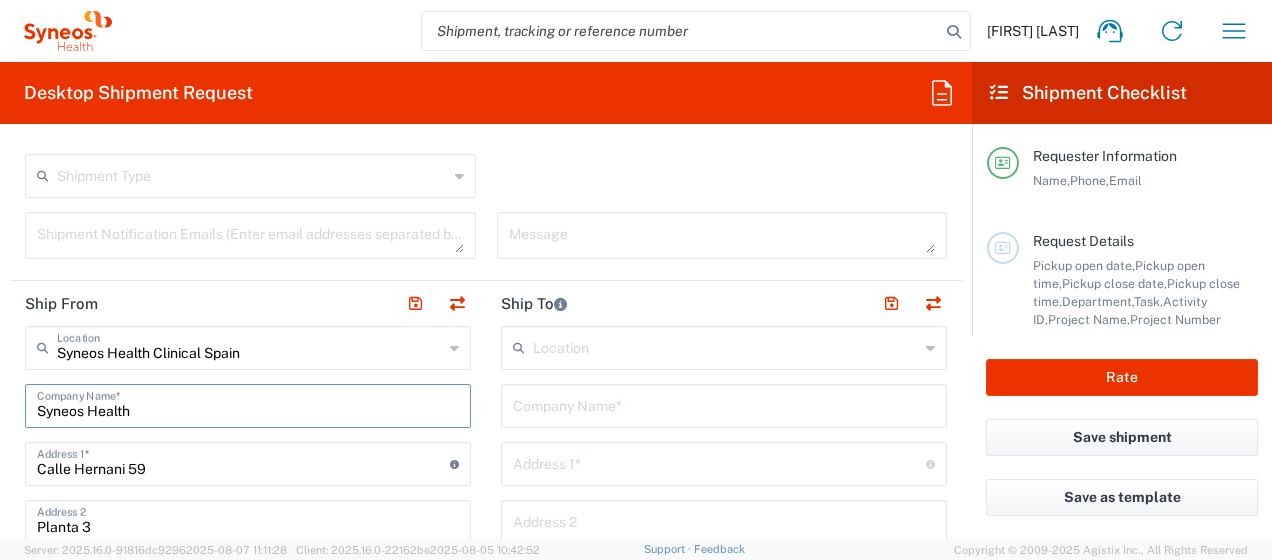 drag, startPoint x: 122, startPoint y: 408, endPoint x: -12, endPoint y: 408, distance: 134 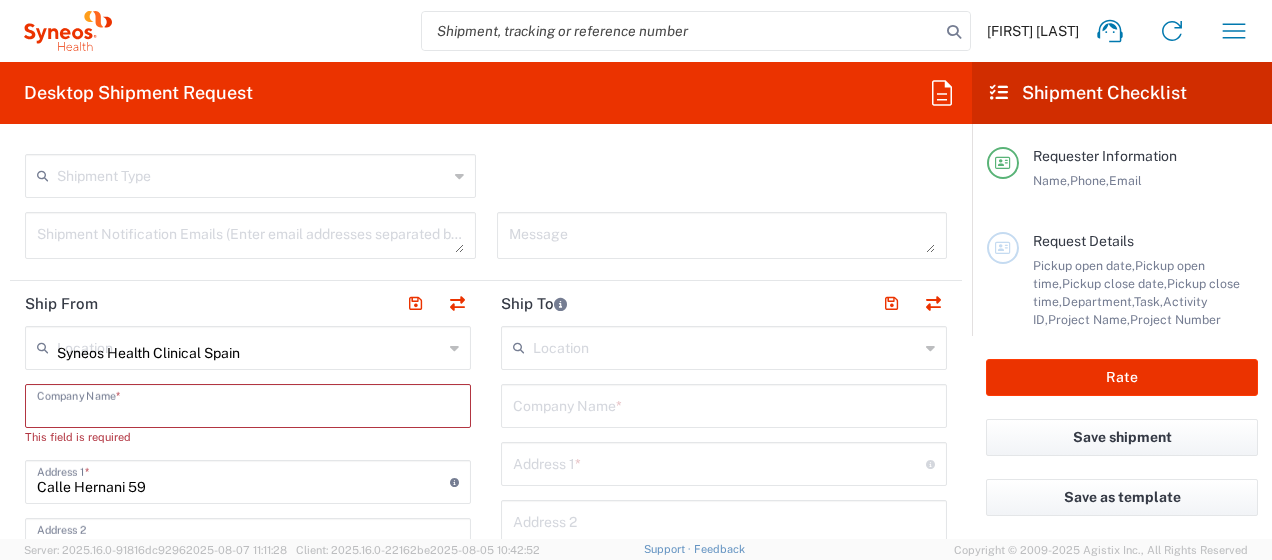 type 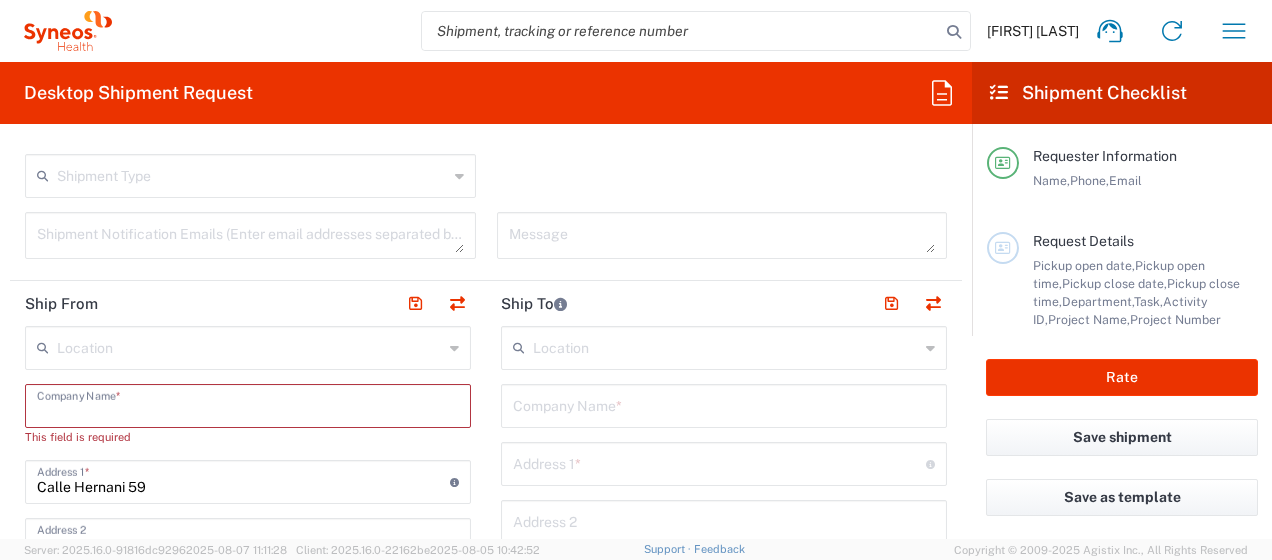 paste on "START [CITY]-FJD, Hospital Fundación Jiménez Díaz. Unidad de Ensayos Clínicos FASE I" 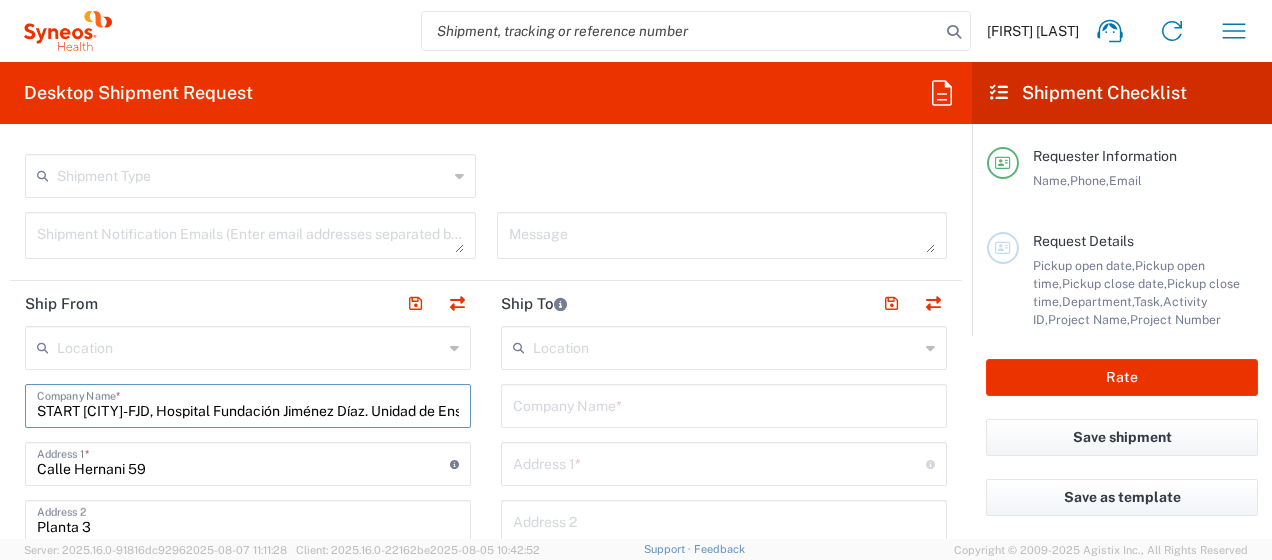 scroll, scrollTop: 0, scrollLeft: 153, axis: horizontal 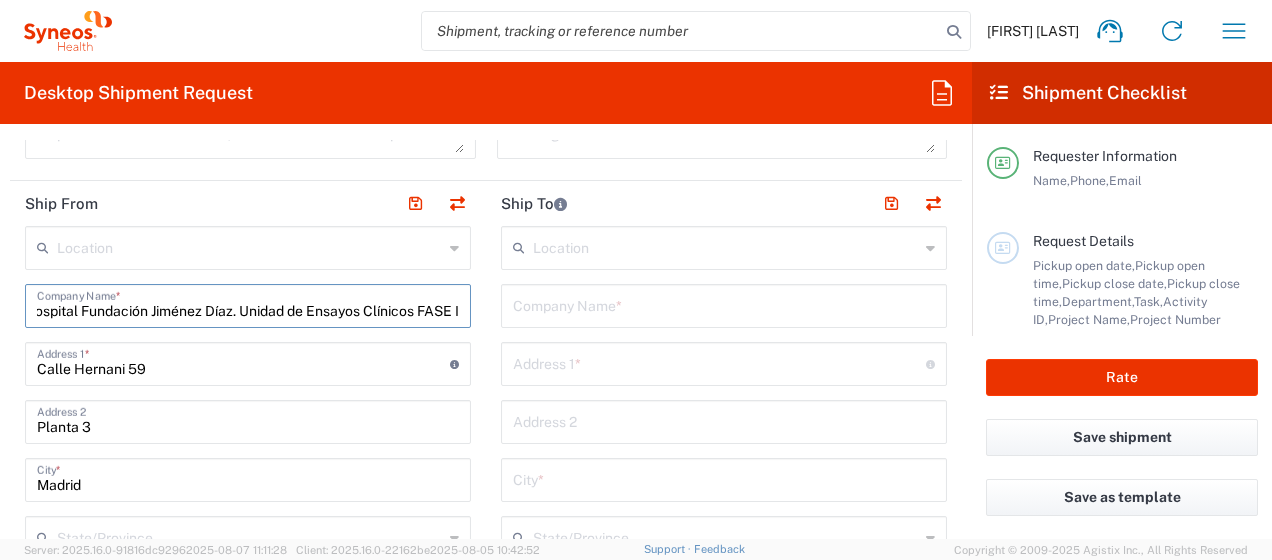 type on "START [CITY]-FJD, Hospital Fundación Jiménez Díaz. Unidad de Ensayos Clínicos FASE I" 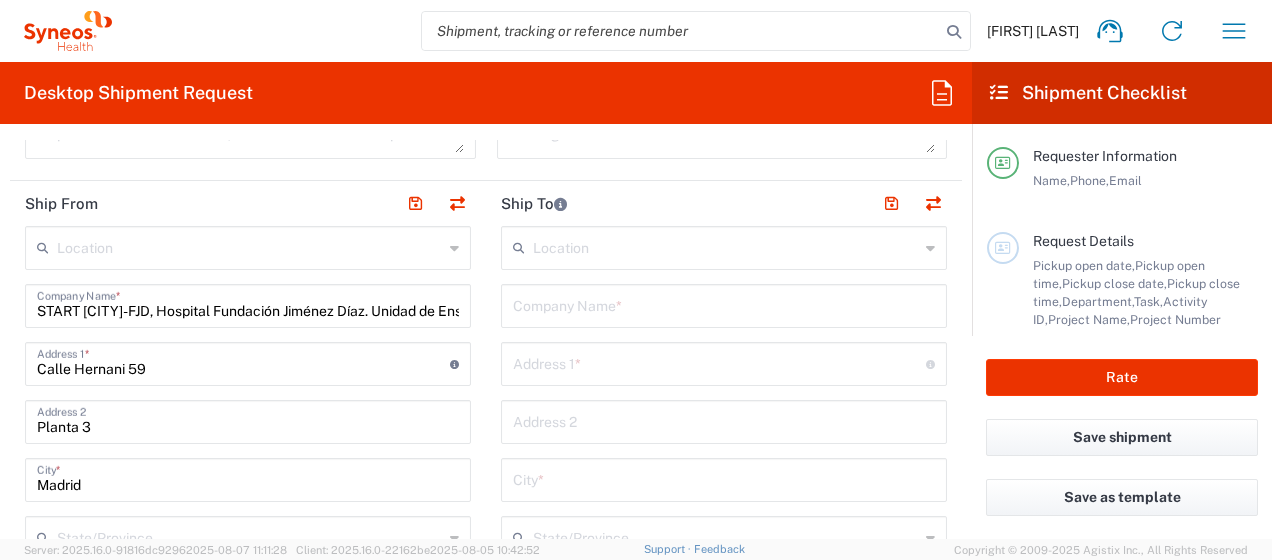 click on "Calle Hernani 59" at bounding box center [243, 362] 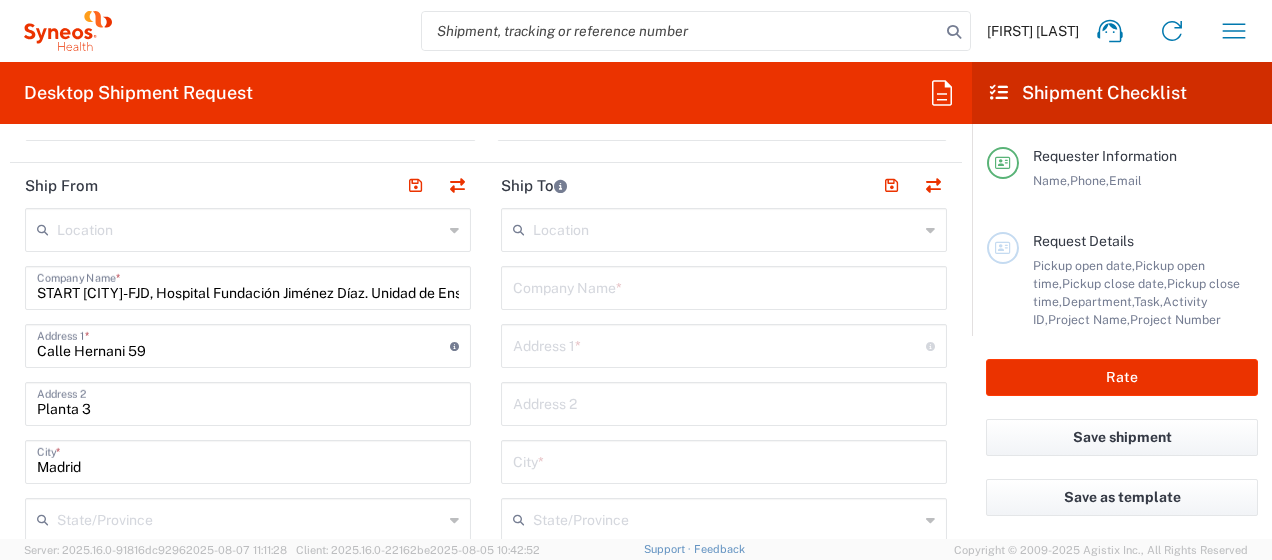 scroll, scrollTop: 800, scrollLeft: 0, axis: vertical 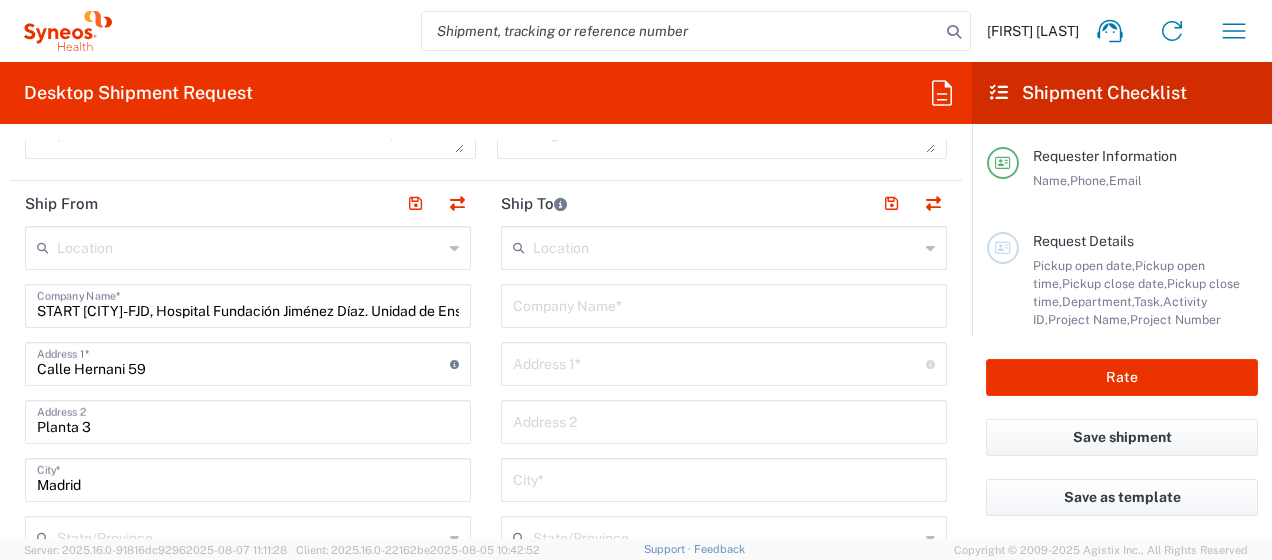 drag, startPoint x: 179, startPoint y: 360, endPoint x: 125, endPoint y: 363, distance: 54.08327 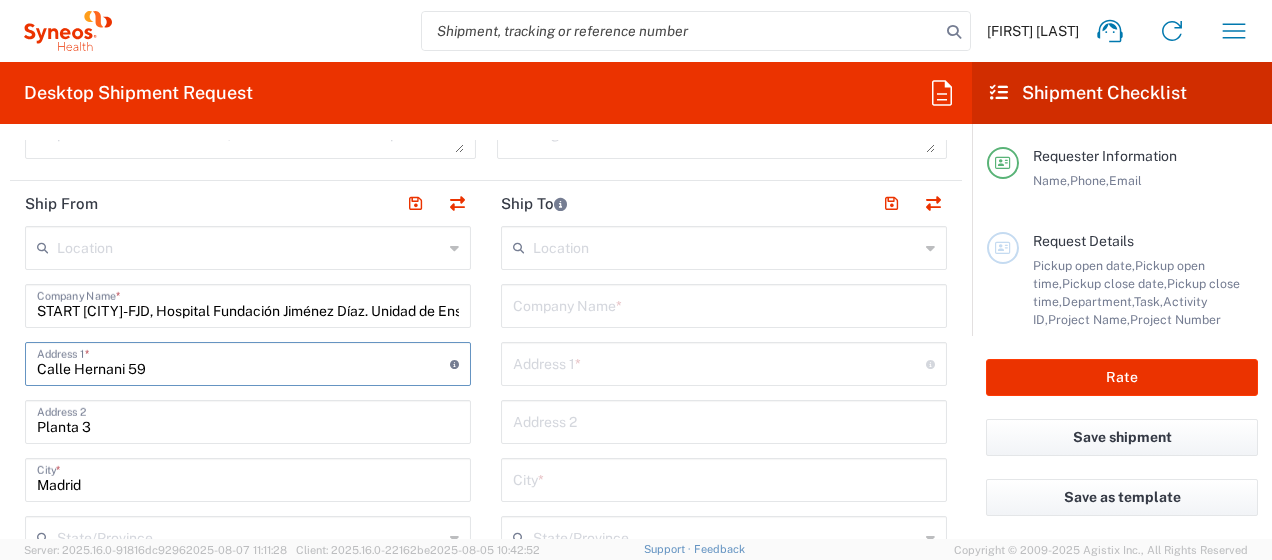 paste on "Avda. de los Reyes Católicos, 2" 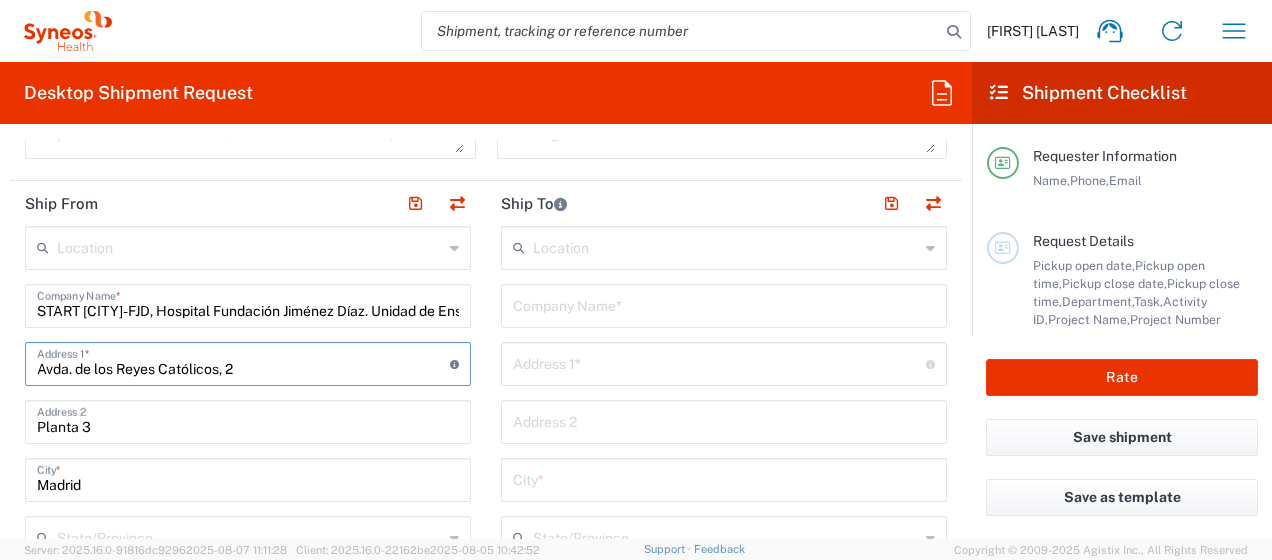 type on "Avda. de los Reyes Católicos, 2" 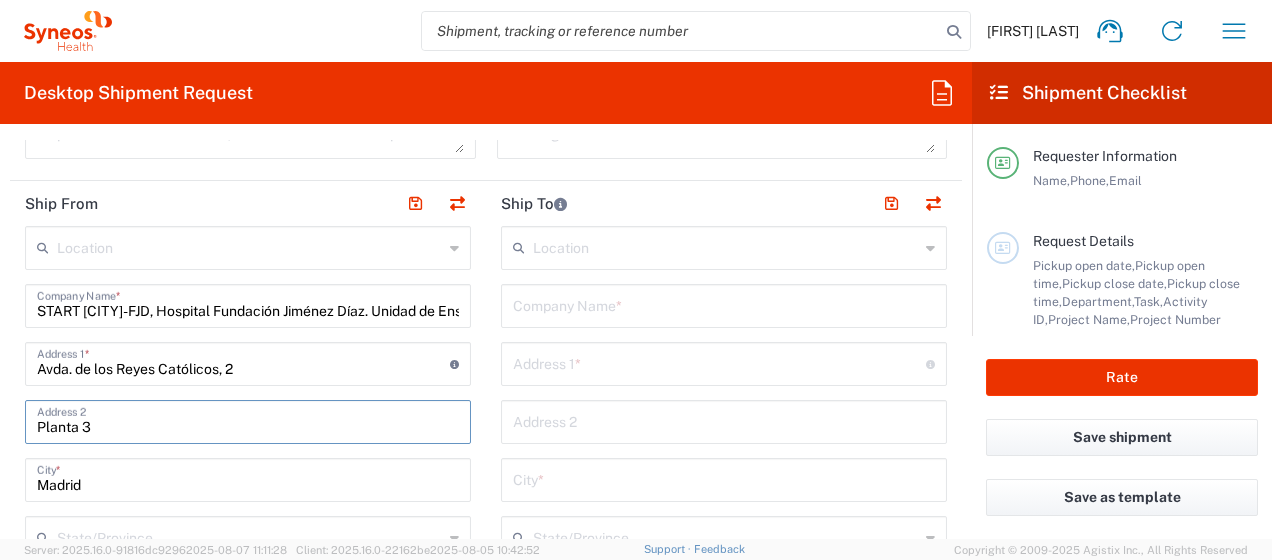click on "Planta 3" at bounding box center (248, 420) 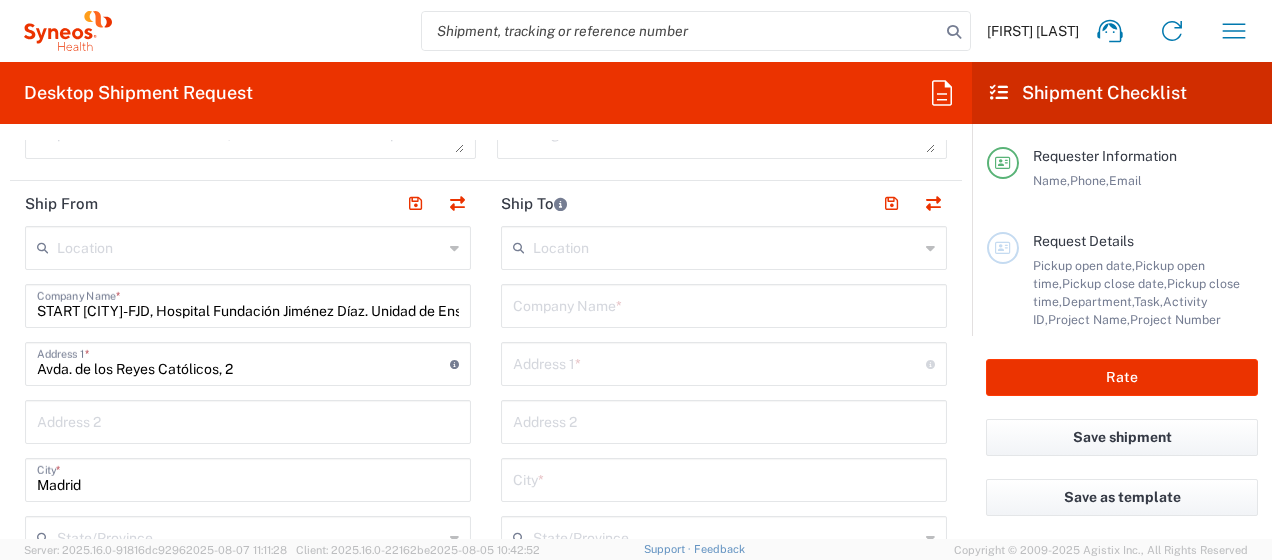 click at bounding box center (248, 420) 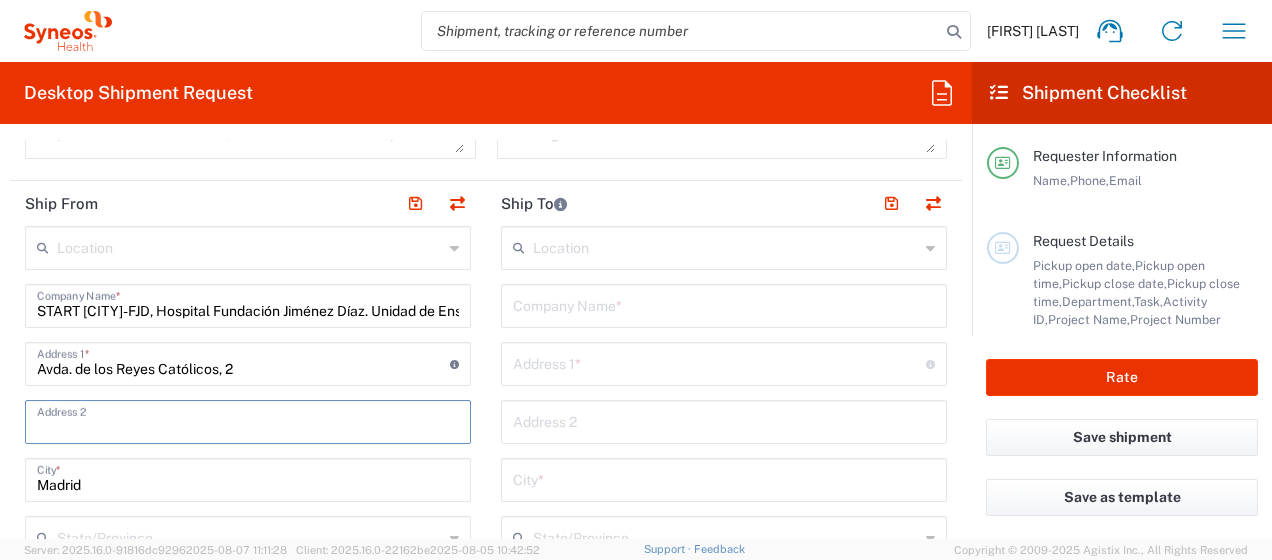 paste on "1ª Planta, Oncología, Ensayos Clínicos, Fase I." 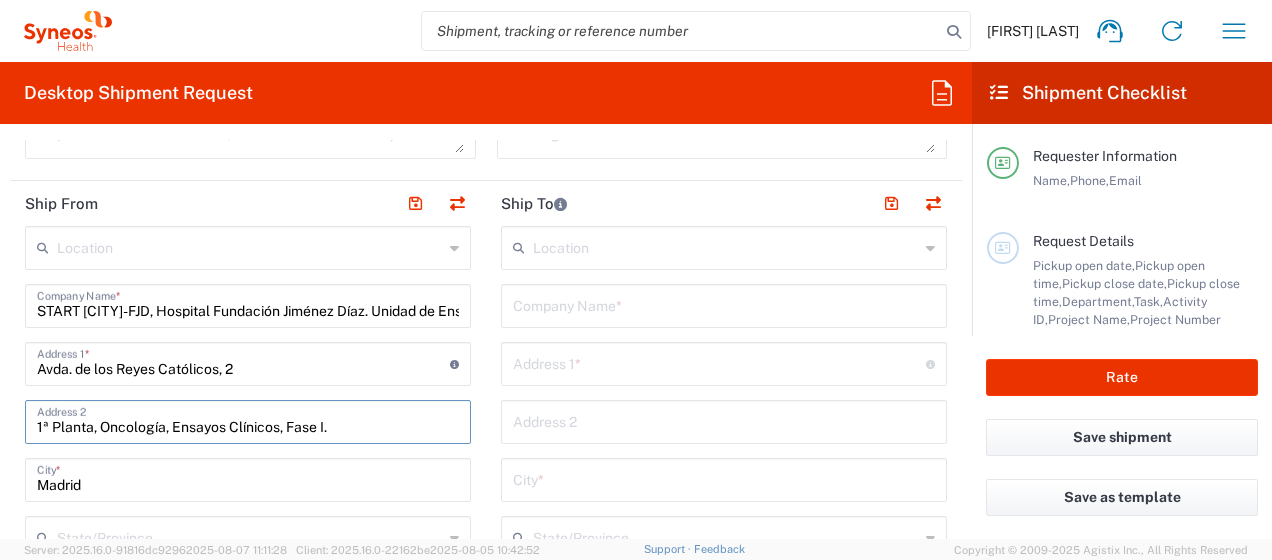 type on "1ª Planta, Oncología, Ensayos Clínicos, Fase I." 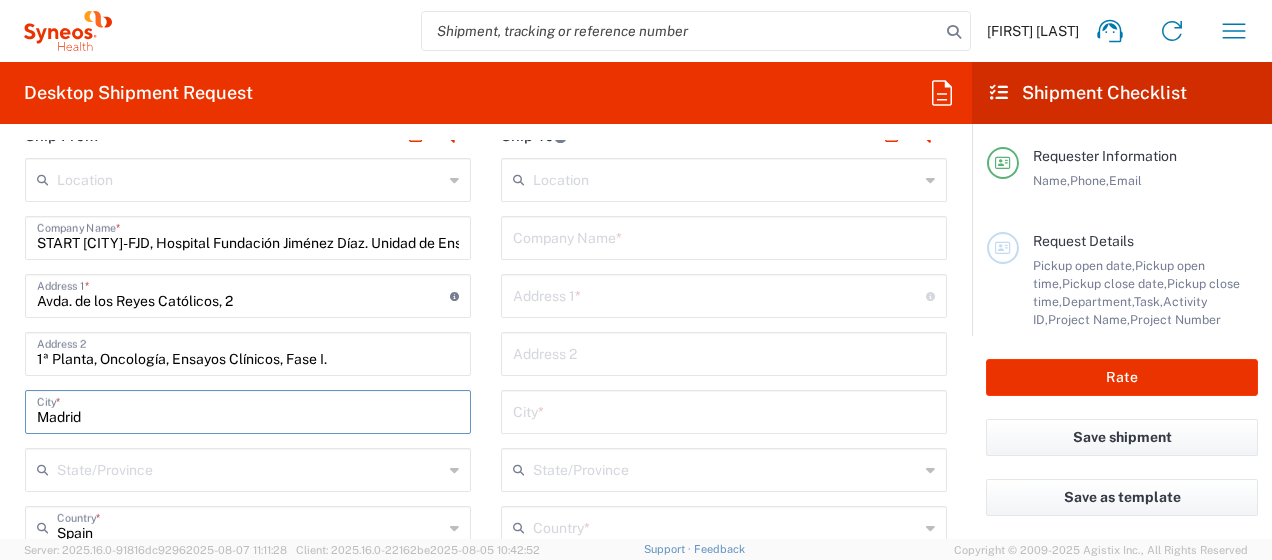 scroll, scrollTop: 900, scrollLeft: 0, axis: vertical 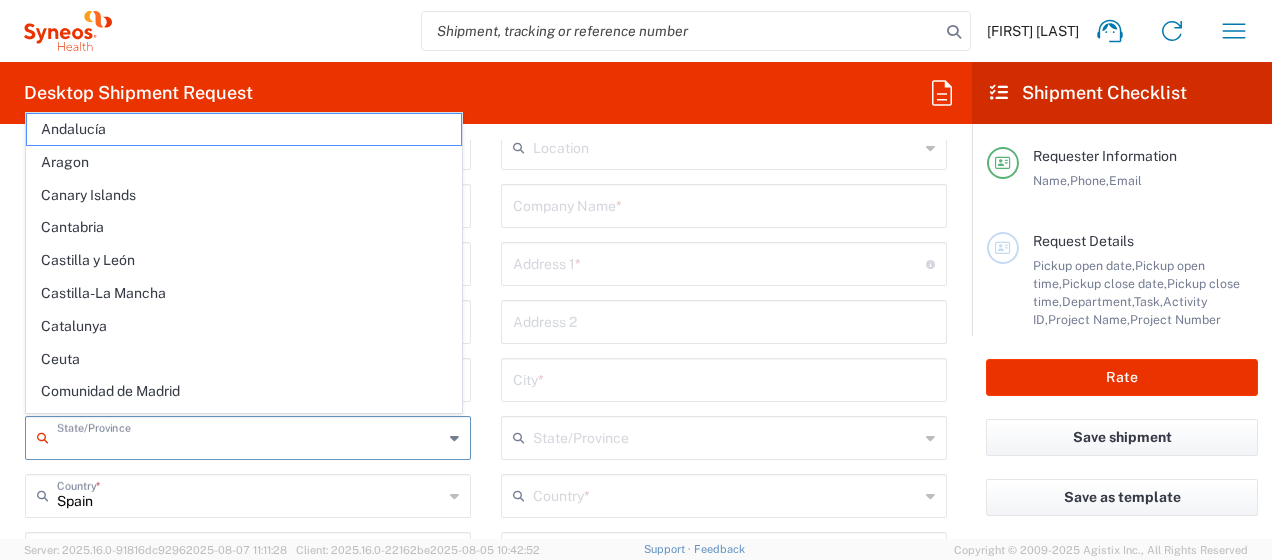 click at bounding box center (250, 436) 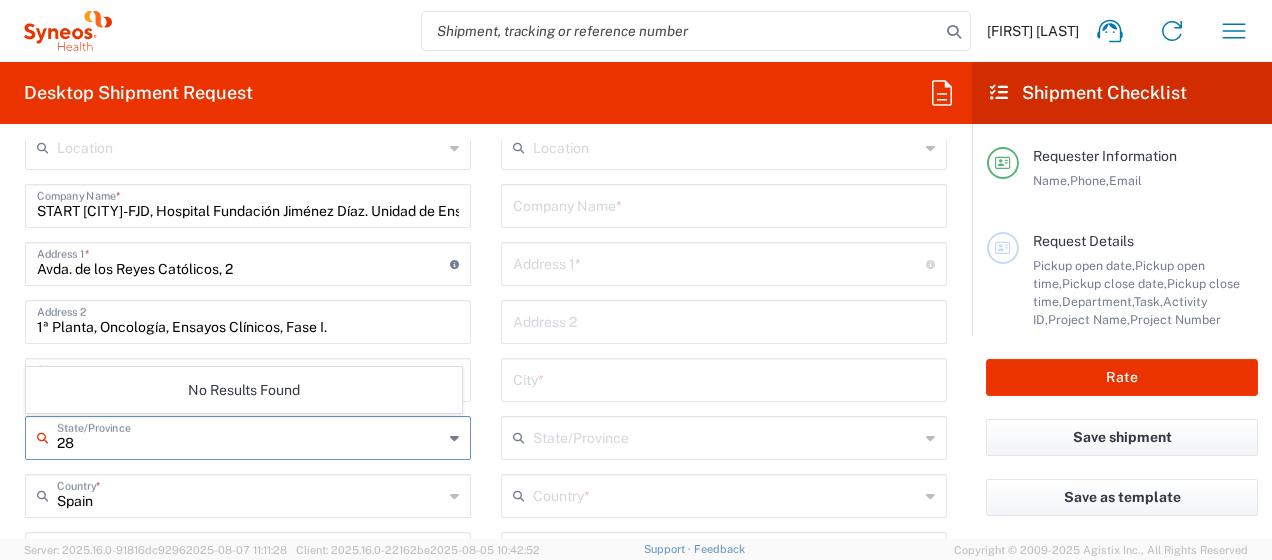 type on "2" 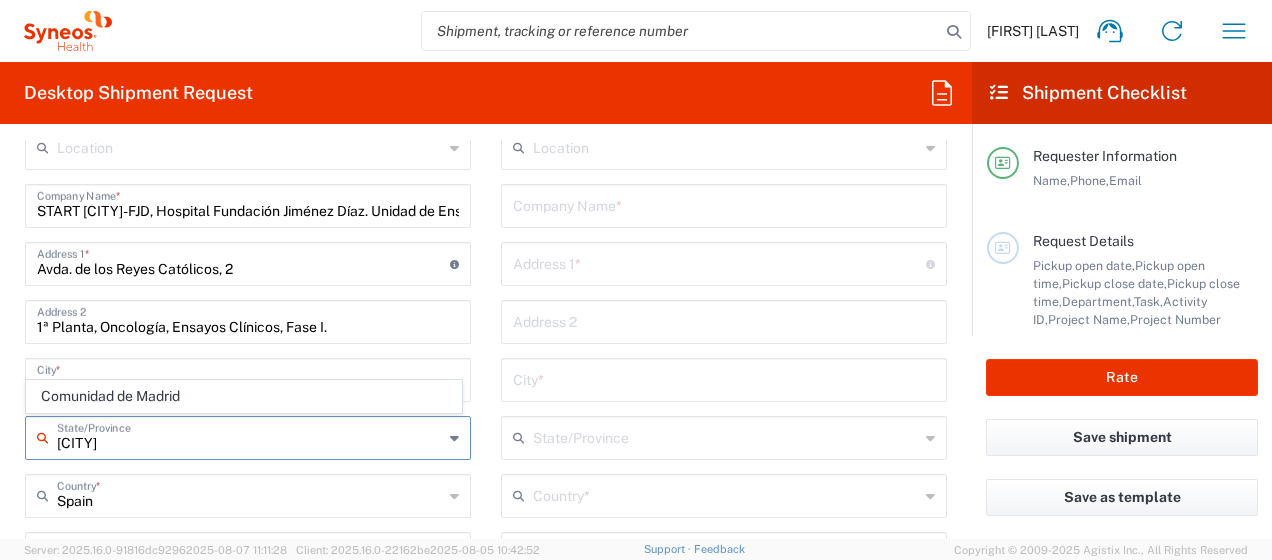 type on "[CITY]" 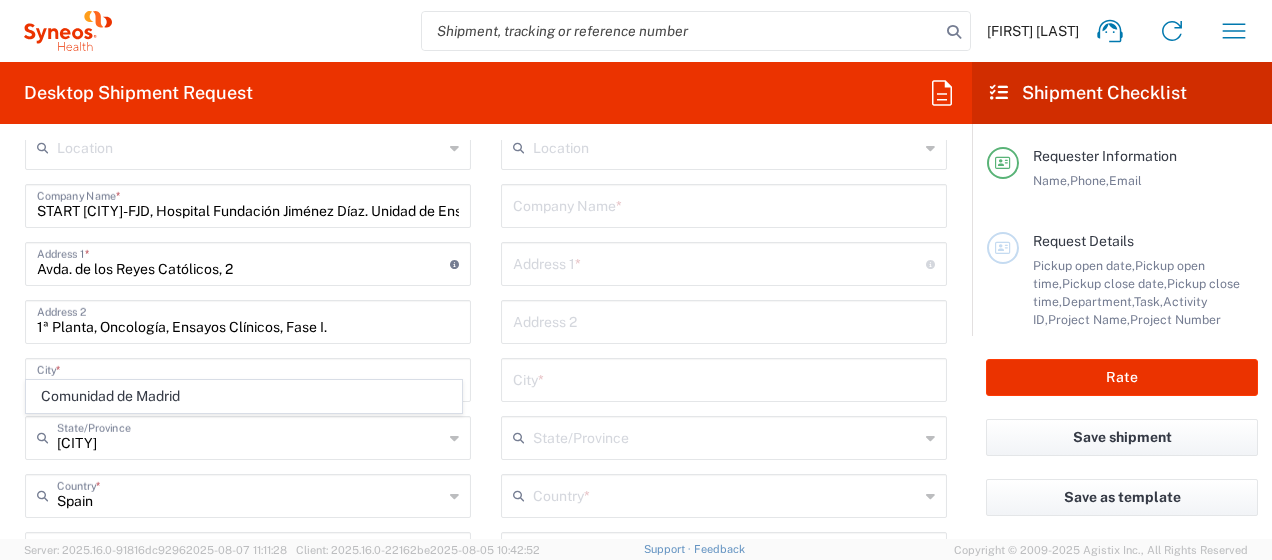 click on "[COUNTRY]  Country  *" 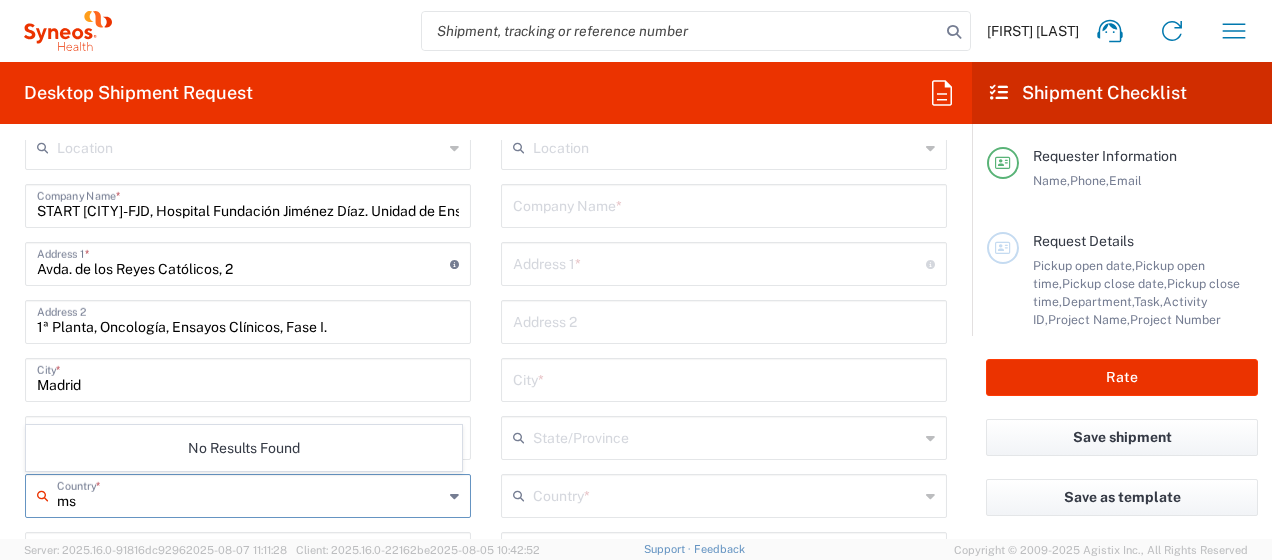 type on "m" 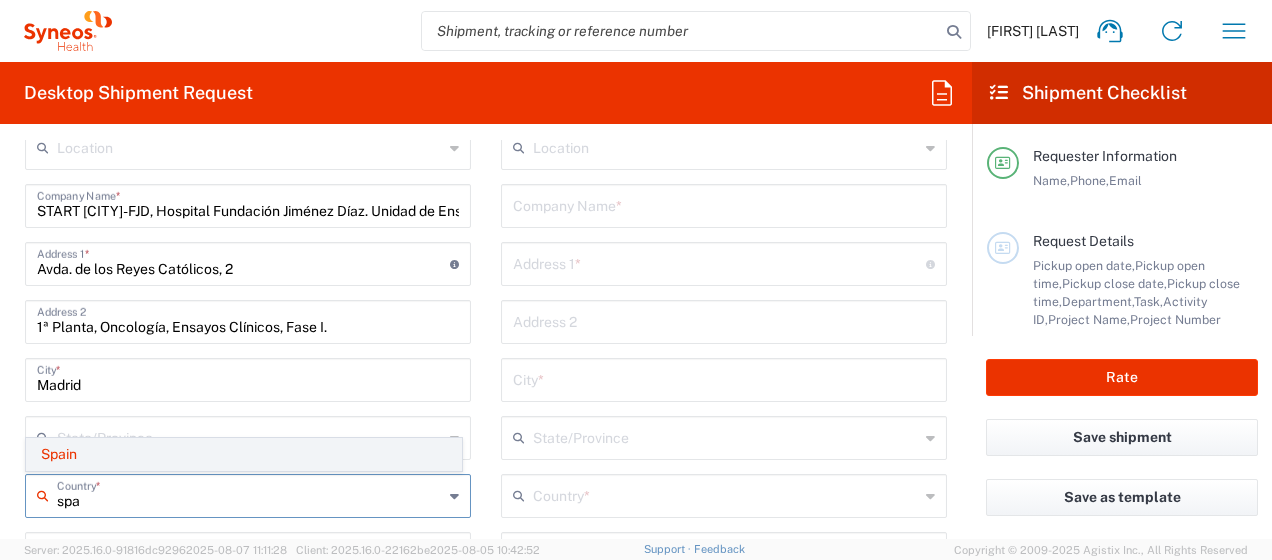 type on "spa" 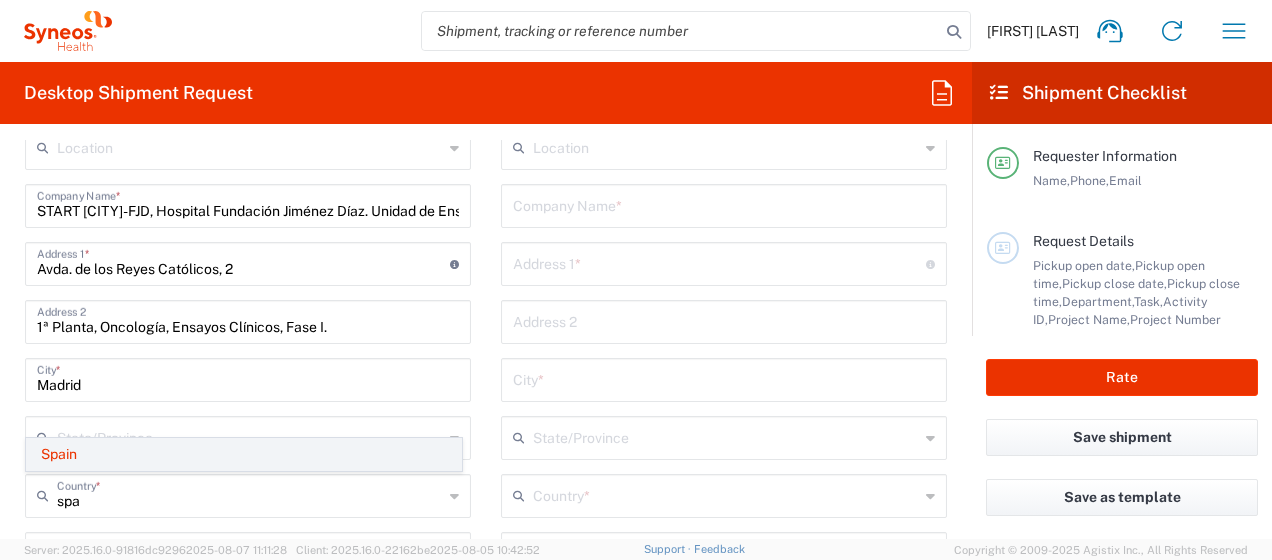 click on "Spain" 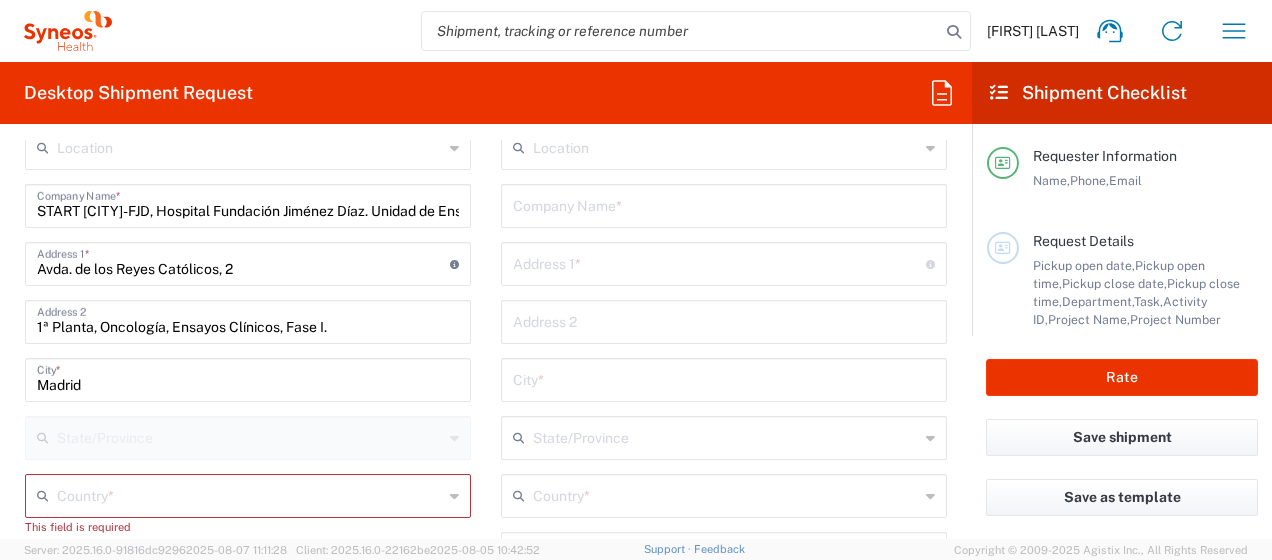 click at bounding box center (250, 494) 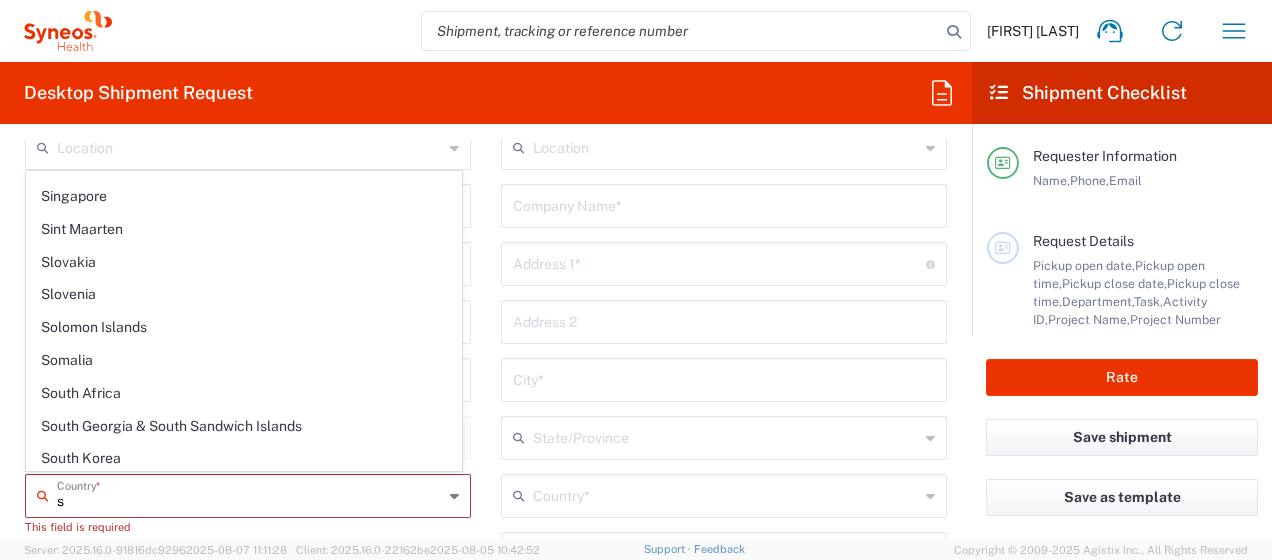 scroll, scrollTop: 2300, scrollLeft: 0, axis: vertical 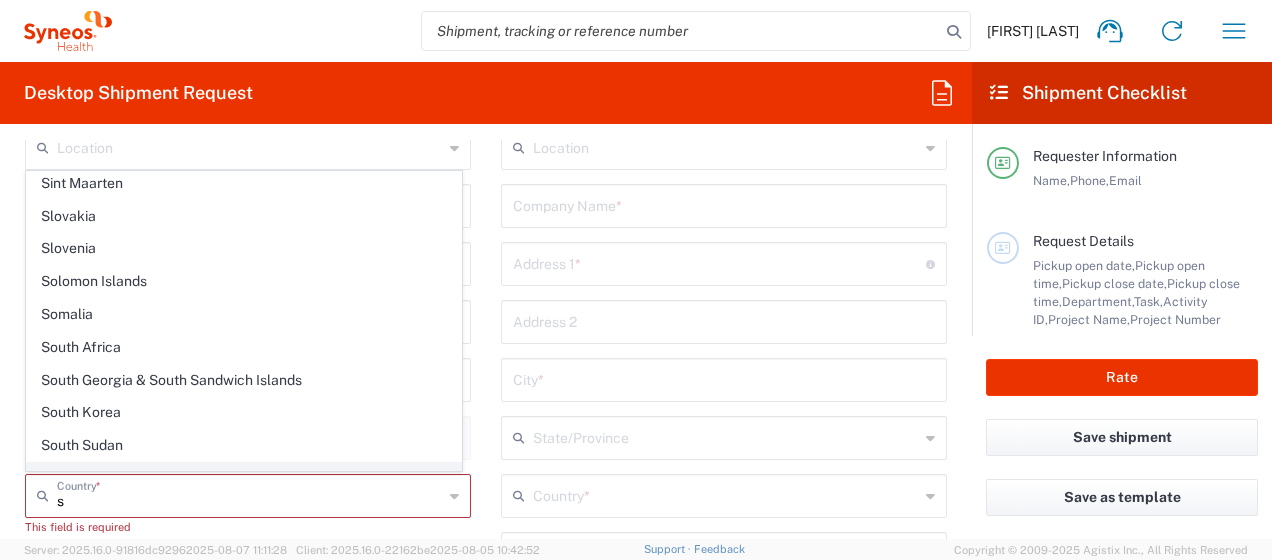 click on "Spain" 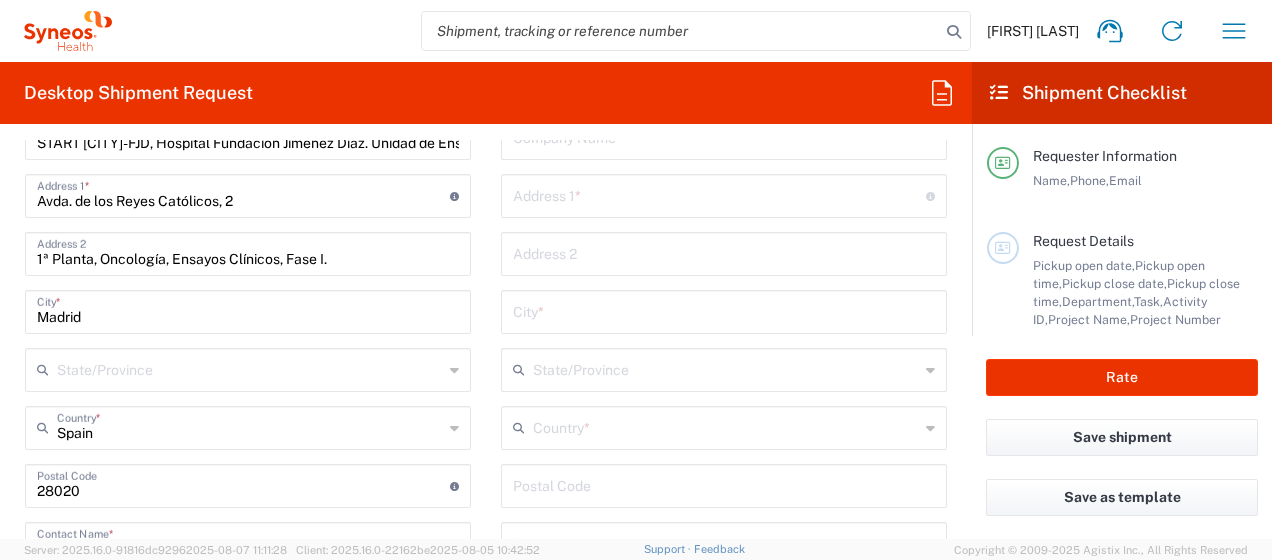 scroll, scrollTop: 1000, scrollLeft: 0, axis: vertical 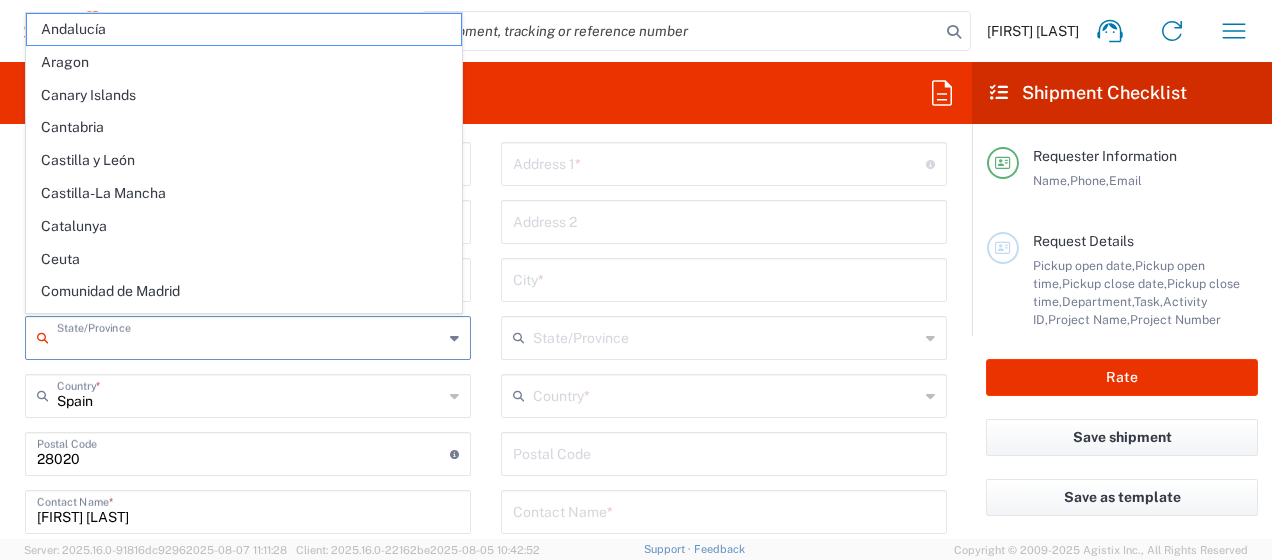 click at bounding box center [250, 336] 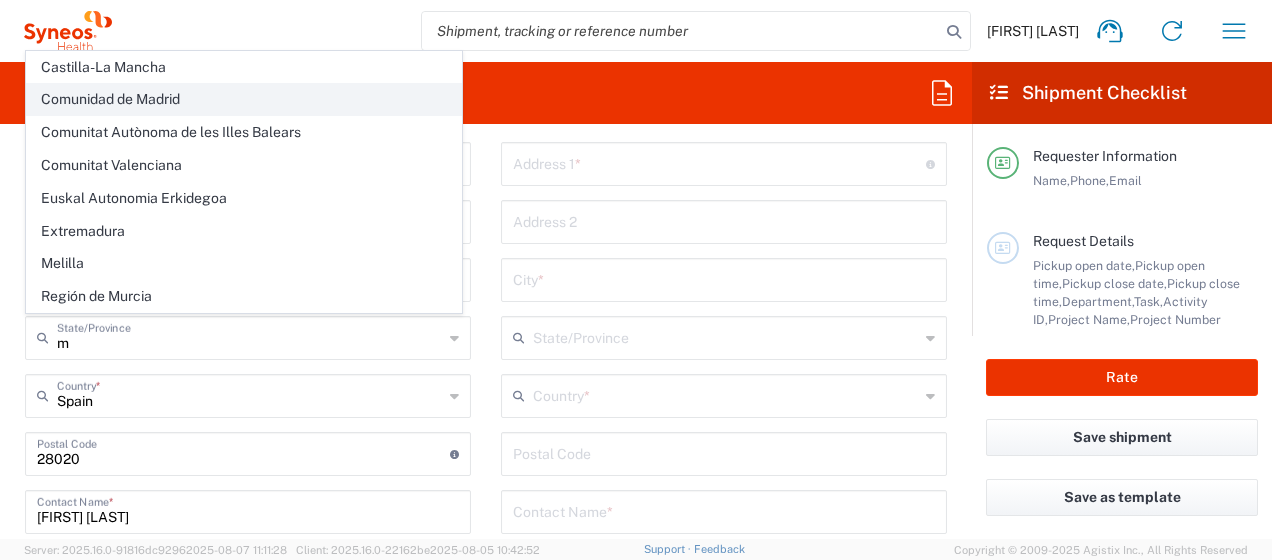 click on "Comunidad de Madrid" 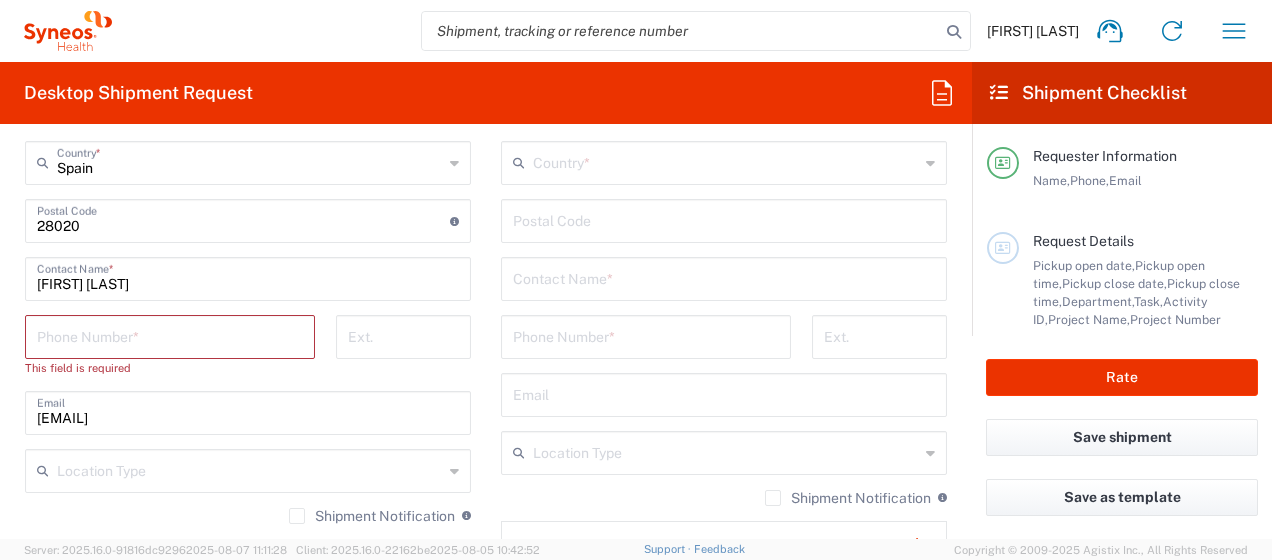 scroll, scrollTop: 1300, scrollLeft: 0, axis: vertical 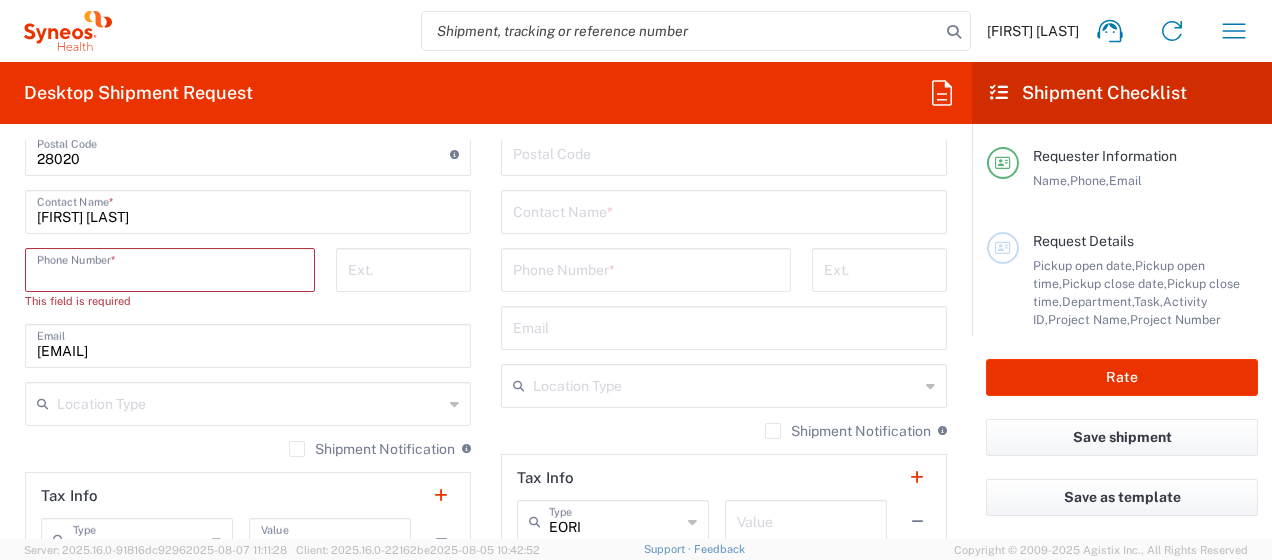 click at bounding box center (170, 268) 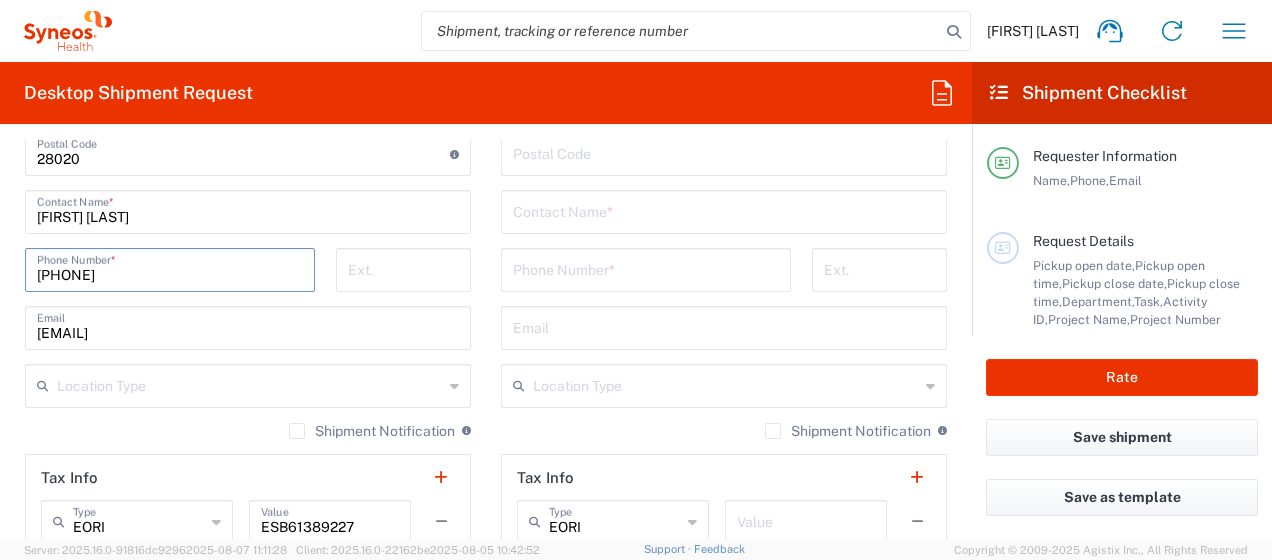 type on "[PHONE]" 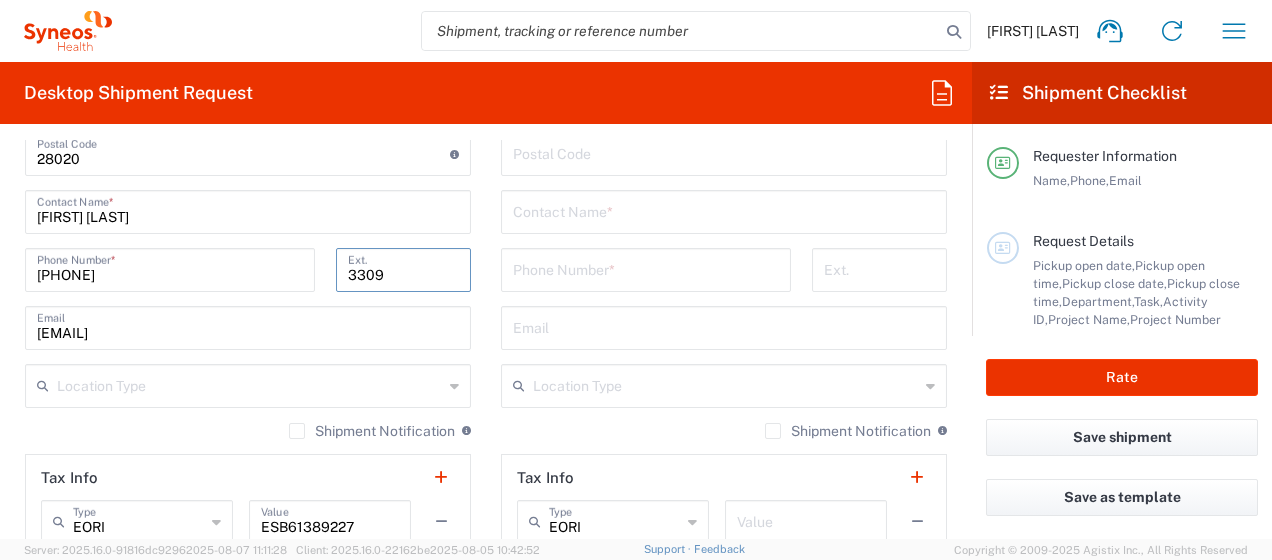 type on "3309" 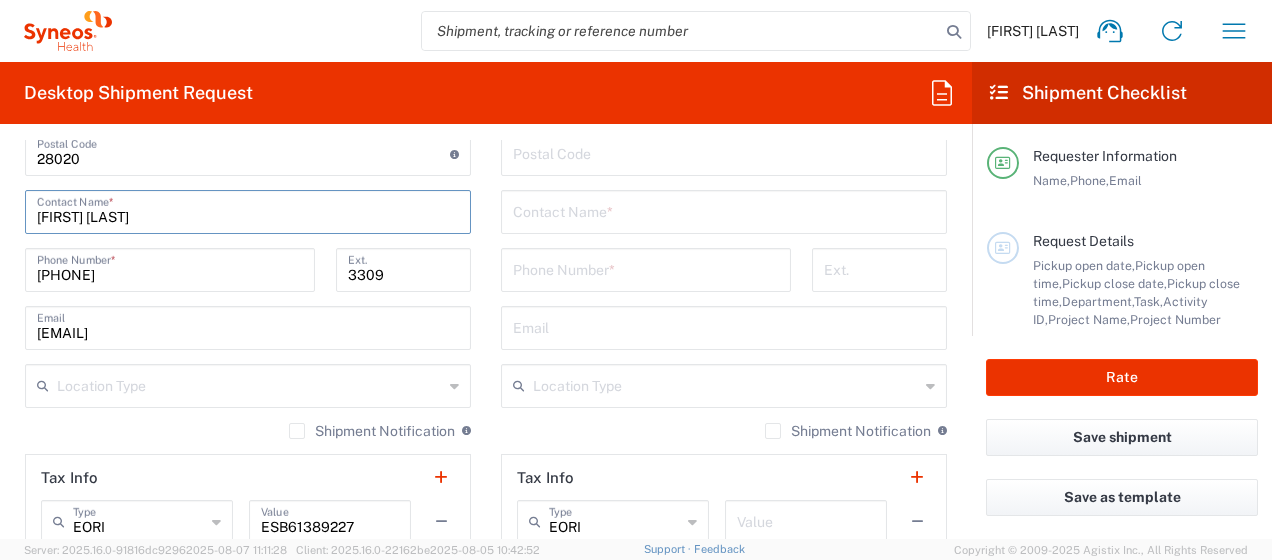 drag, startPoint x: 218, startPoint y: 213, endPoint x: -51, endPoint y: 208, distance: 269.04648 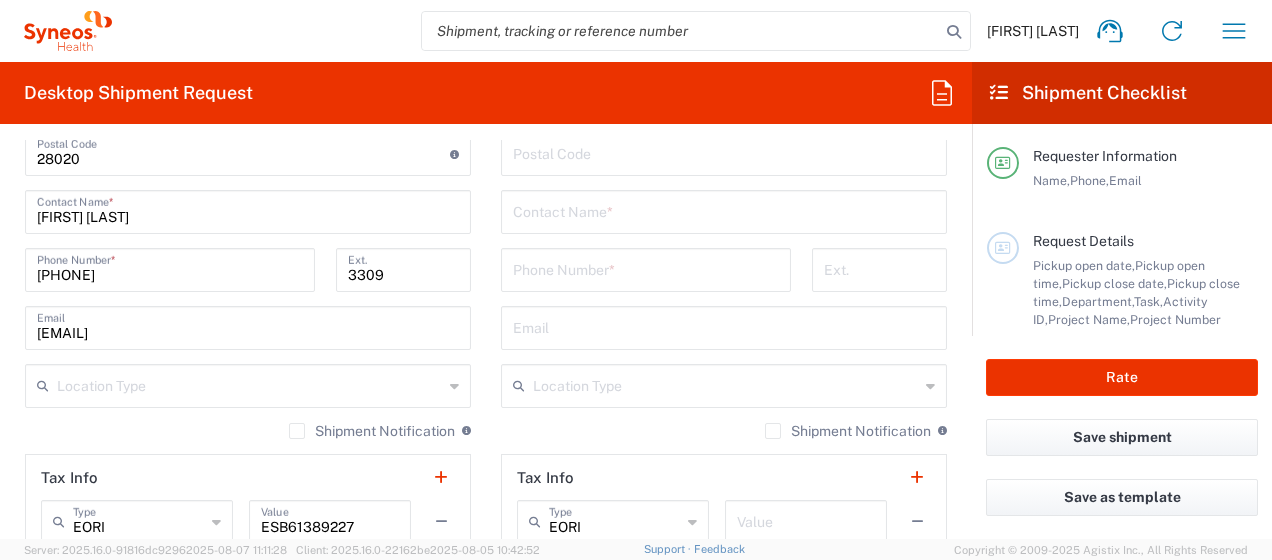 click on "[FIRST] [LAST]" at bounding box center (248, 210) 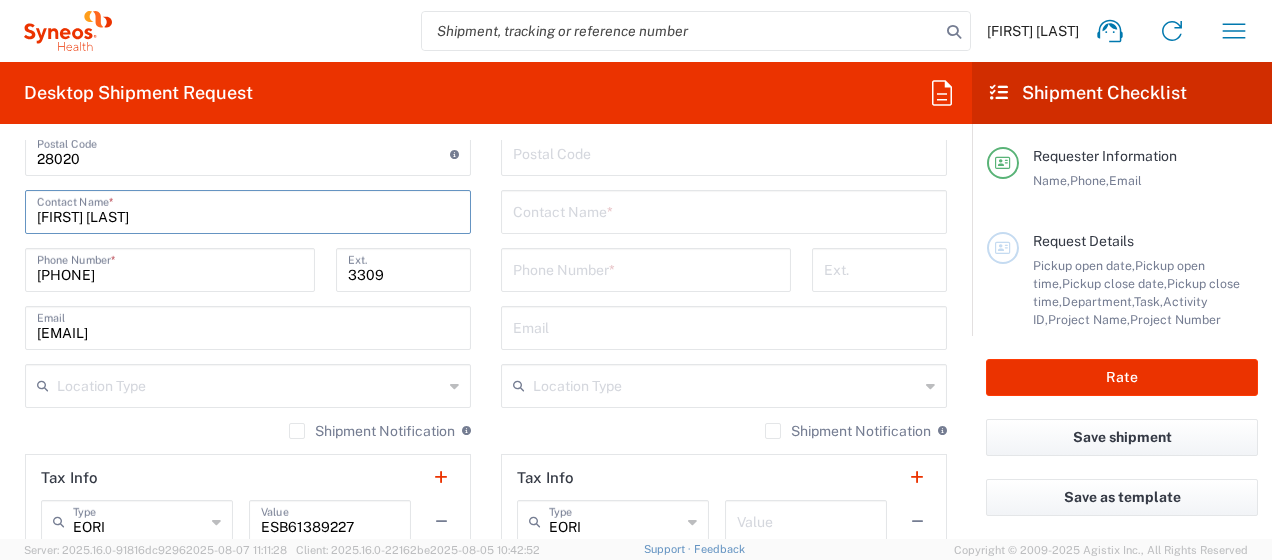 drag, startPoint x: 208, startPoint y: 211, endPoint x: 12, endPoint y: 216, distance: 196.06377 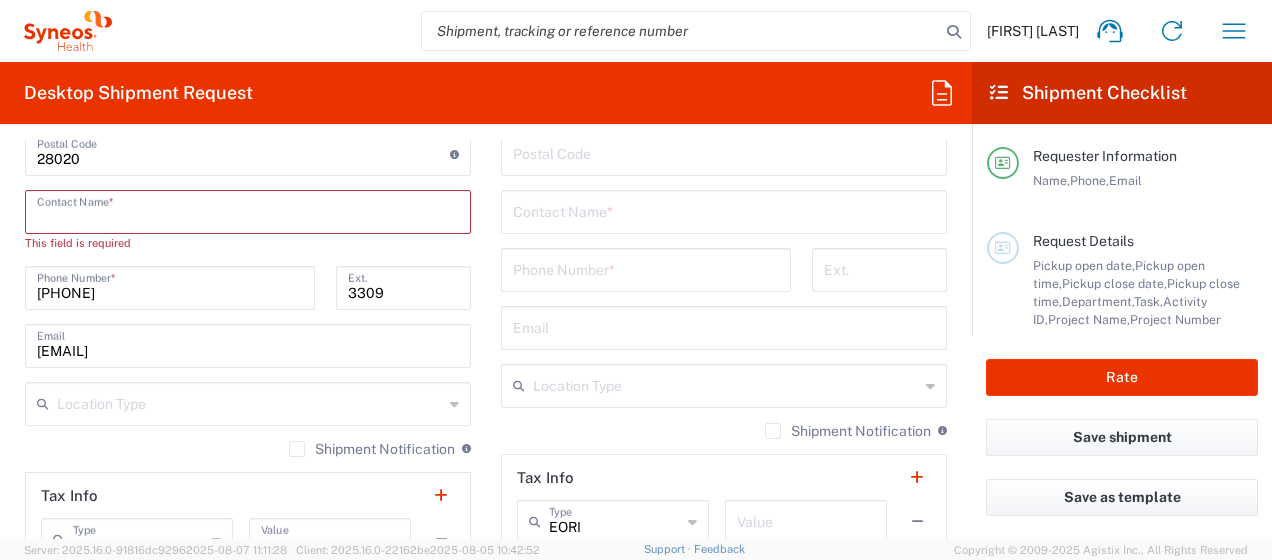 paste on "[FIRST] [LAST] o [FIRST] [LAST]" 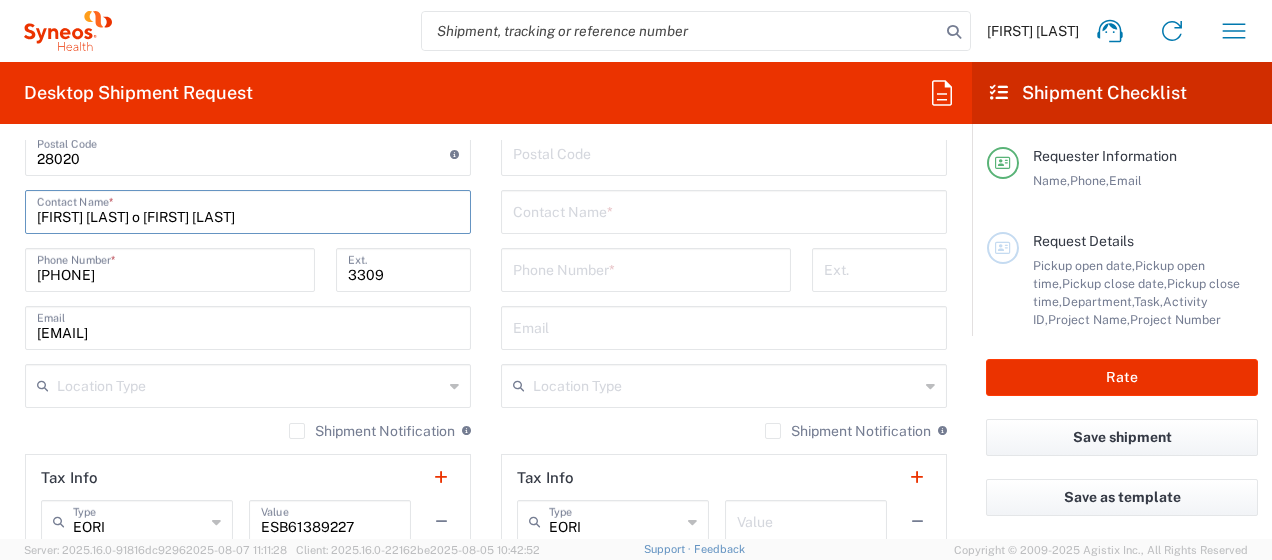 click on "[FIRST] [LAST] o [FIRST] [LAST]" at bounding box center (248, 210) 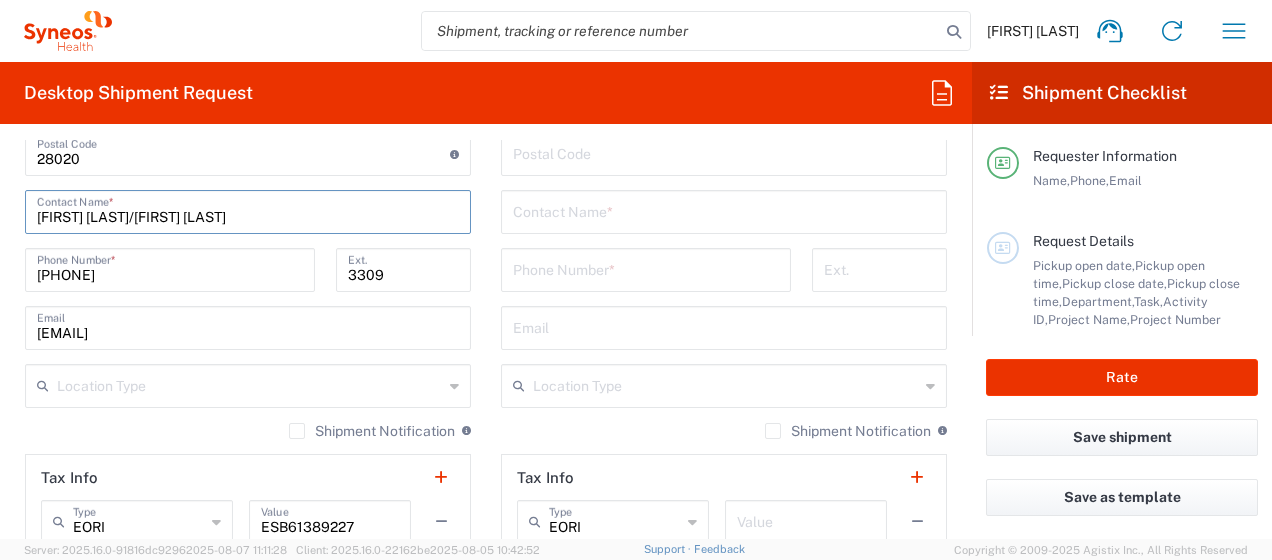 click on "[FIRST] [LAST]/[FIRST] [LAST]" at bounding box center [248, 210] 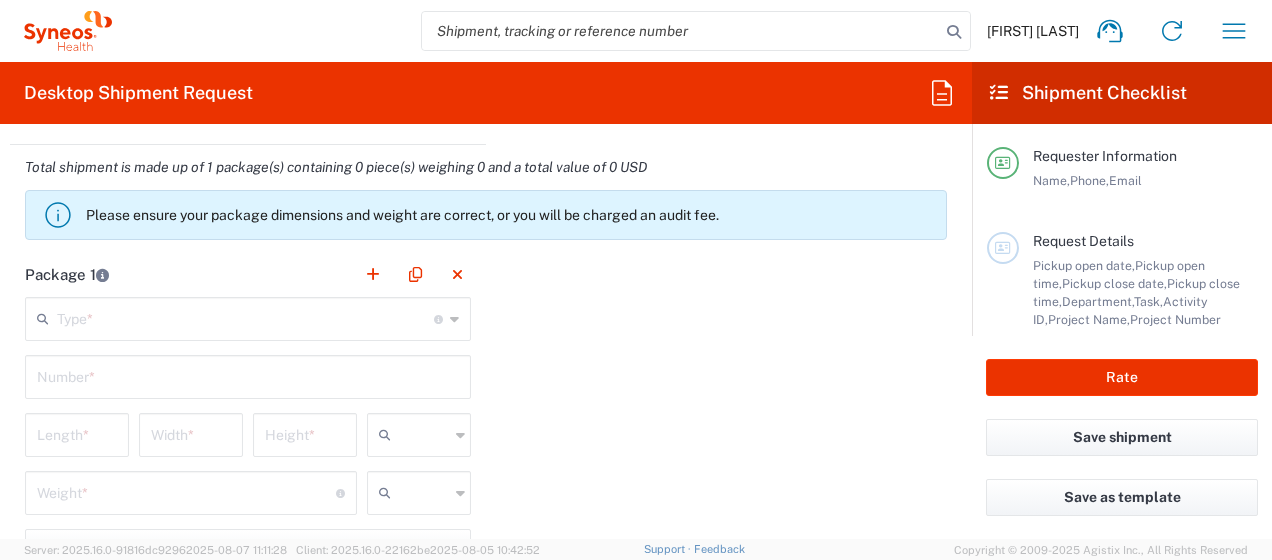 scroll, scrollTop: 1900, scrollLeft: 0, axis: vertical 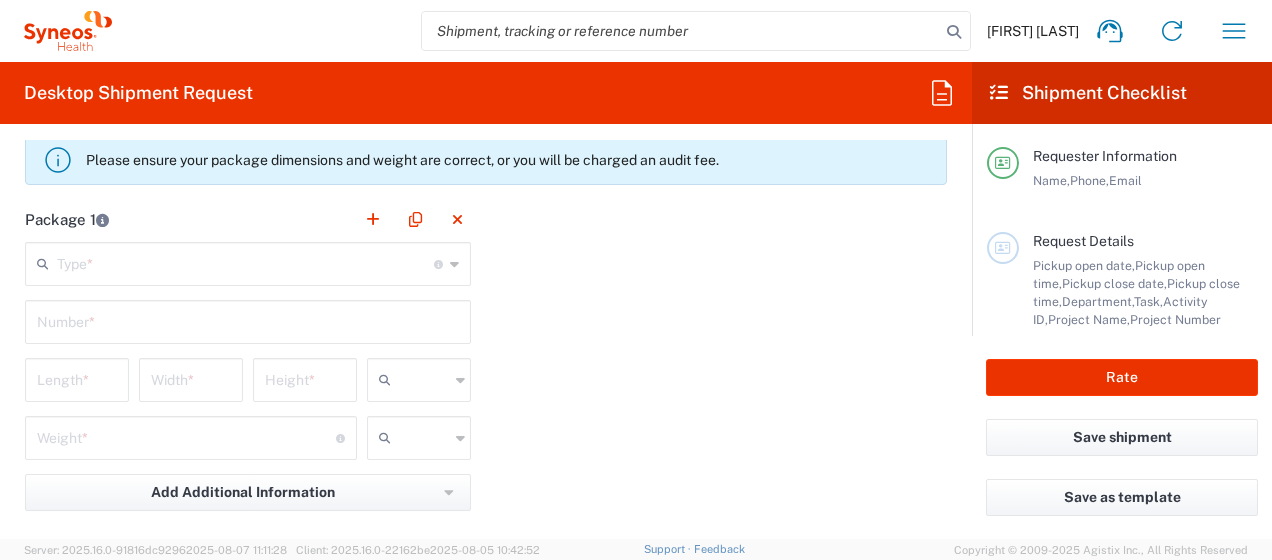 type on "[FIRST] [LAST]/[FIRST] [LAST] / [FIRST] [LAST]" 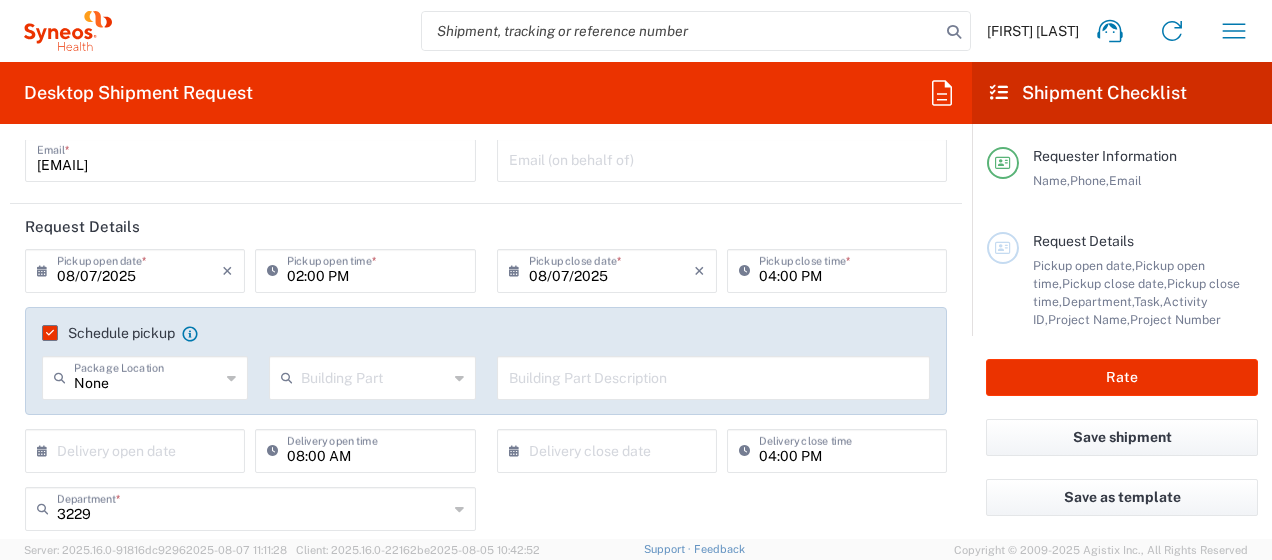 scroll, scrollTop: 200, scrollLeft: 0, axis: vertical 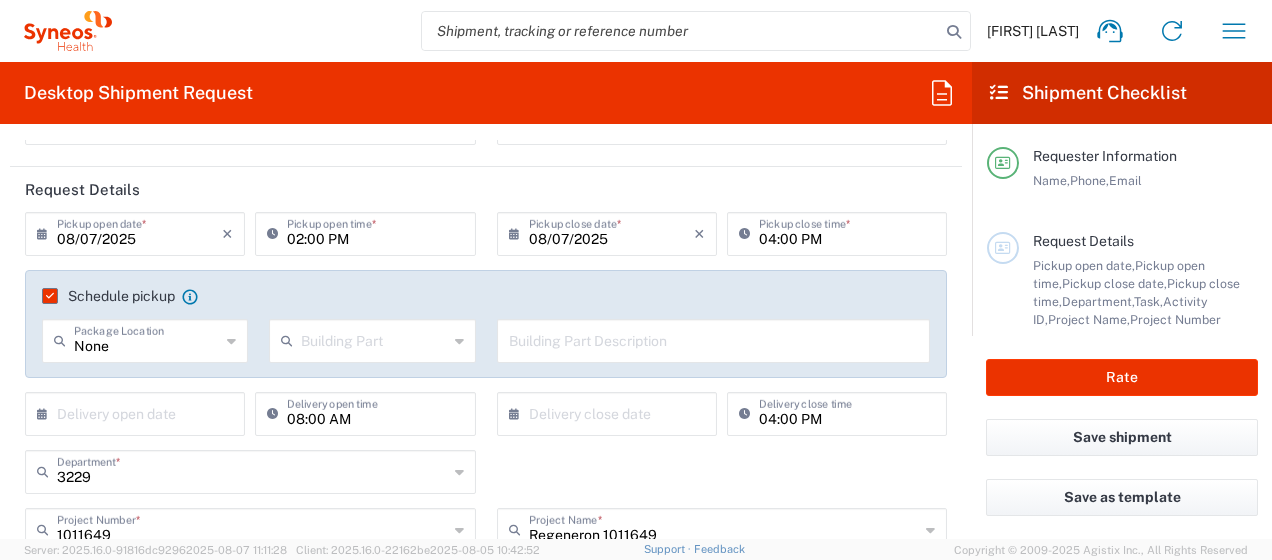 click on "04:00 PM" at bounding box center (847, 232) 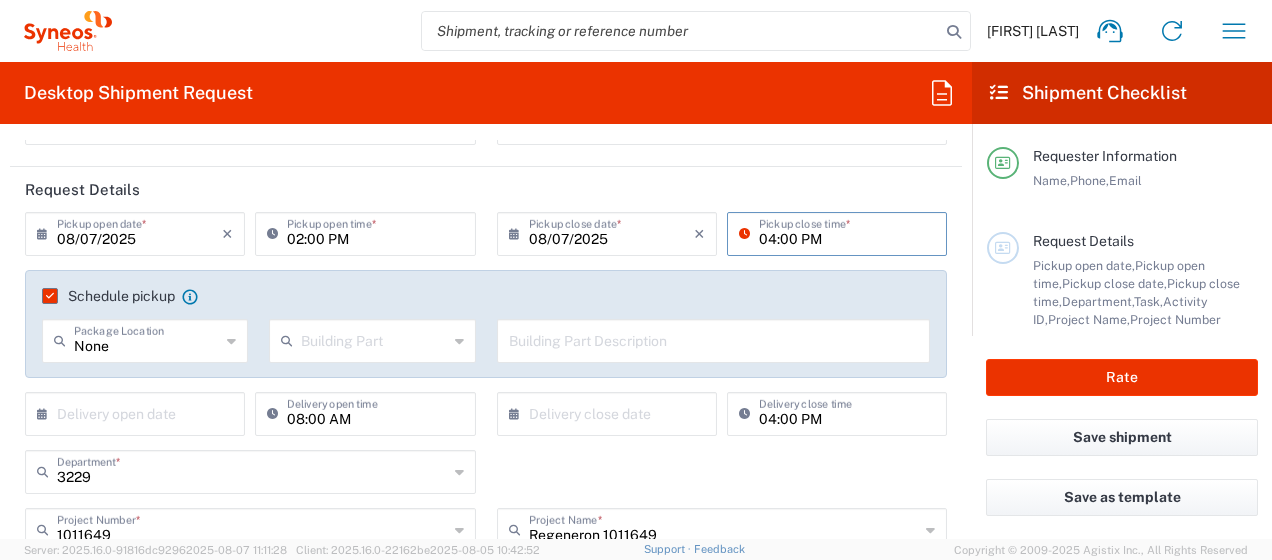 drag, startPoint x: 764, startPoint y: 234, endPoint x: 772, endPoint y: 242, distance: 11.313708 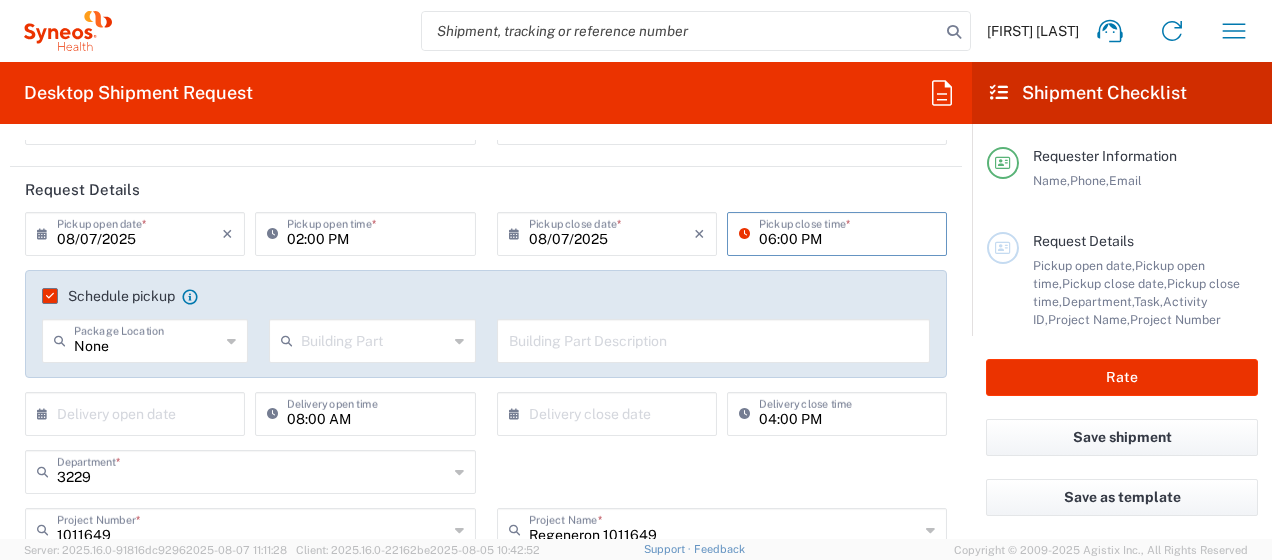 drag, startPoint x: 787, startPoint y: 238, endPoint x: 767, endPoint y: 236, distance: 20.09975 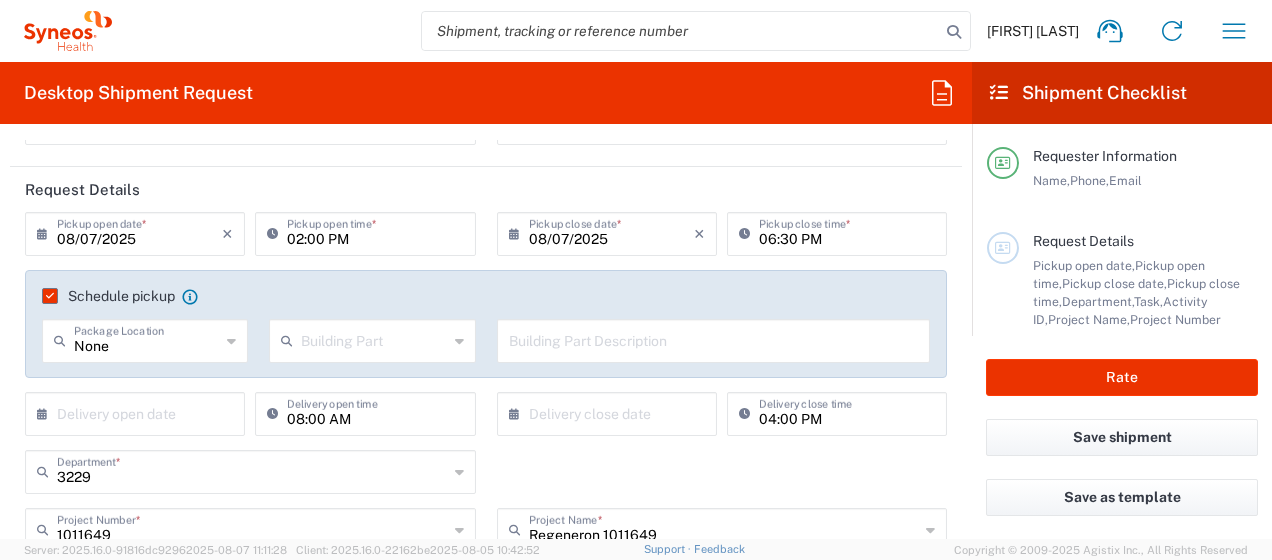 scroll, scrollTop: 300, scrollLeft: 0, axis: vertical 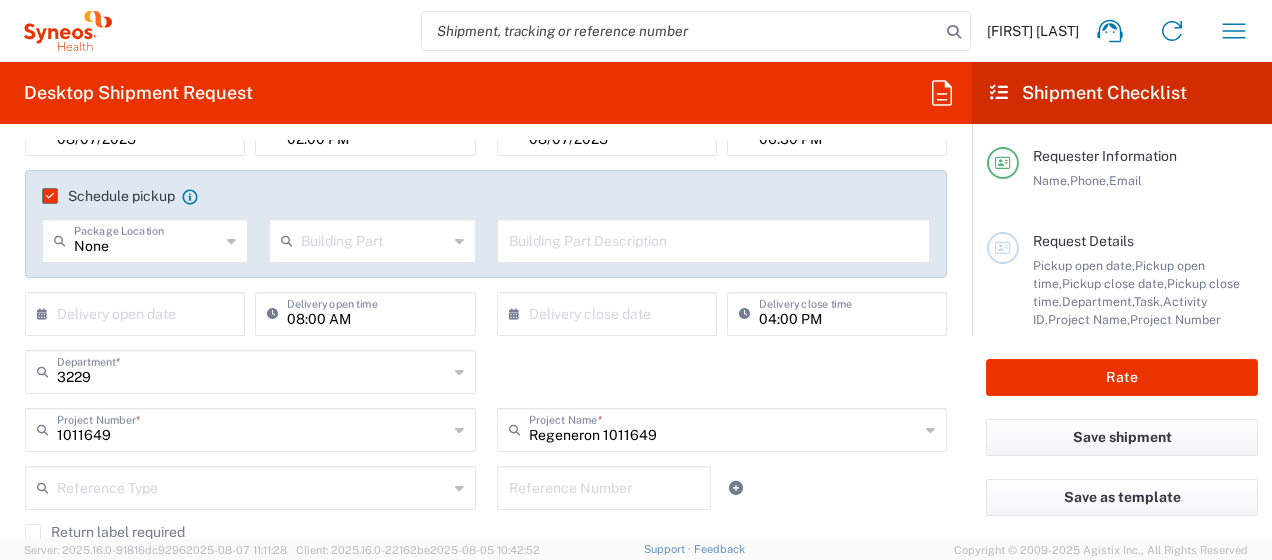 click 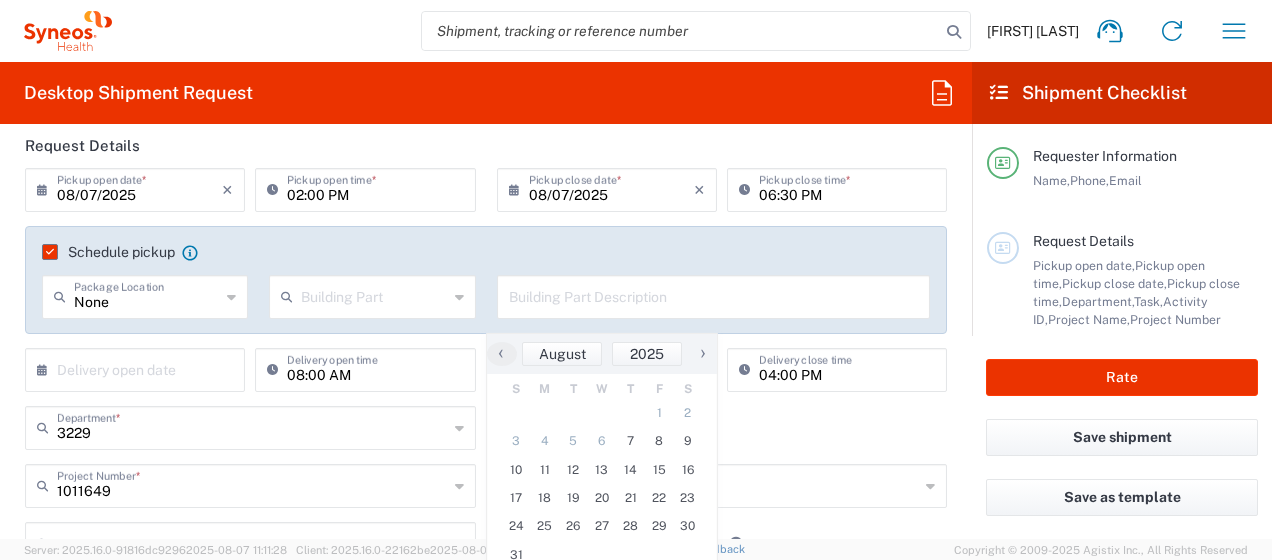scroll, scrollTop: 300, scrollLeft: 0, axis: vertical 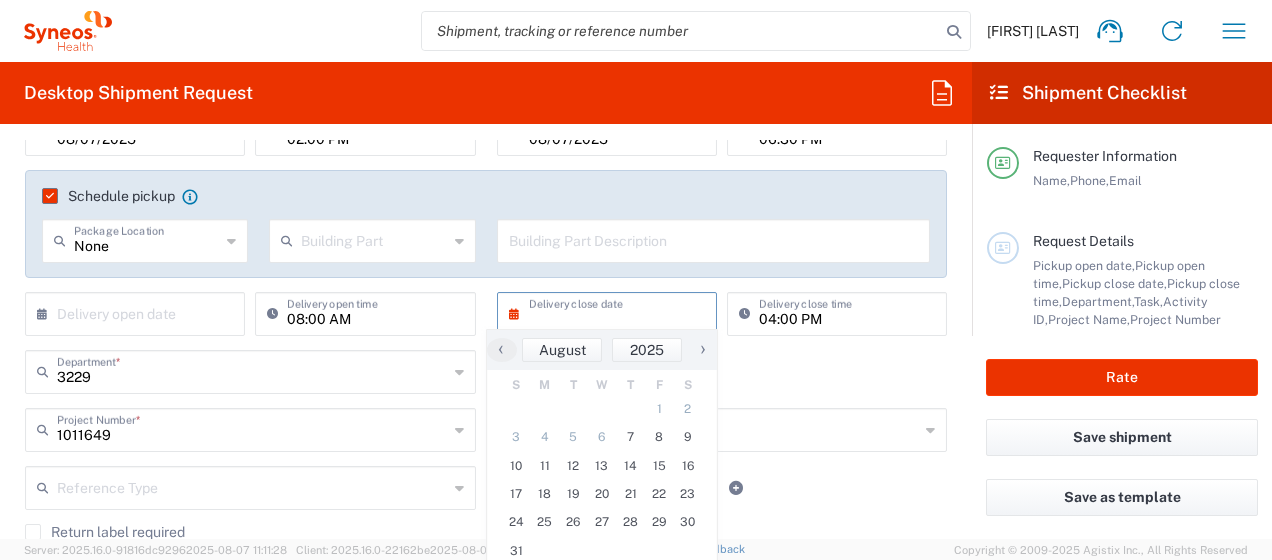 click on "3229  Department  * 3229 3000 3100 3109 3110 3111 3112 3125 3130 3135 3136 3150 3155 3165 3171 3172 3190 3191 3192 3193 3194 3200 3201 3202 3210 3211 Dept 3212 3213 3214 3215 3216 3218 3220 3221 3222 3223 3225 3226 3227 3228 3230 3231 3232 3233 3234 3235 3236 3237 3238 3240 3241" 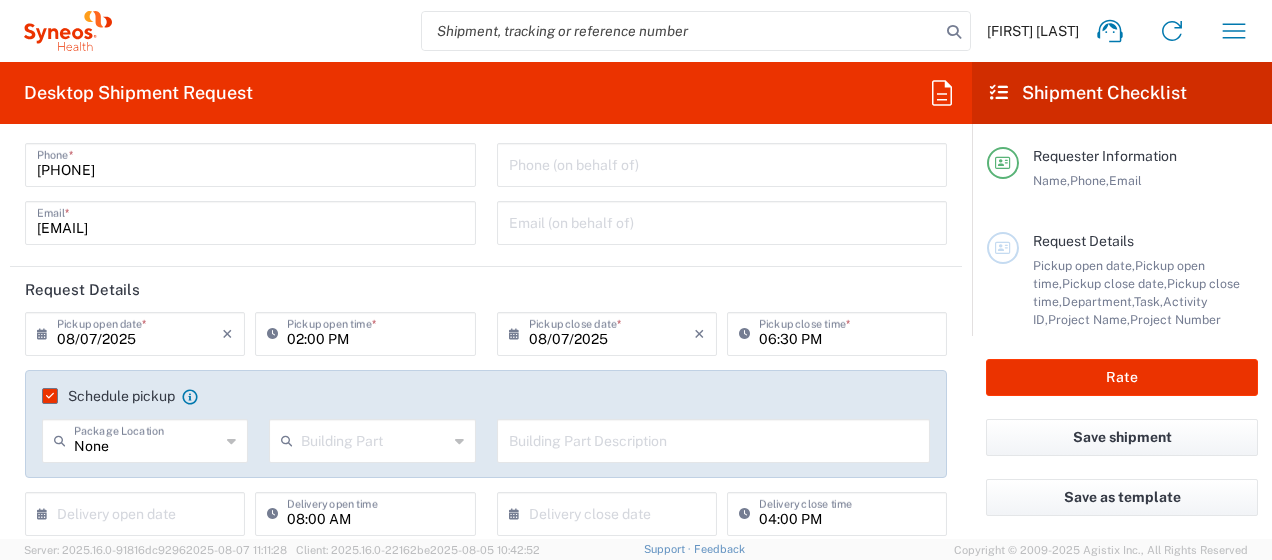 scroll, scrollTop: 200, scrollLeft: 0, axis: vertical 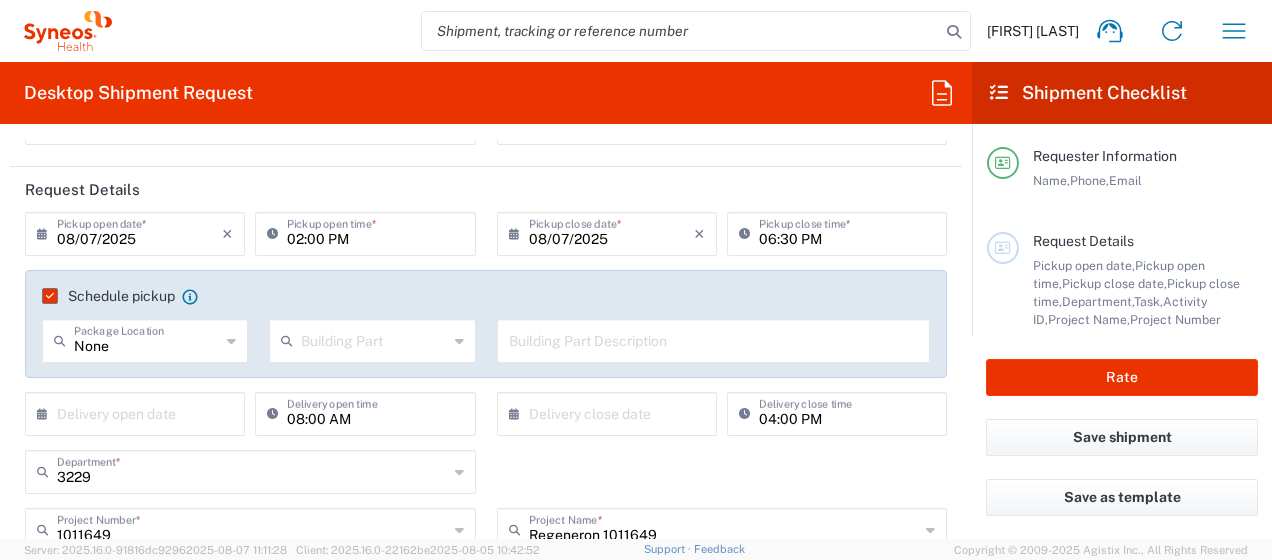 click on "02:00 PM" at bounding box center [375, 232] 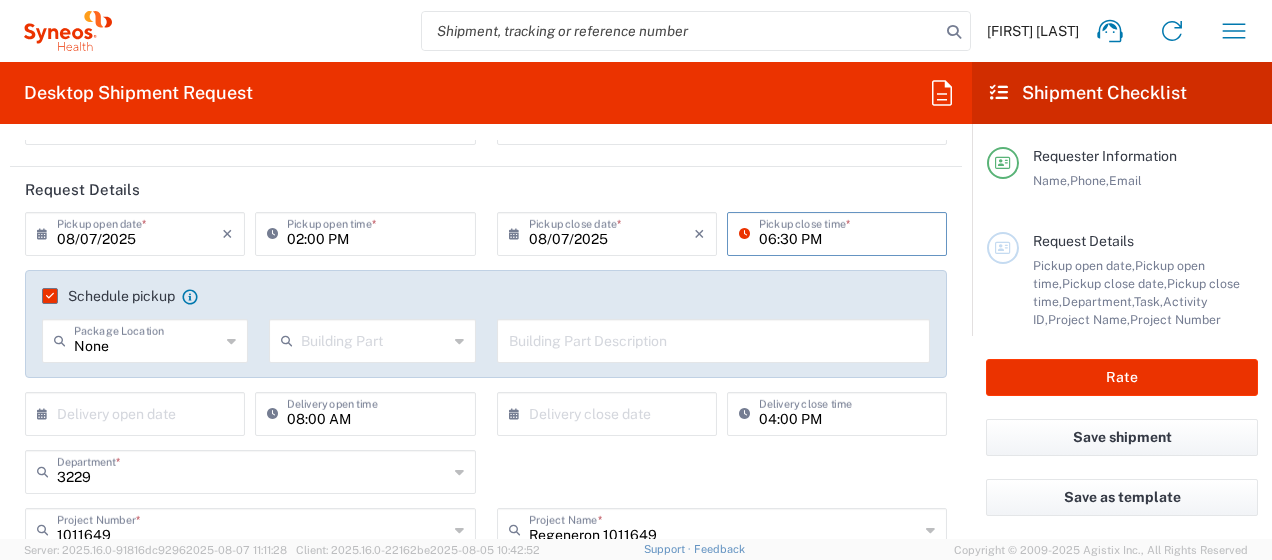 click on "06:30 PM" at bounding box center [847, 232] 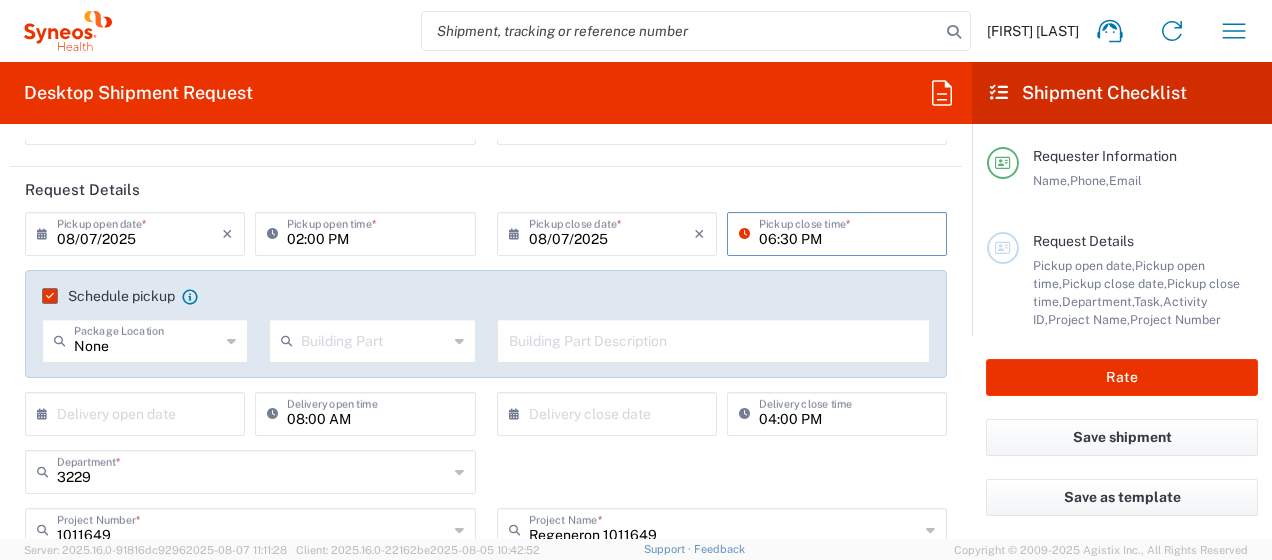 click on "06:30 PM" at bounding box center [847, 232] 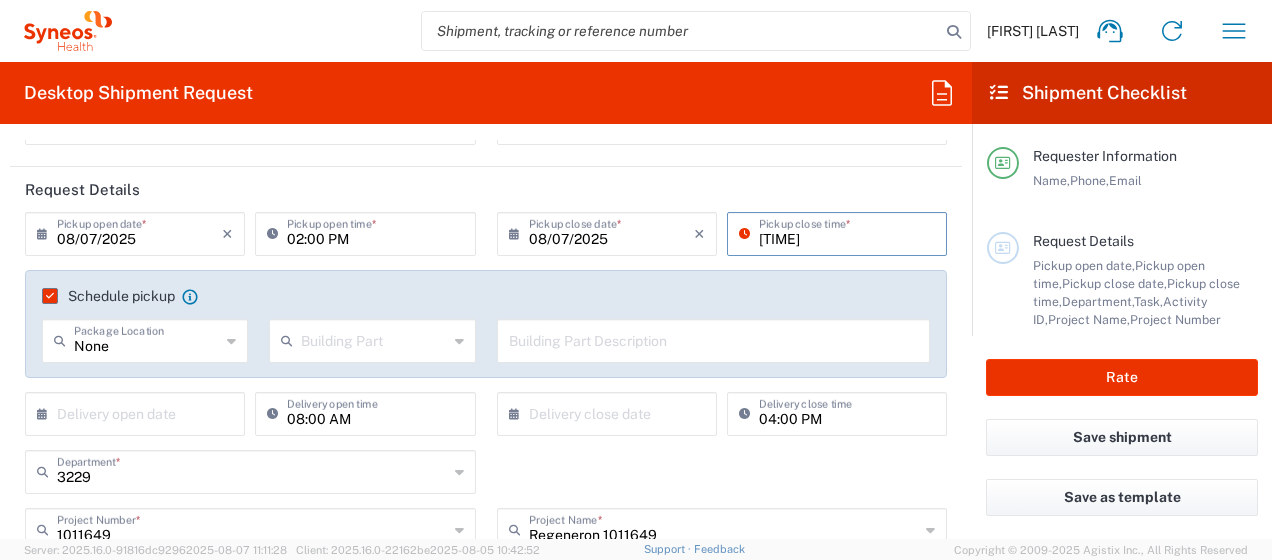 type on "06:30 PM" 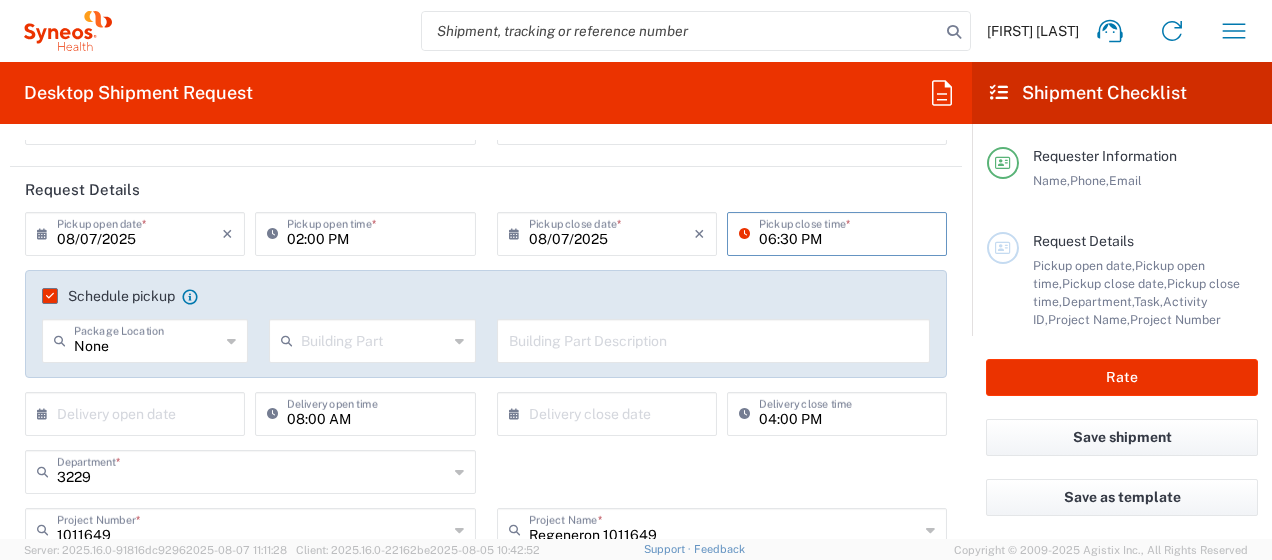 click at bounding box center (139, 412) 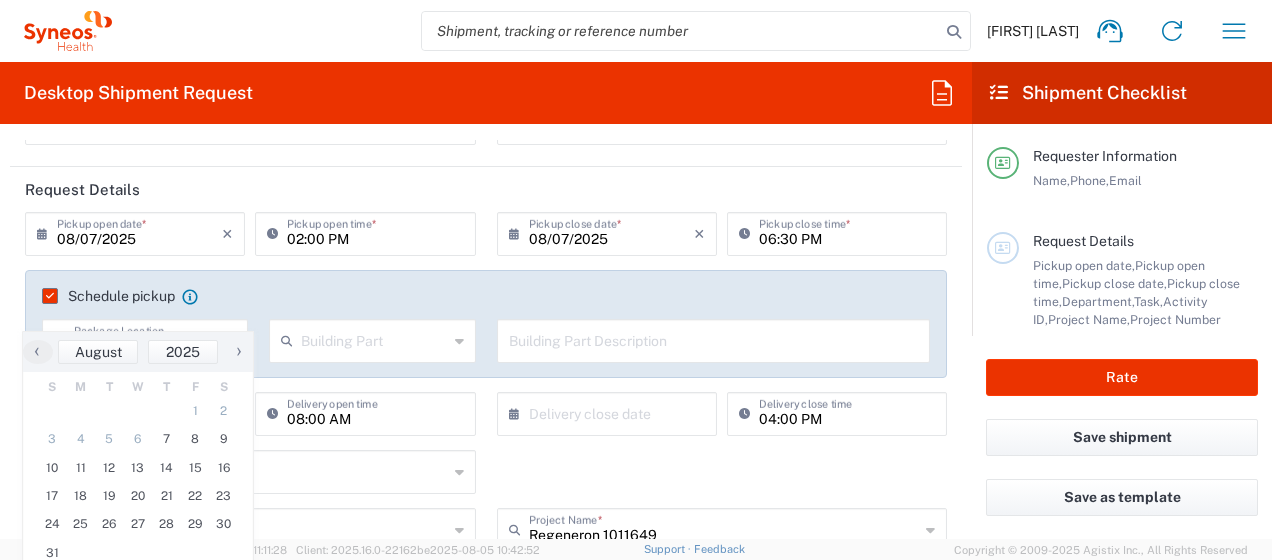 scroll, scrollTop: 300, scrollLeft: 0, axis: vertical 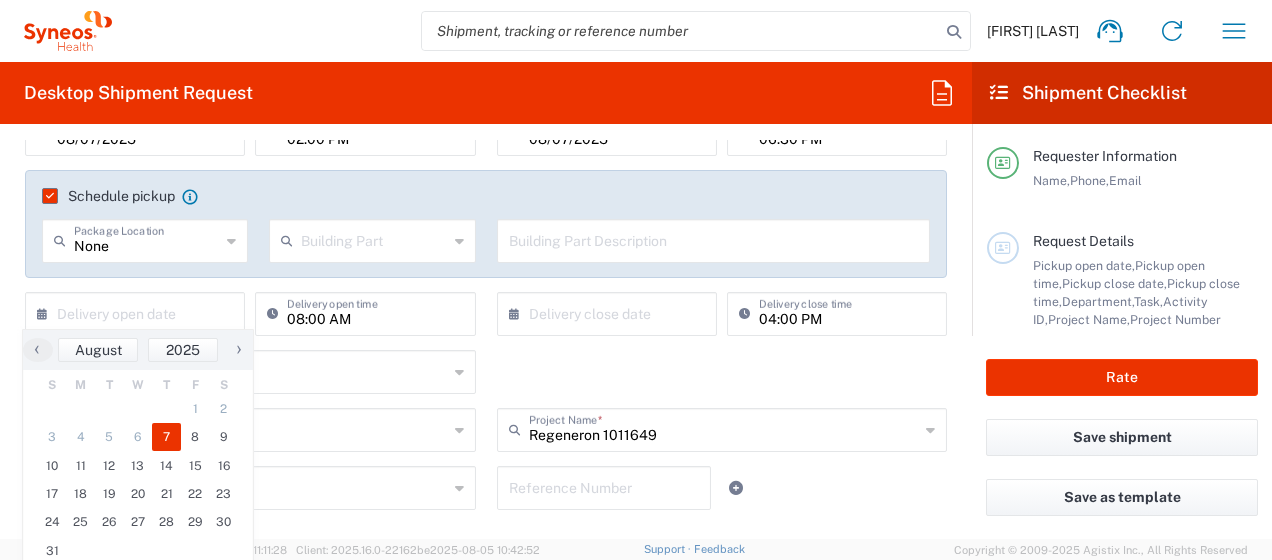click on "7" 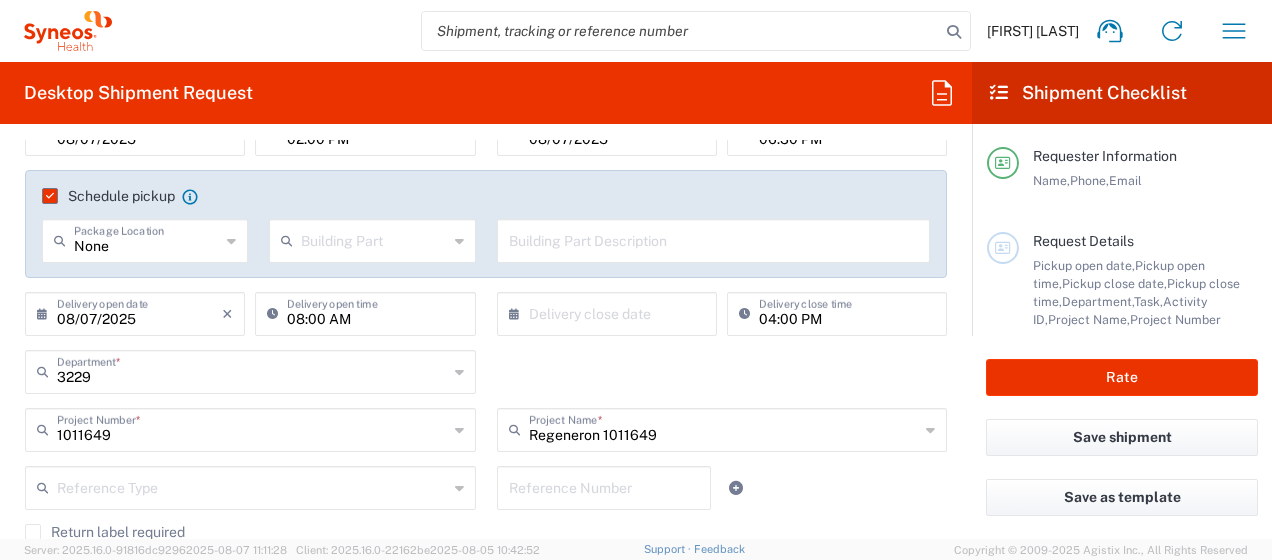 click on "08:00 AM" at bounding box center (375, 312) 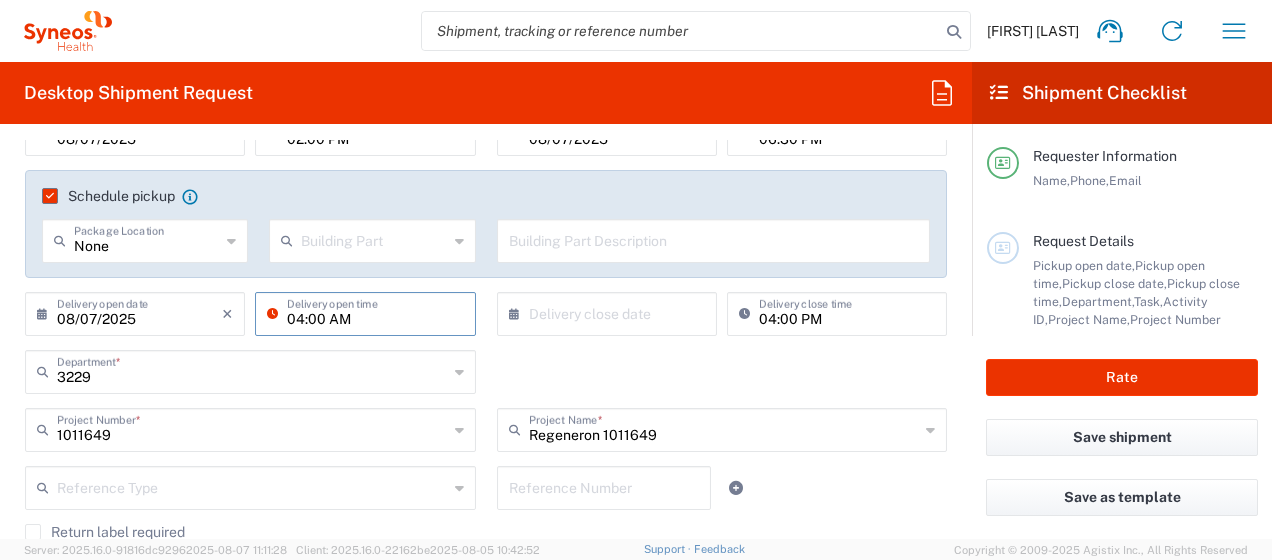 drag, startPoint x: 332, startPoint y: 314, endPoint x: 313, endPoint y: 313, distance: 19.026299 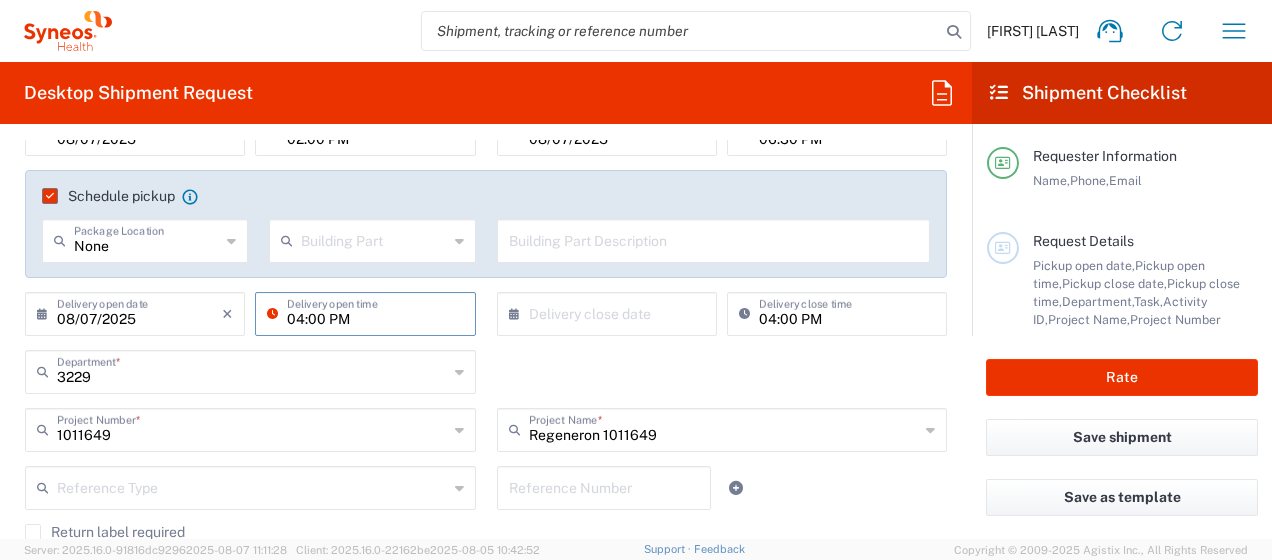 type on "04:00 PM" 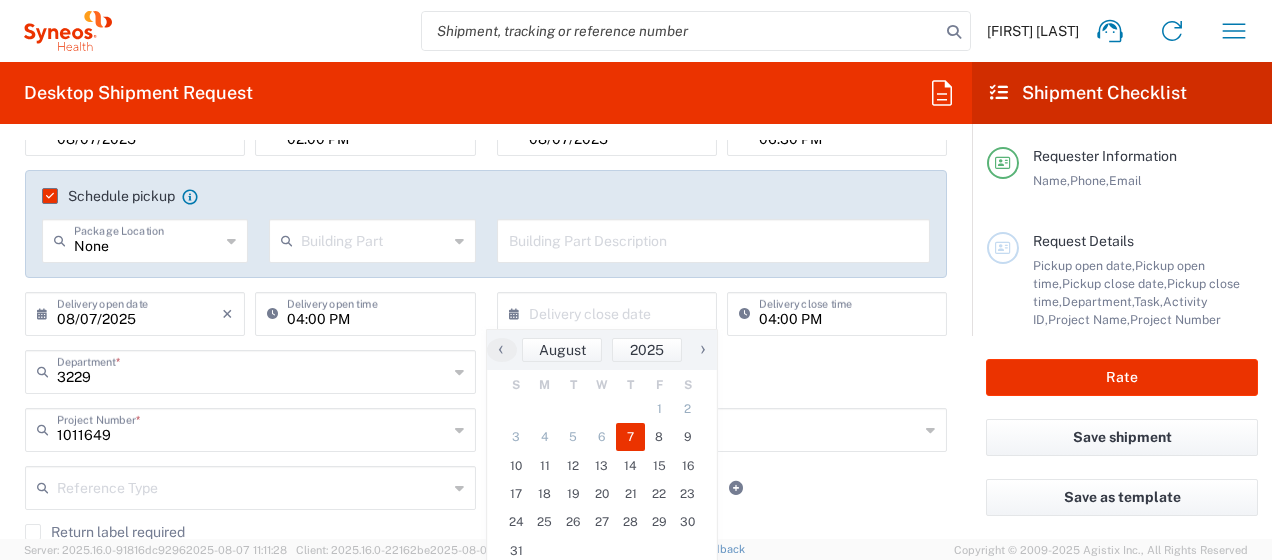 click on "7" 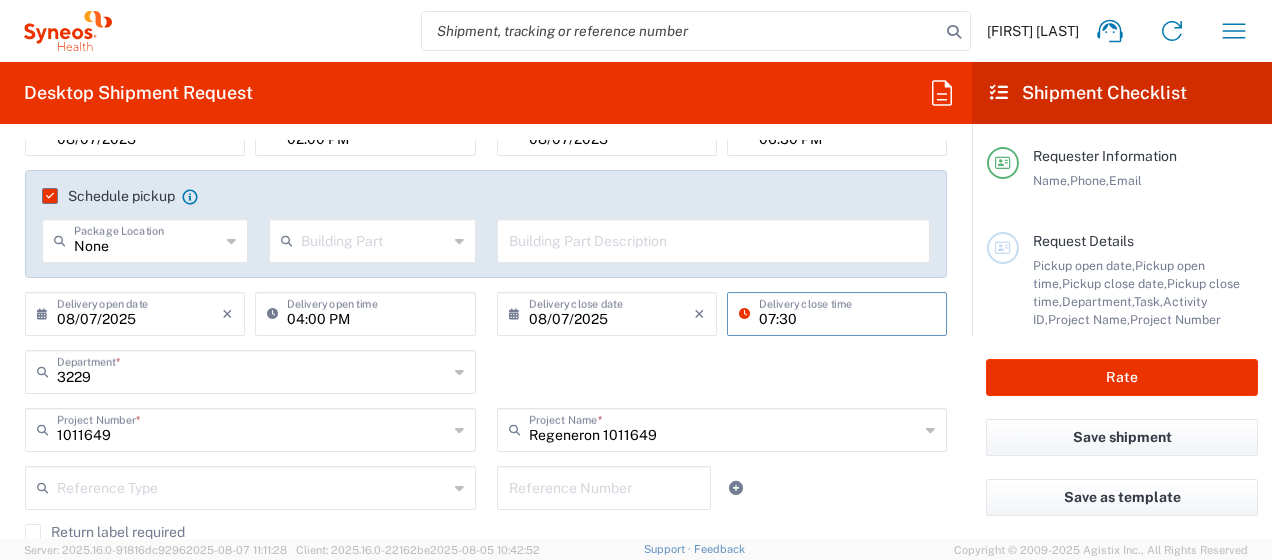type on "07:30" 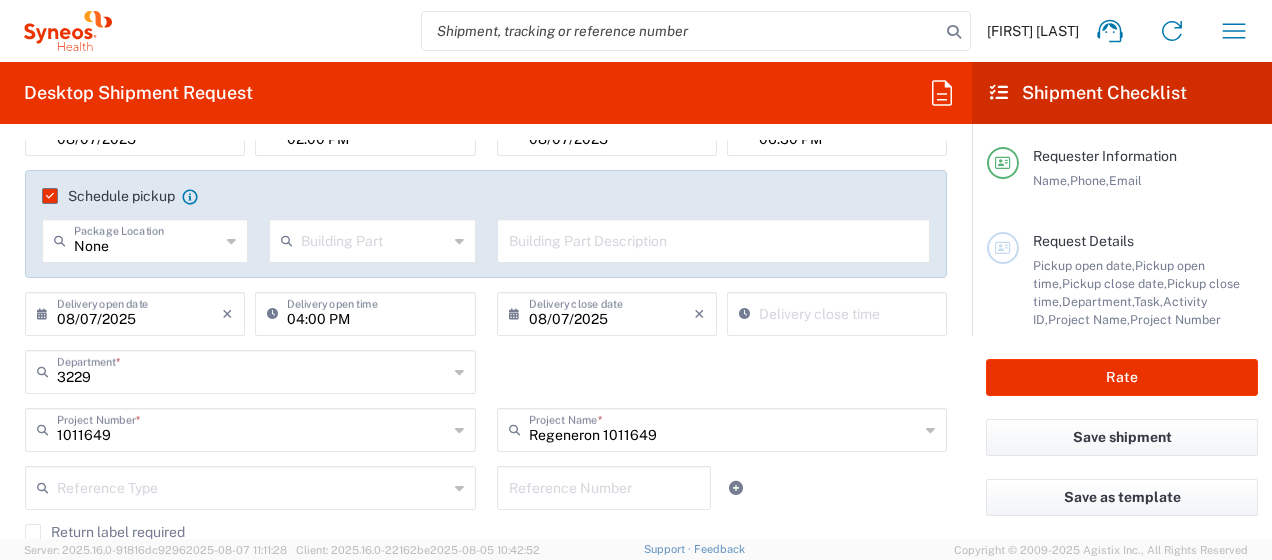 click on "3229  Department  * 3229 3000 3100 3109 3110 3111 3112 3125 3130 3135 3136 3150 3155 3165 3171 3172 3190 3191 3192 3193 3194 3200 3201 3202 3210 3211 Dept 3212 3213 3214 3215 3216 3218 3220 3221 3222 3223 3225 3226 3227 3228 3230 3231 3232 3233 3234 3235 3236 3237 3238 3240 3241" 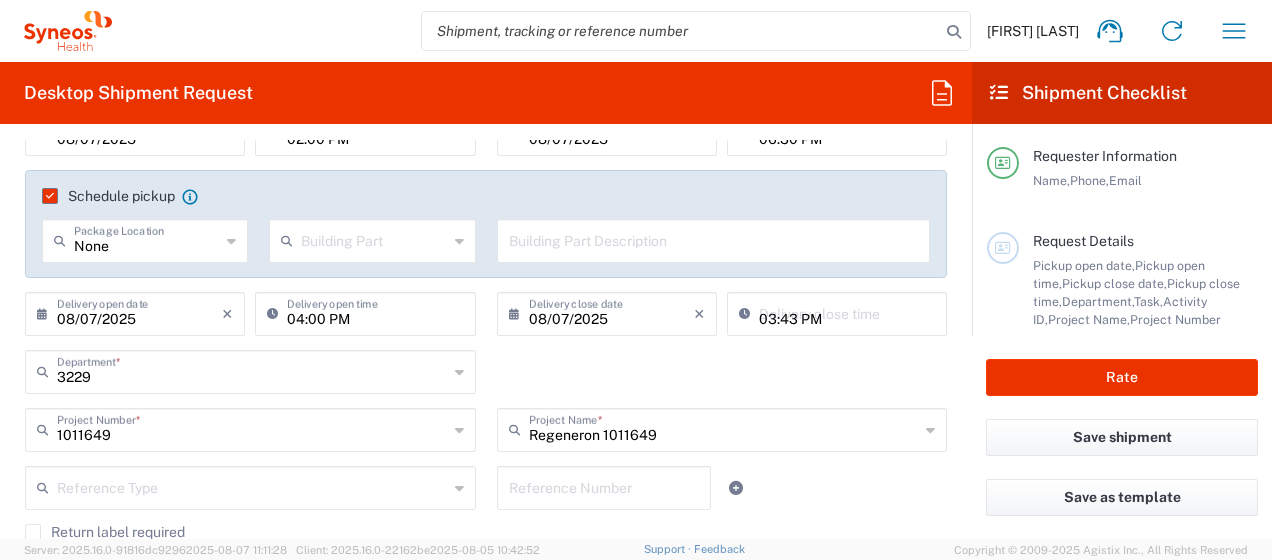 click on "03:43 PM" at bounding box center [847, 312] 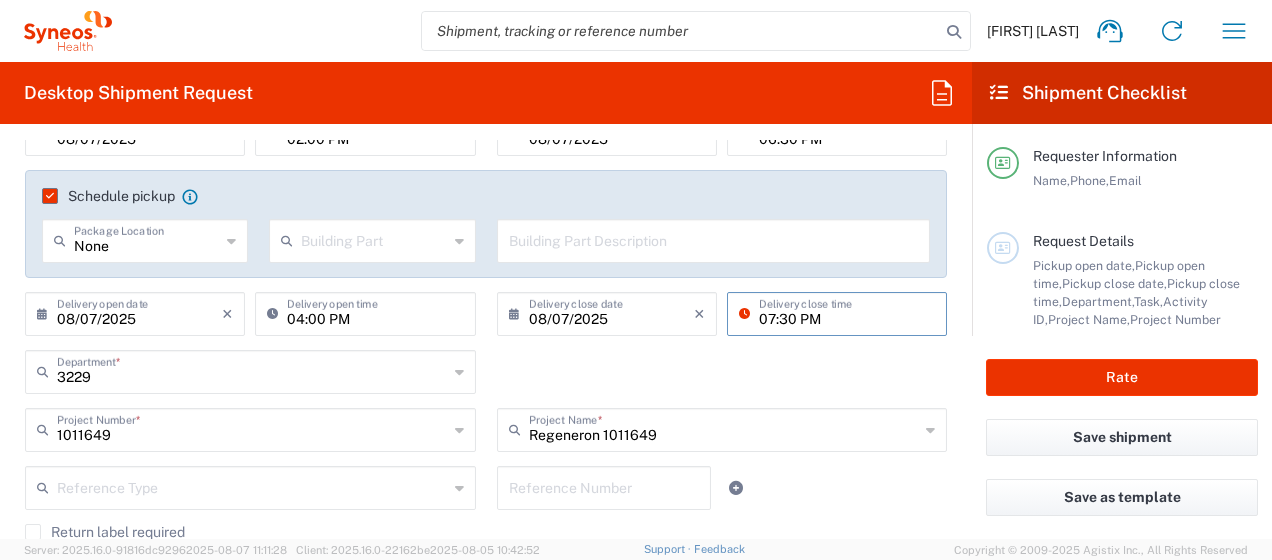 type on "07:30 PM" 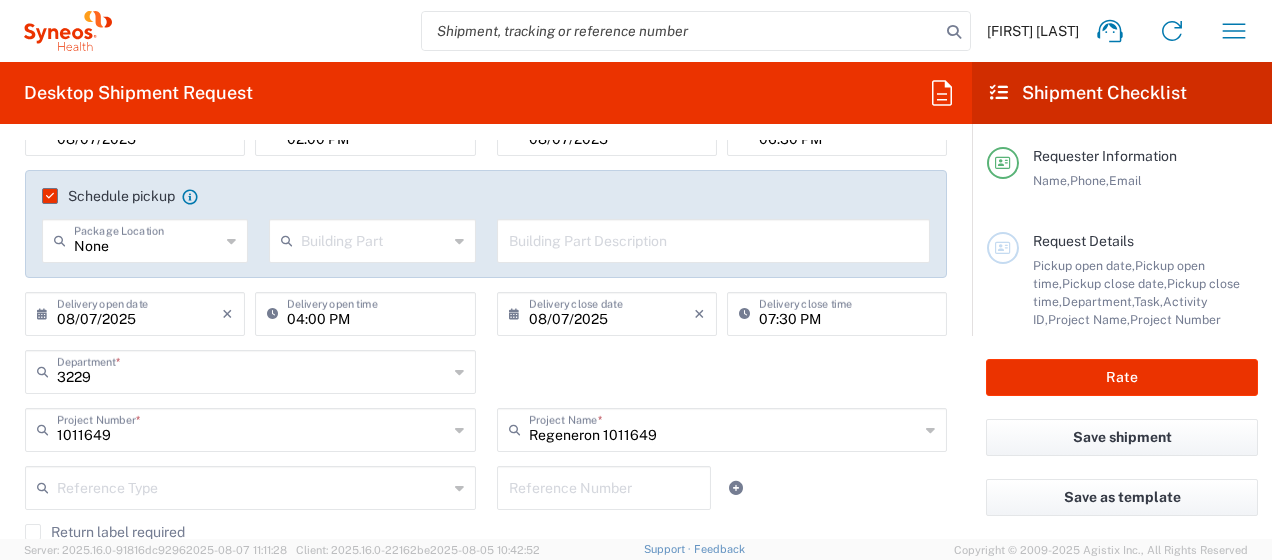 click on "3229  Department  * 3229 3000 3100 3109 3110 3111 3112 3125 3130 3135 3136 3150 3155 3165 3171 3172 3190 3191 3192 3193 3194 3200 3201 3202 3210 3211 Dept 3212 3213 3214 3215 3216 3218 3220 3221 3222 3223 3225 3226 3227 3228 3230 3231 3232 3233 3234 3235 3236 3237 3238 3240 3241" 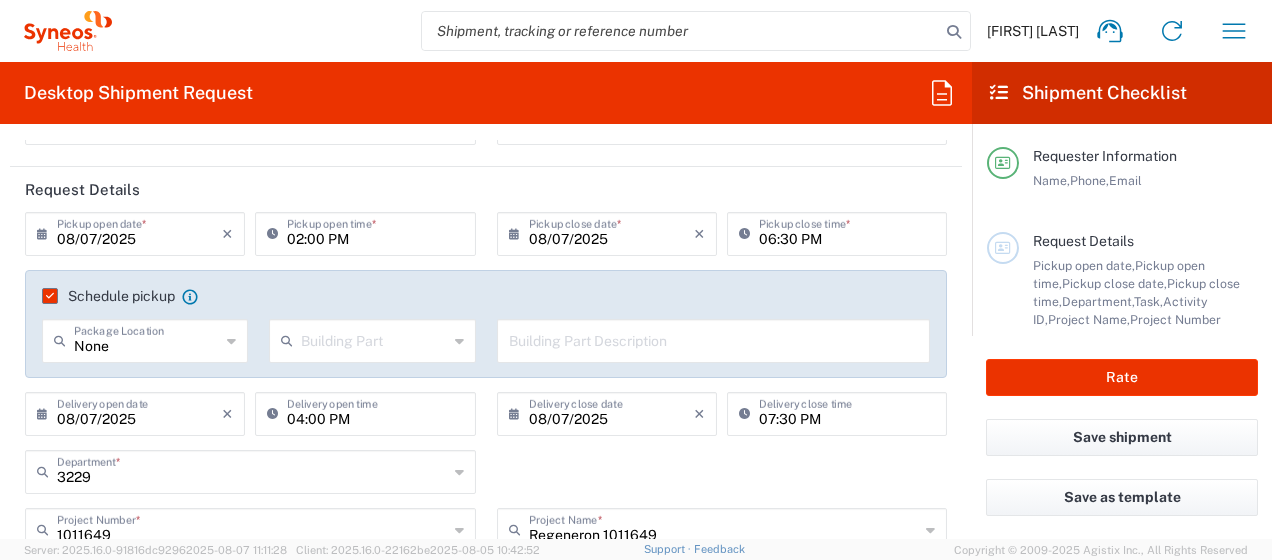 click on "08/07/2025" at bounding box center (139, 232) 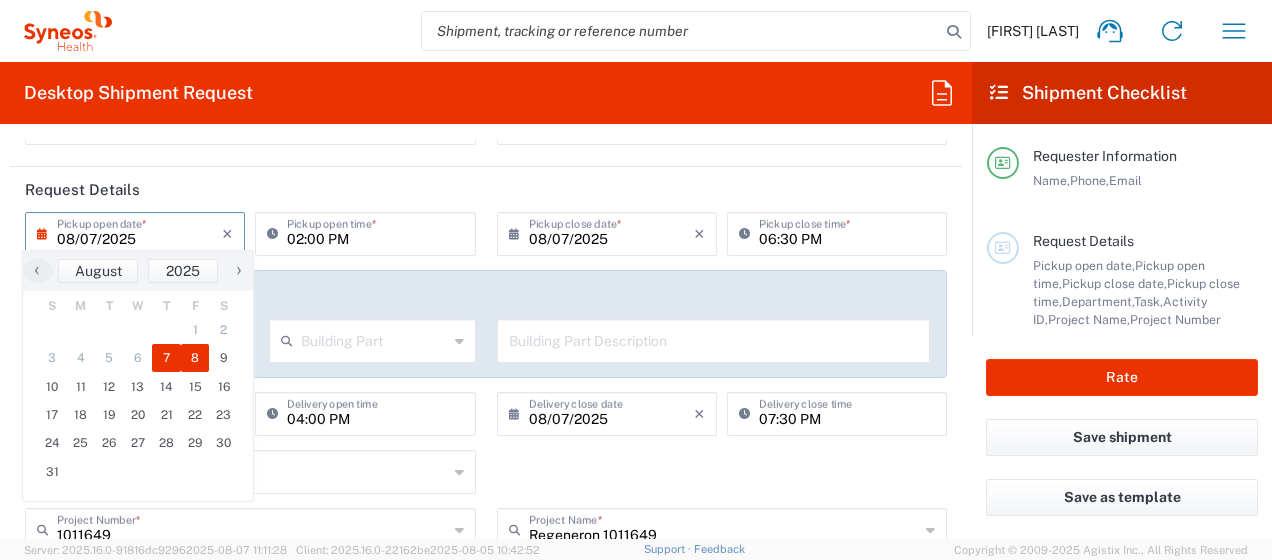 click on "8" 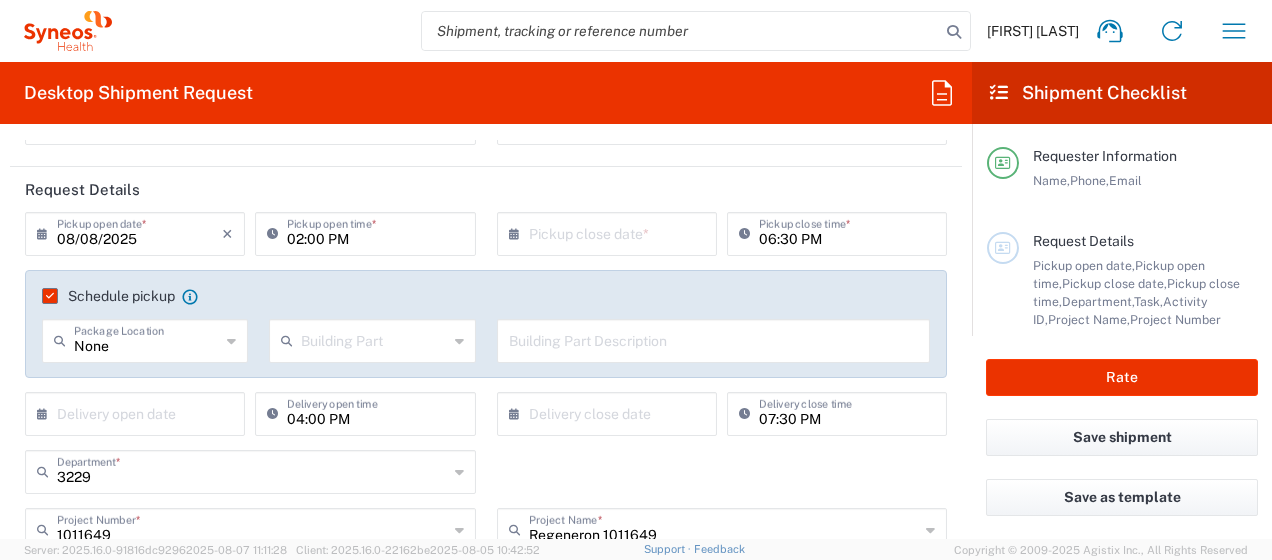 click 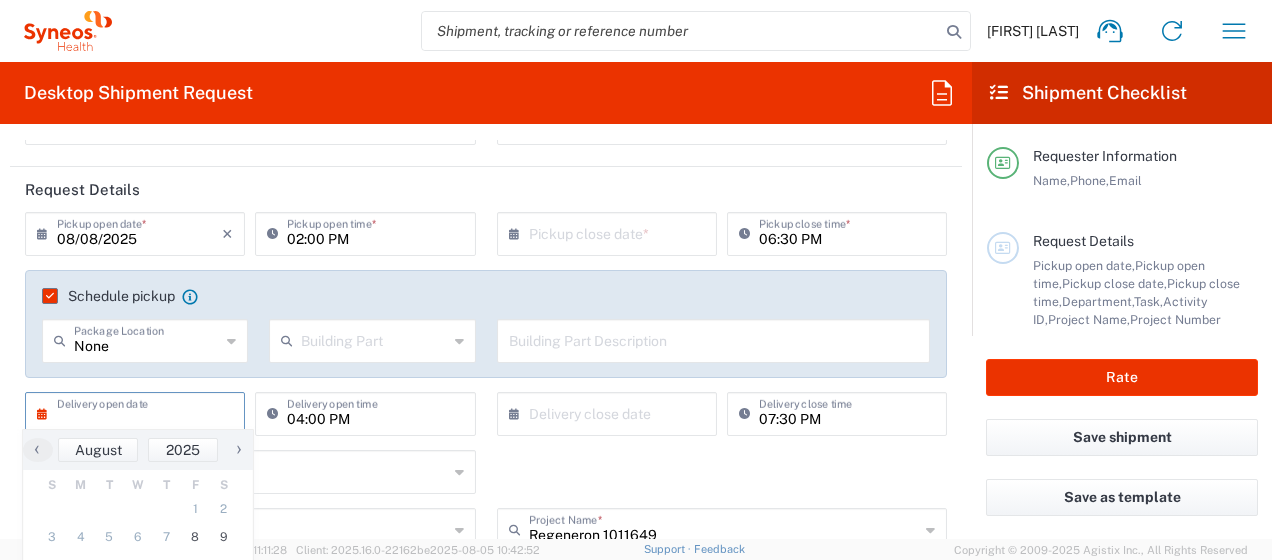 click at bounding box center [139, 412] 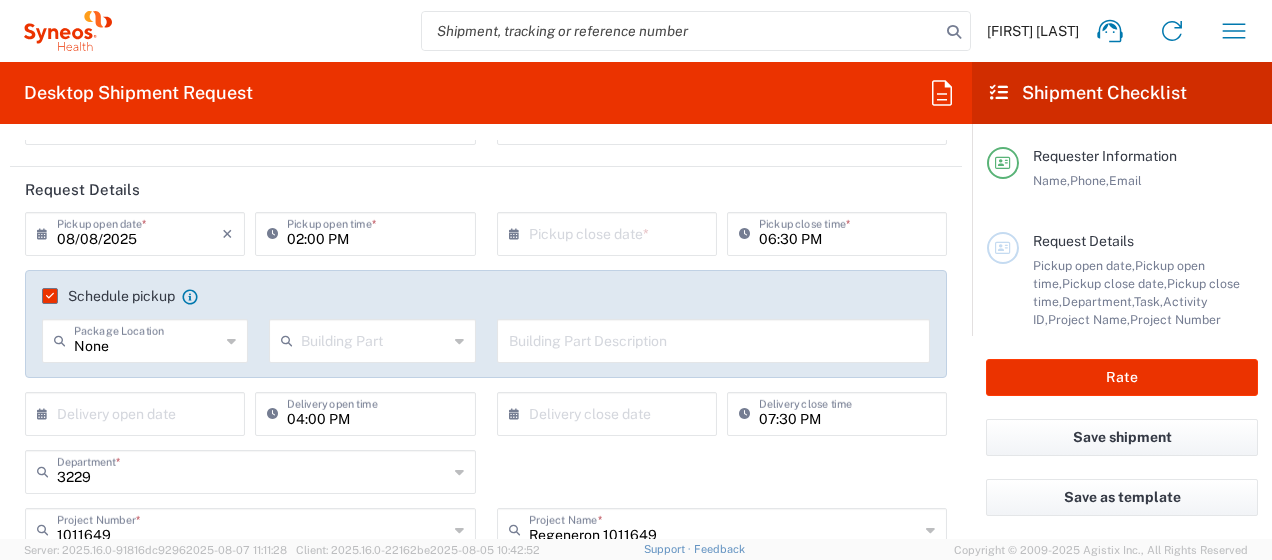 click at bounding box center [139, 412] 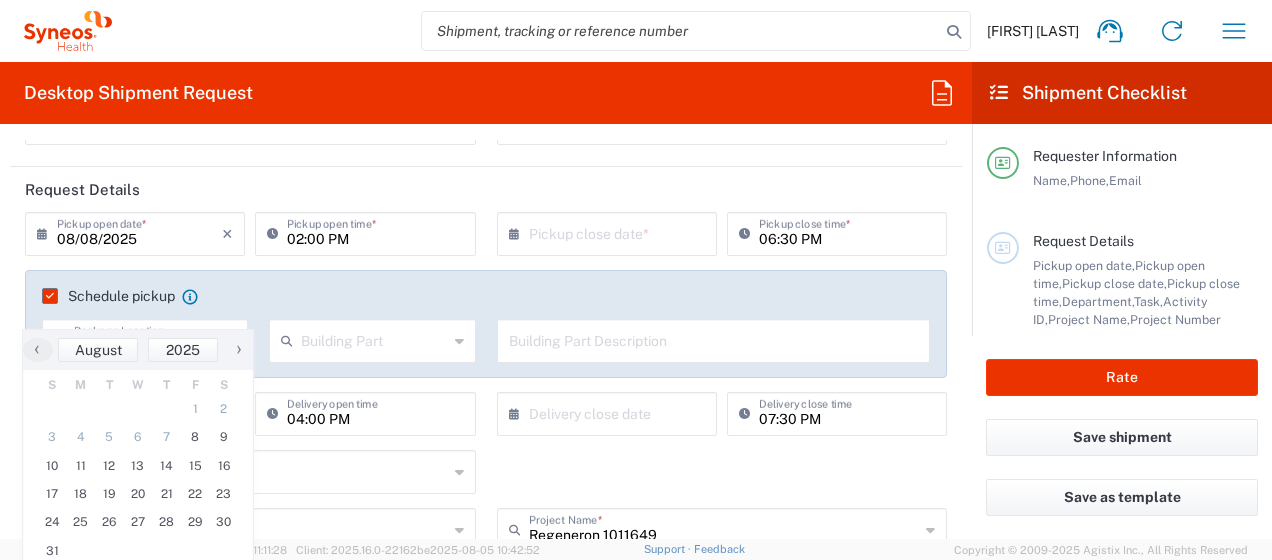 scroll, scrollTop: 300, scrollLeft: 0, axis: vertical 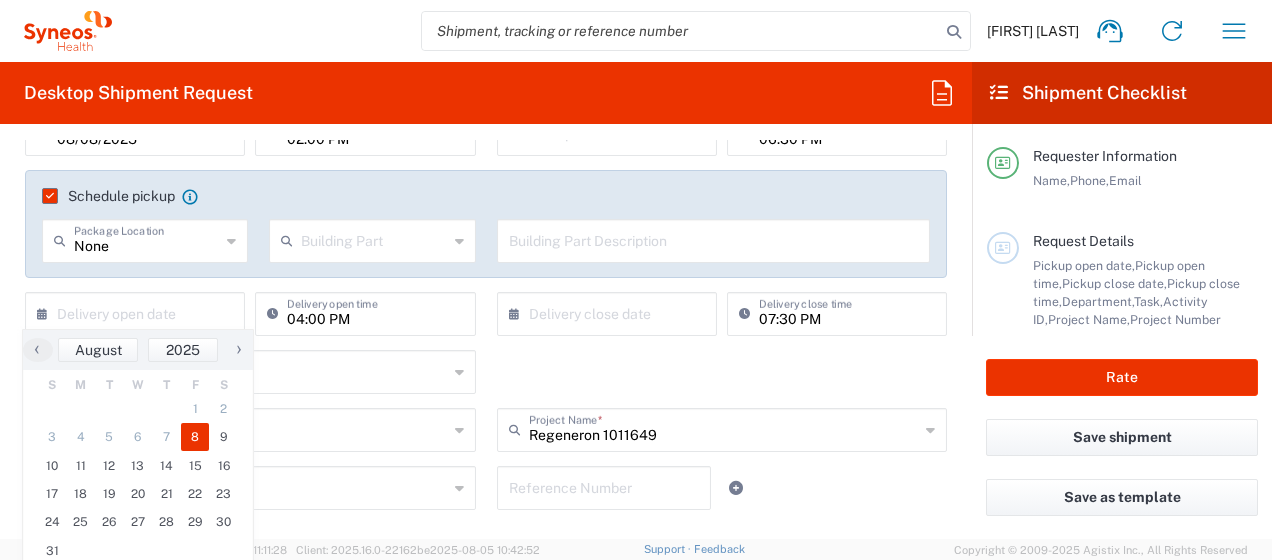 click on "8" 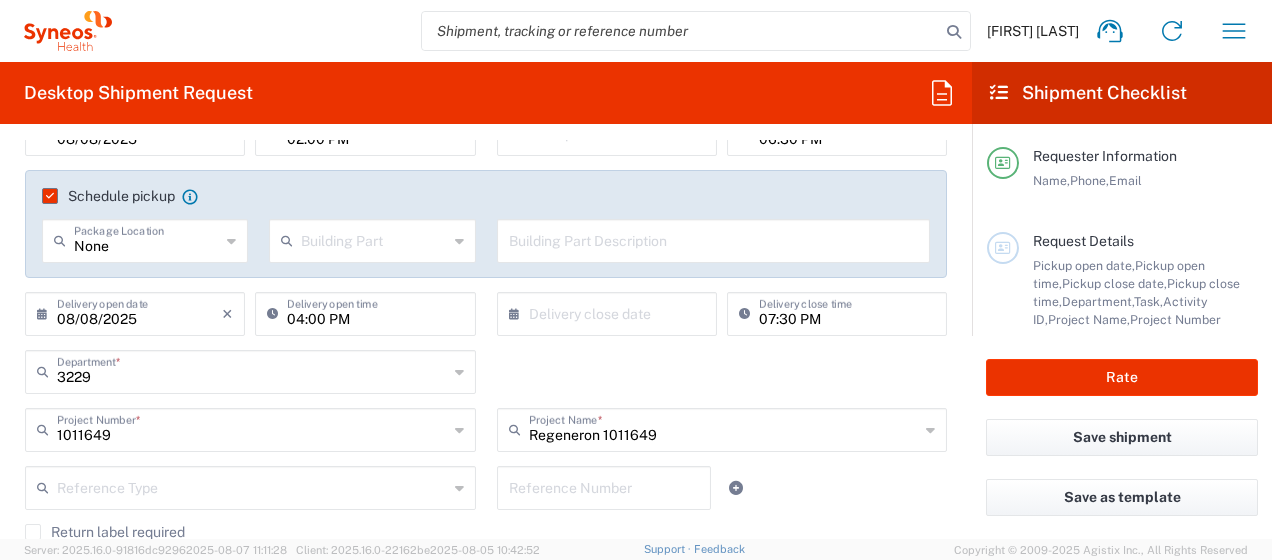 click at bounding box center [374, 239] 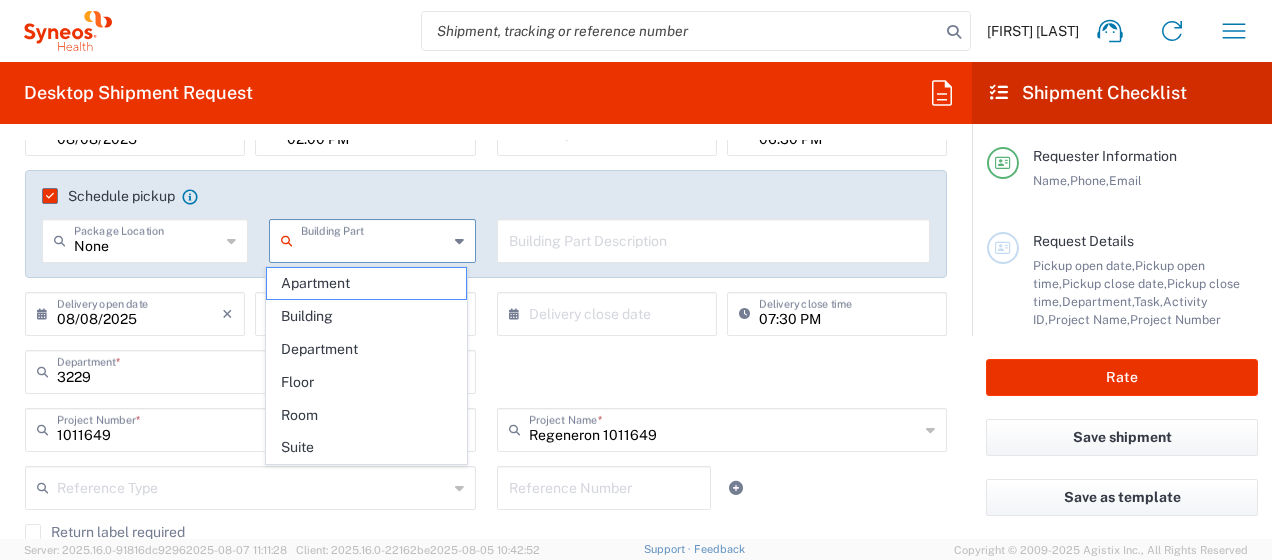 scroll, scrollTop: 200, scrollLeft: 0, axis: vertical 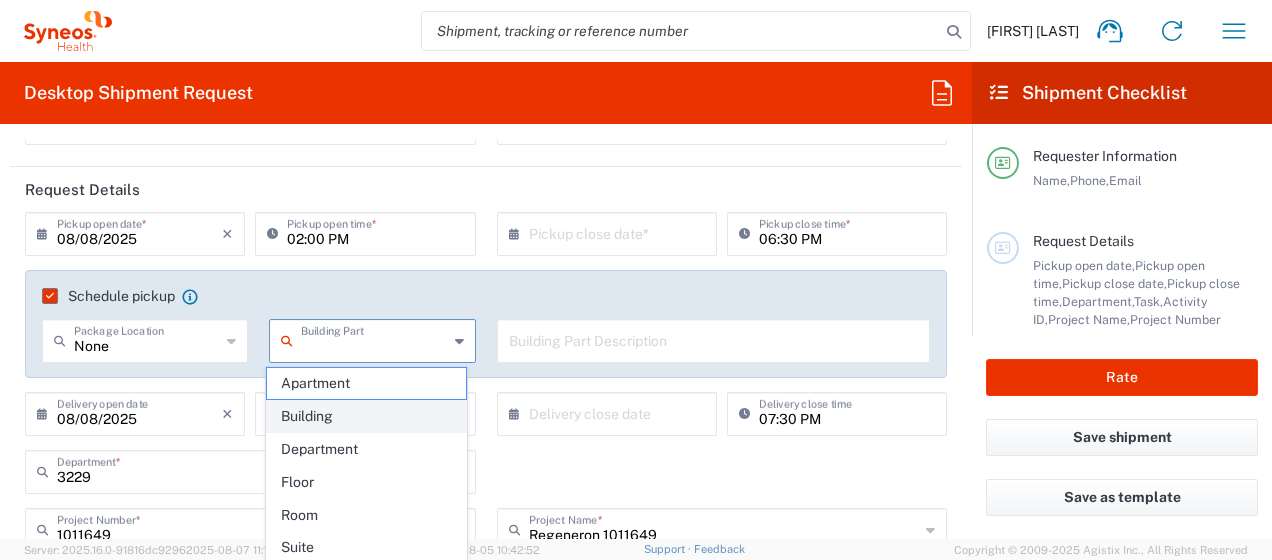 click on "Building" 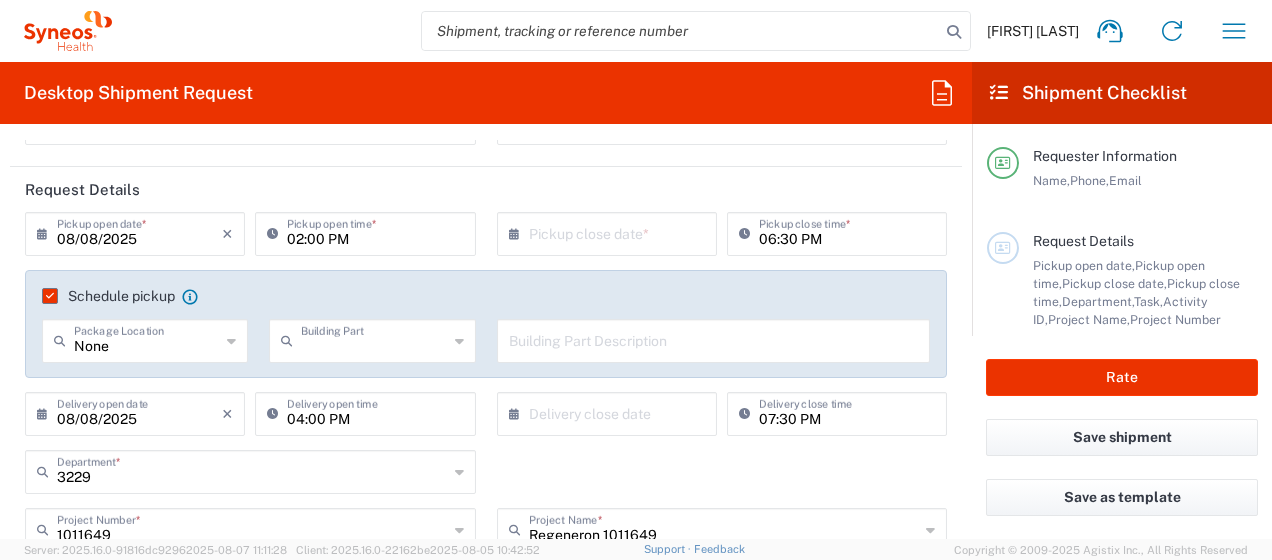 type on "Building" 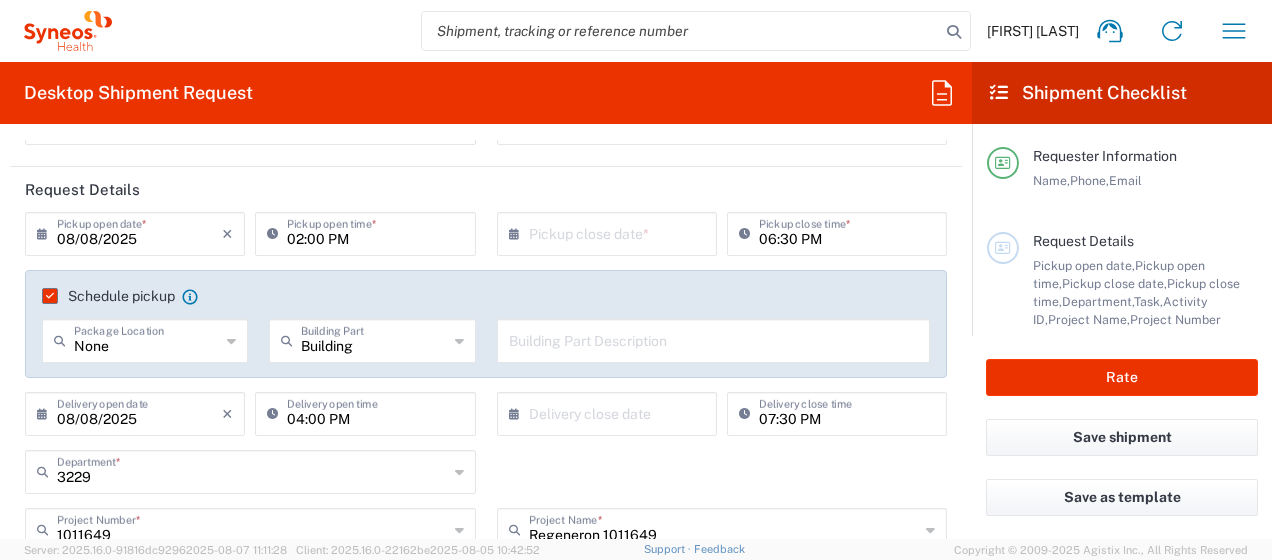 click at bounding box center [611, 232] 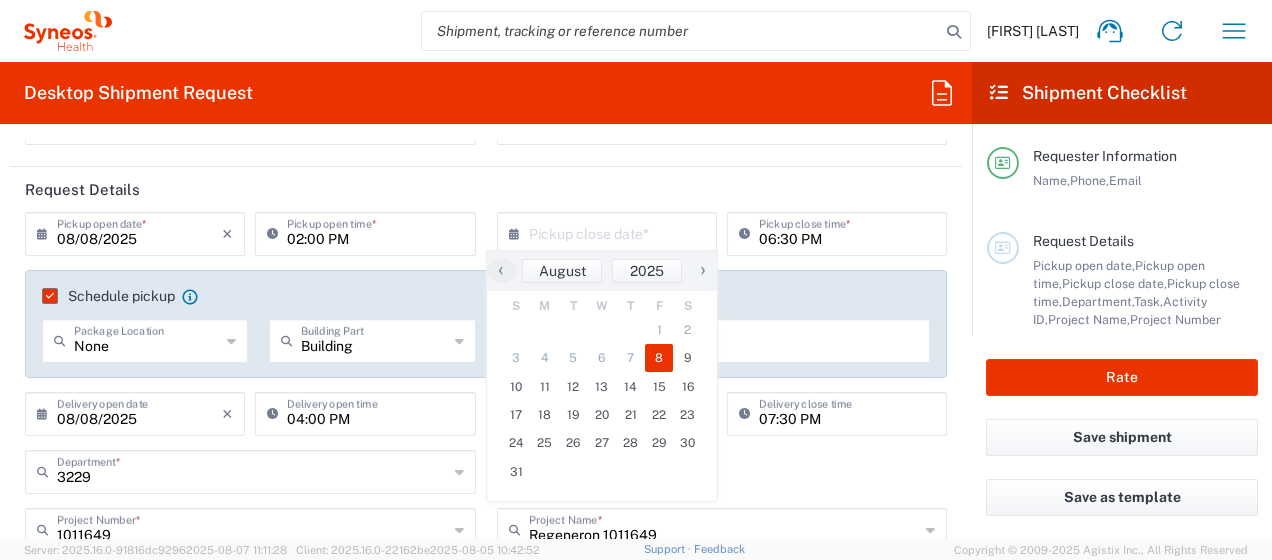 click on "8" 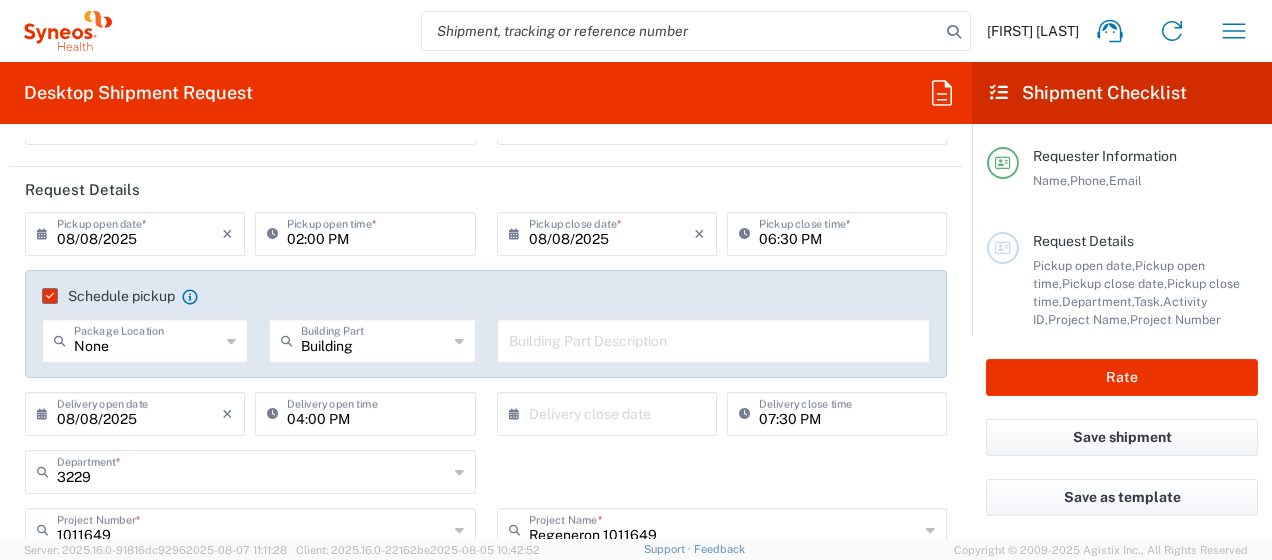 click on "06:30 PM" at bounding box center (847, 232) 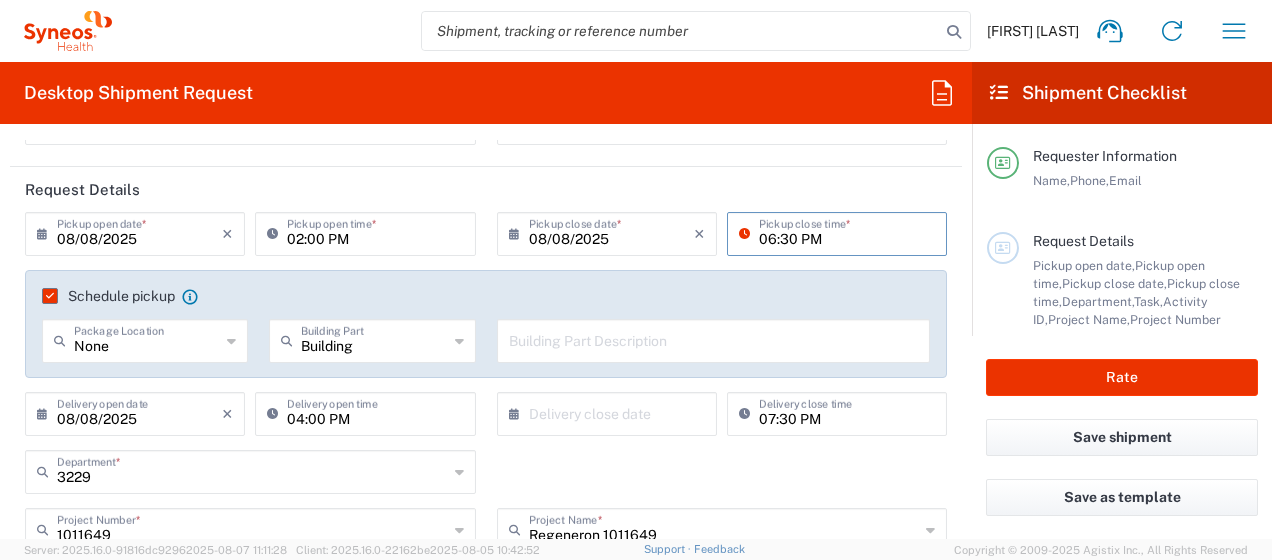 drag, startPoint x: 781, startPoint y: 233, endPoint x: 738, endPoint y: 240, distance: 43.56604 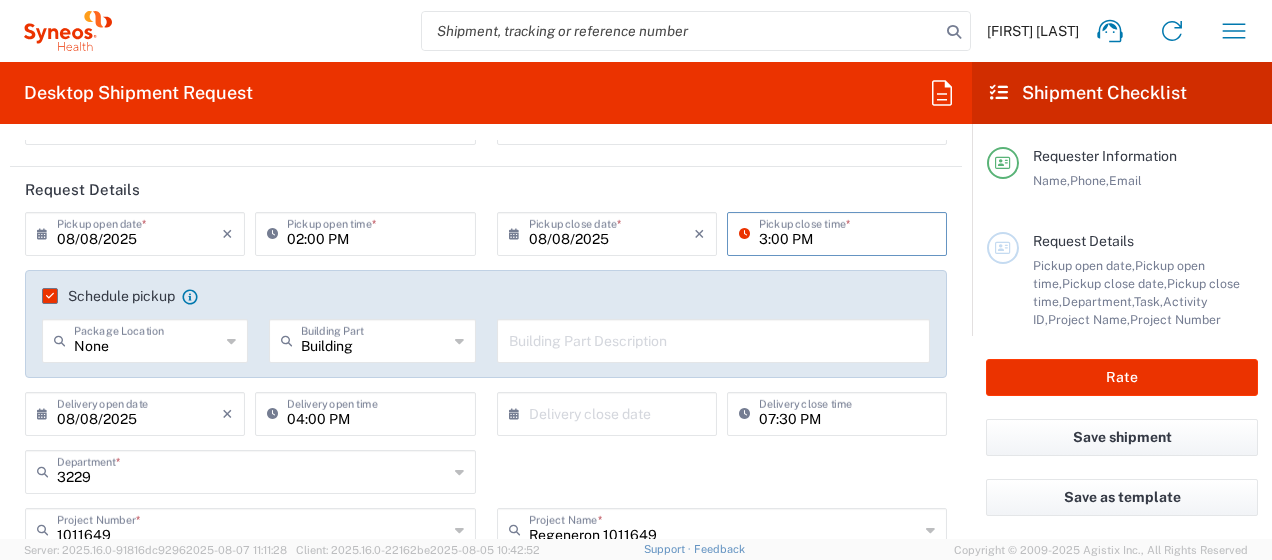 type on "03:00 PM" 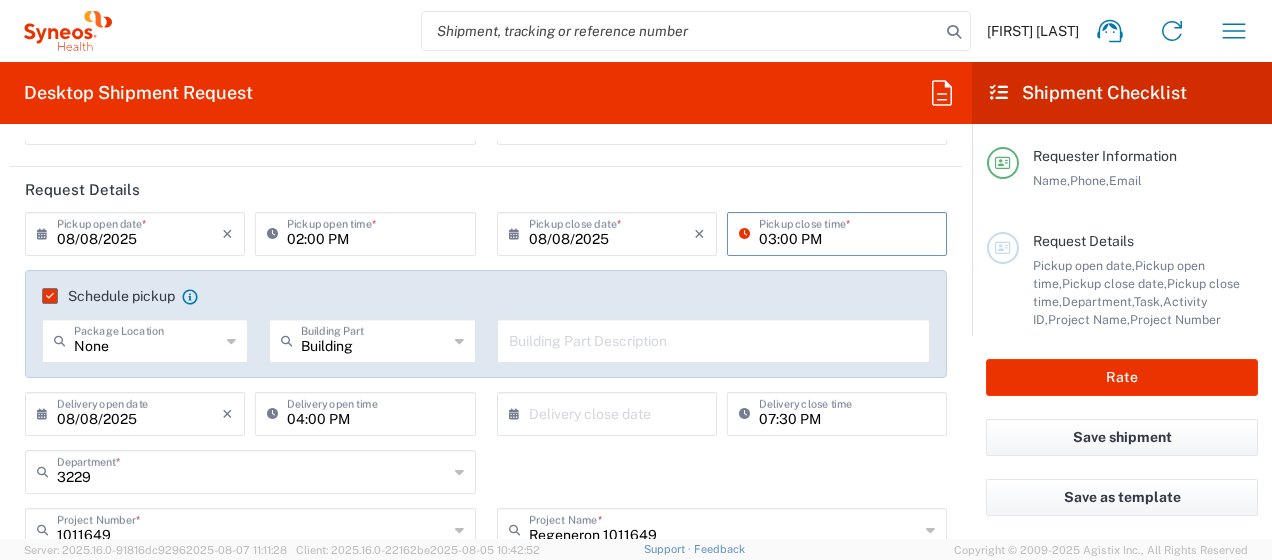click on "07:30 PM" at bounding box center [847, 412] 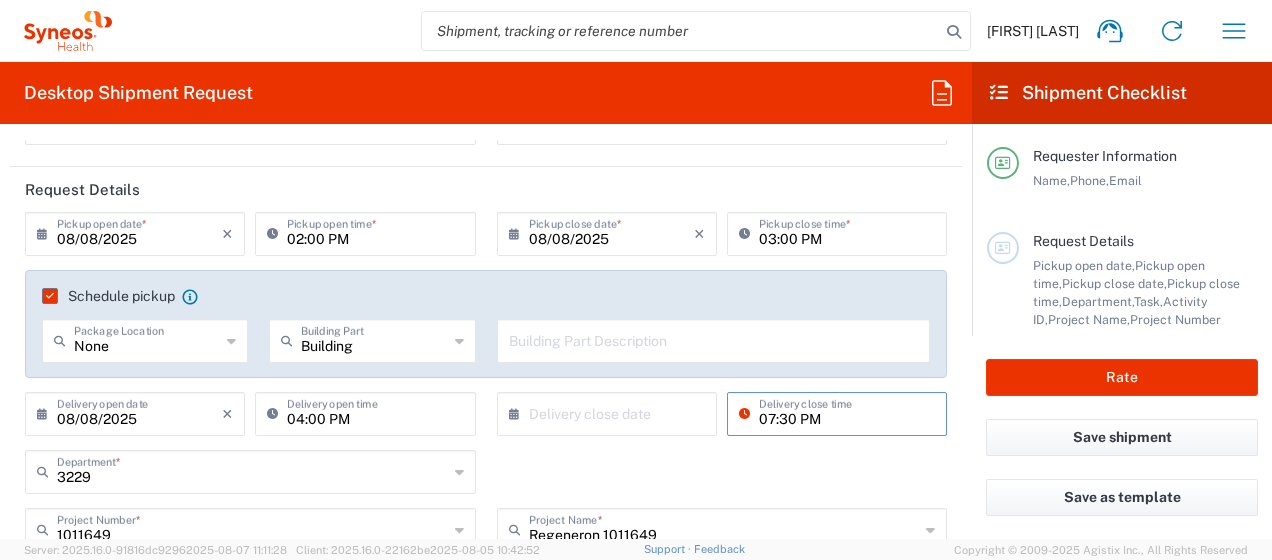 click on "07:30 PM" at bounding box center [847, 412] 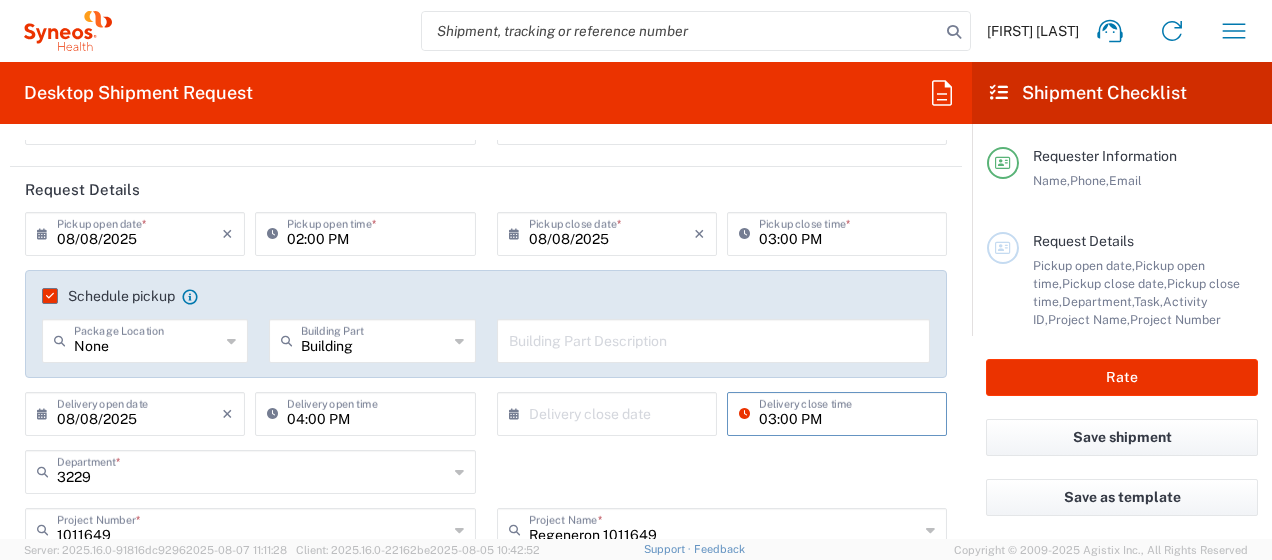 type on "03:00 PM" 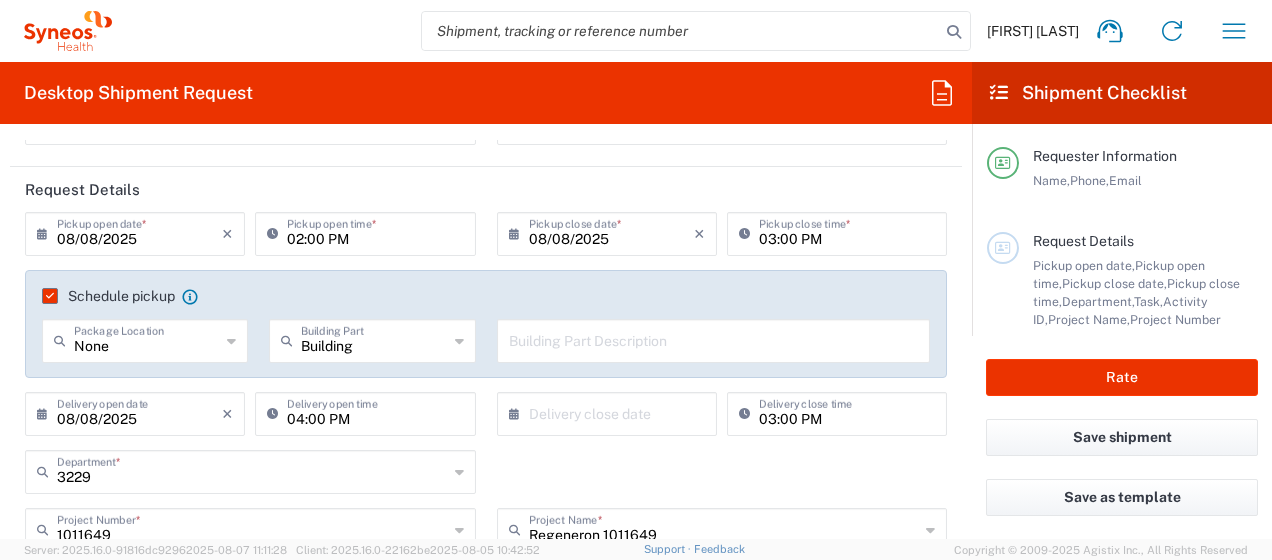click 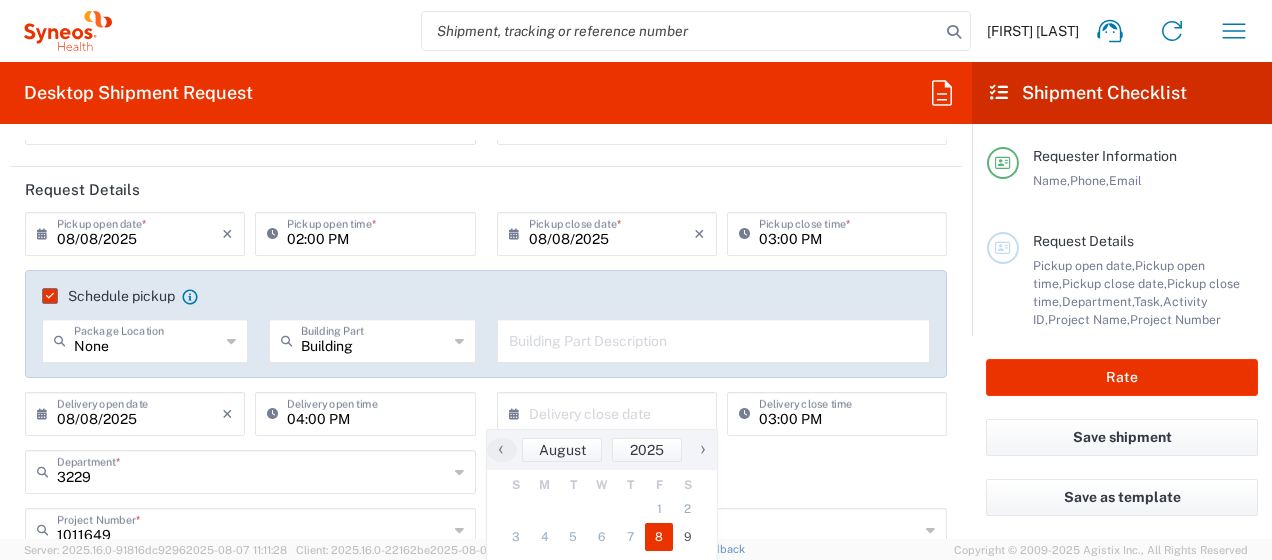 click on "8" 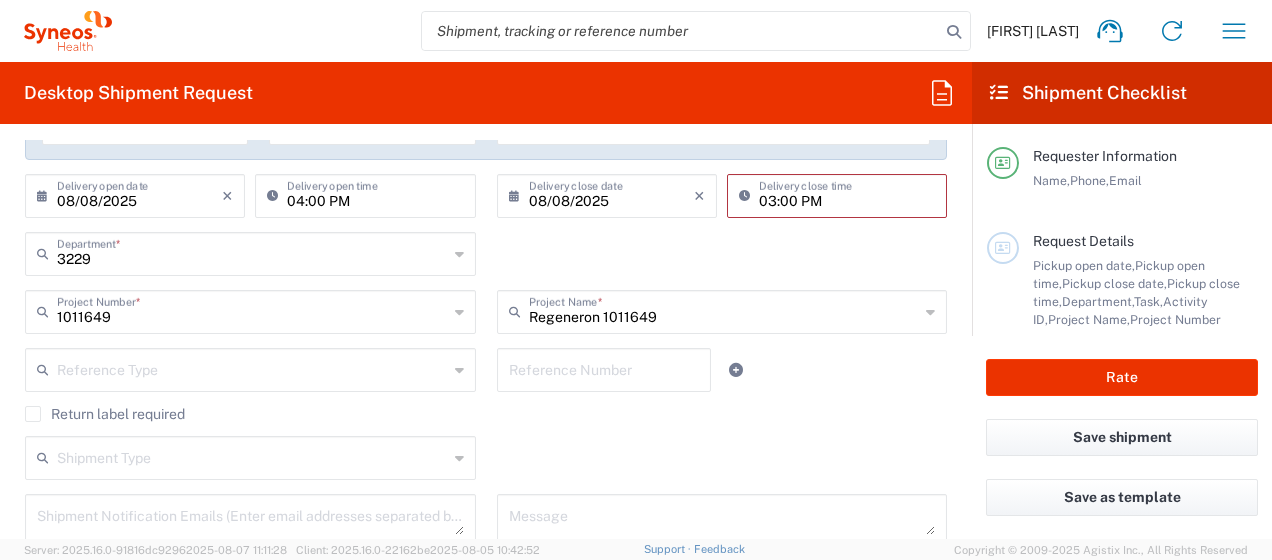 scroll, scrollTop: 400, scrollLeft: 0, axis: vertical 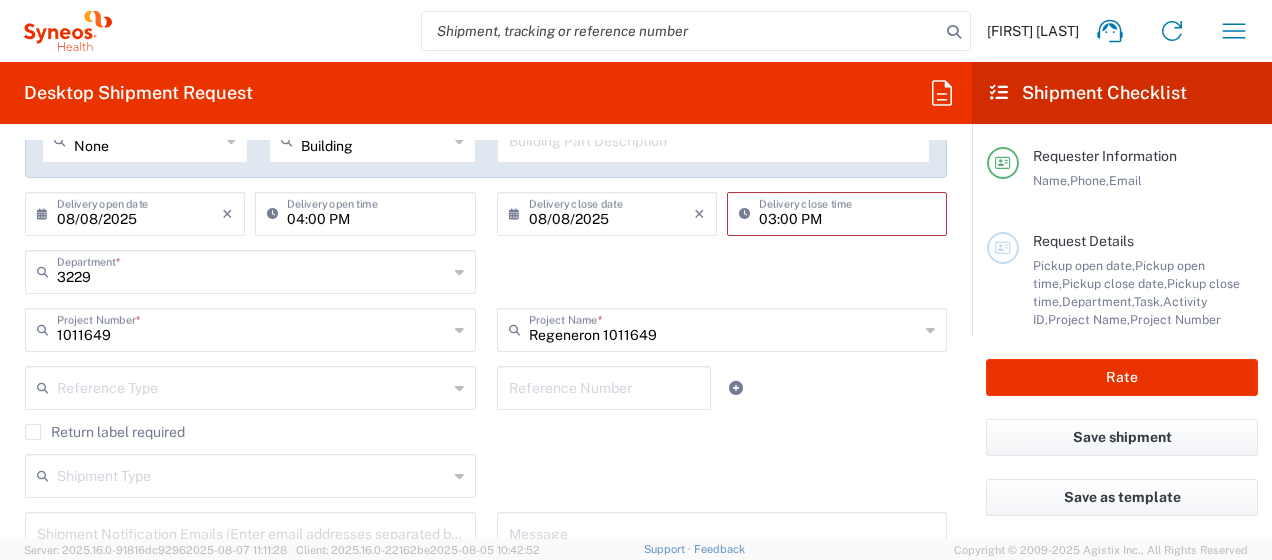 click 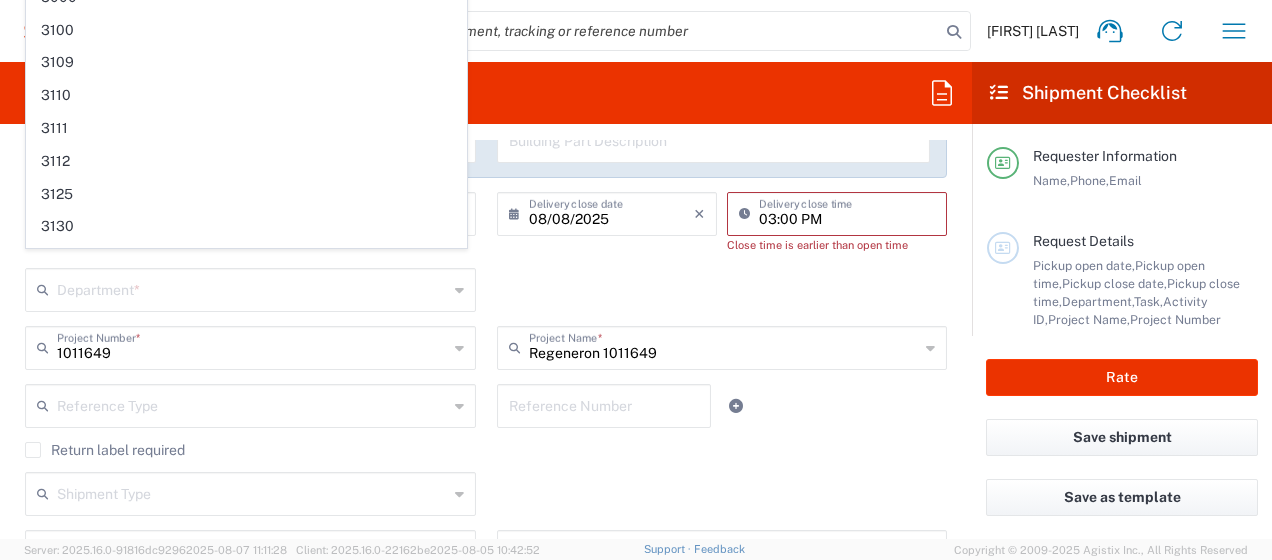 click on "Department  *" 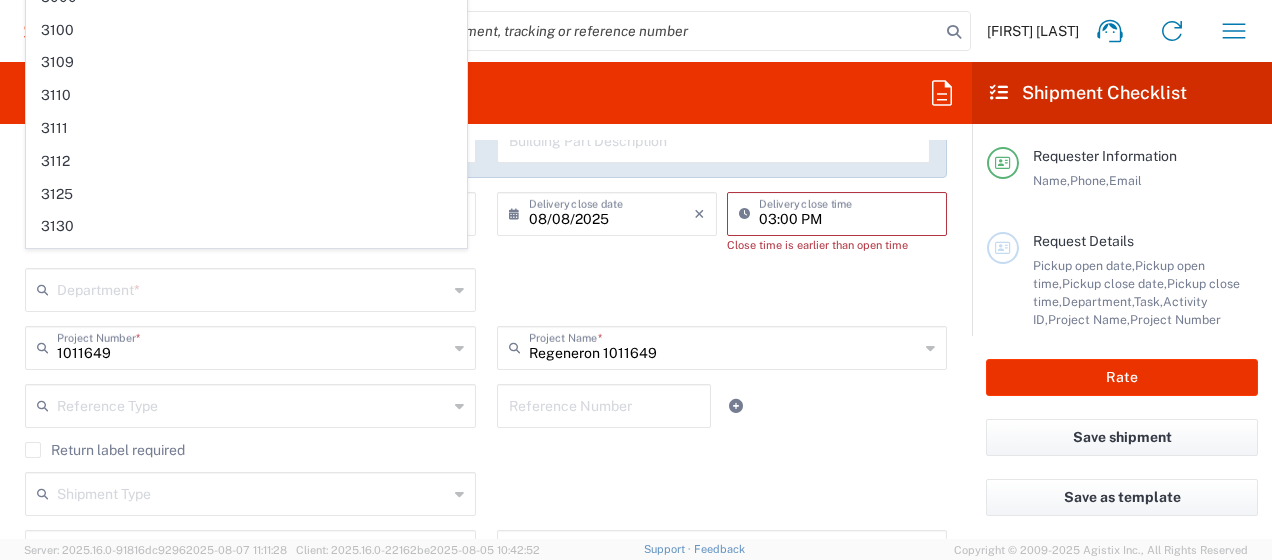 click on "Department  * 3229 3000 3100 3109 3110 3111 3112 3125 3130 3135 3136 3150 3155 3165 3171 3172 3190 3191 3192 3193 3194 3200 3201 3202 3210 3211 Dept 3212 3213 3214 3215 3216 3218 3220 3221 3222 3223 3225 3226 3227 3228 3230 3231 3232 3233 3234 3235 3236 3237 3238 3240 3241" 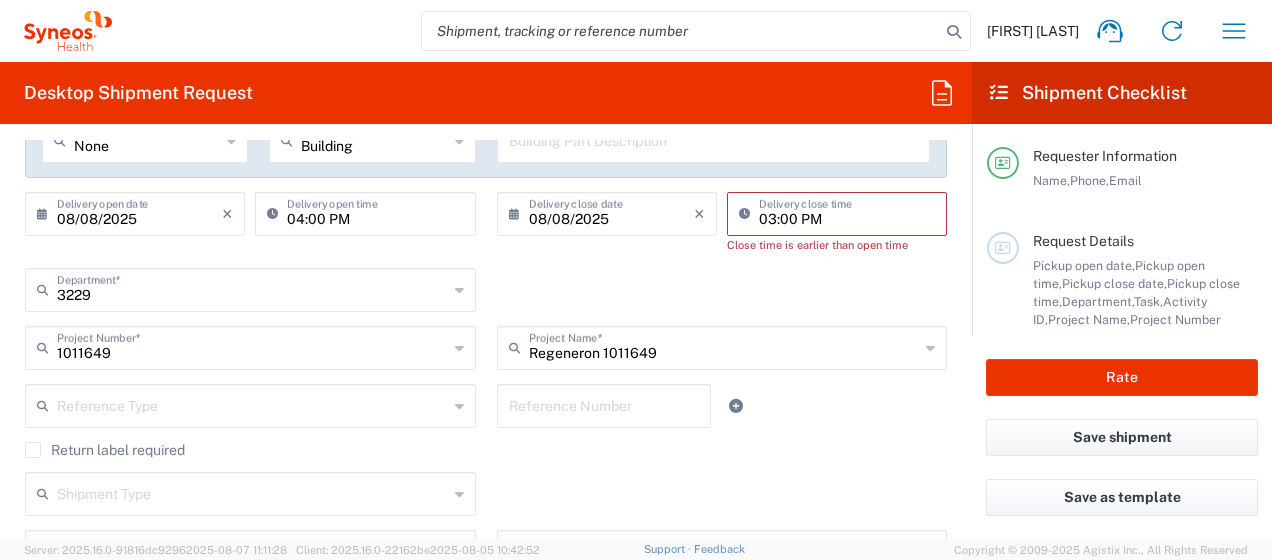 click on "3229  Department  * 3229 3000 3100 3109 3110 3111 3112 3125 3130 3135 3136 3150 3155 3165 3171 3172 3190 3191 3192 3193 3194 3200 3201 3202 3210 3211 Dept 3212 3213 3214 3215 3216 3218 3220 3221 3222 3223 3225 3226 3227 3228 3230 3231 3232 3233 3234 3235 3236 3237 3238 3240 3241" 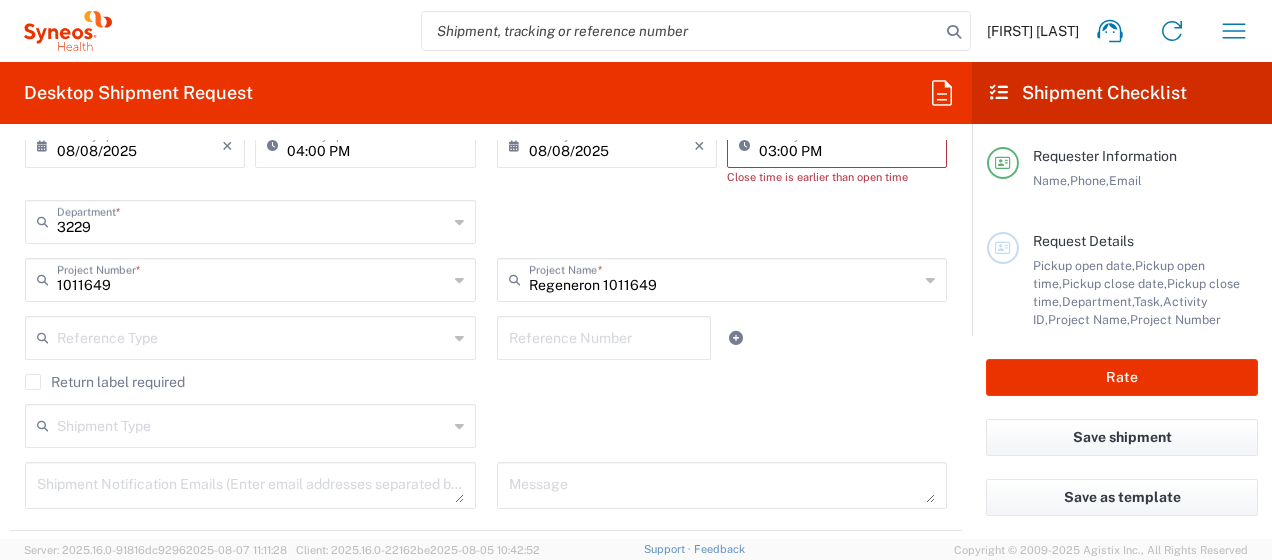 scroll, scrollTop: 500, scrollLeft: 0, axis: vertical 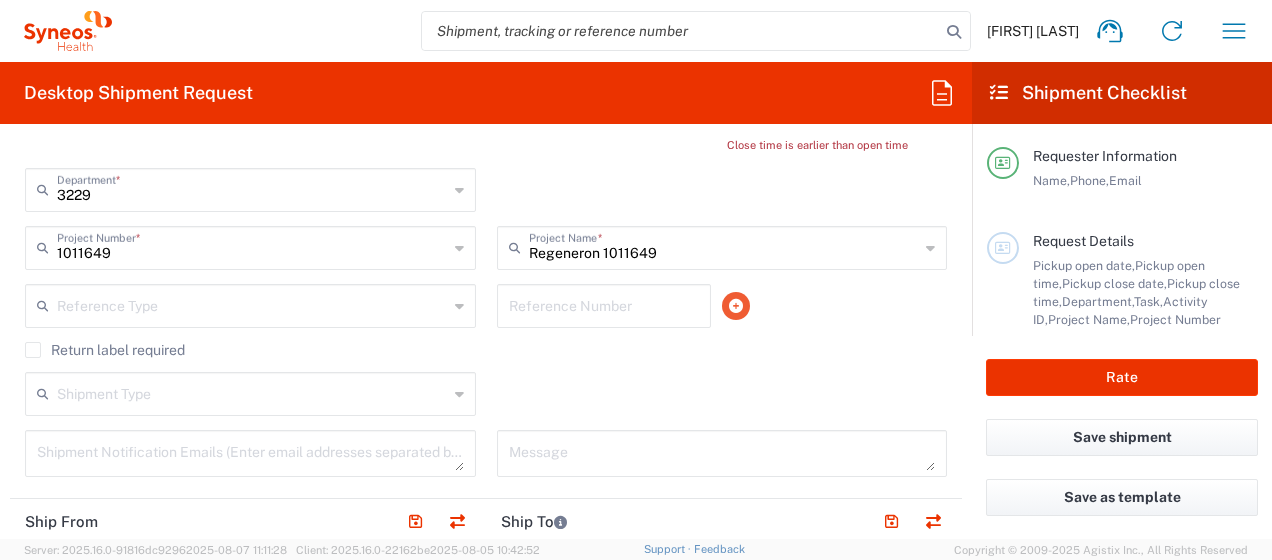 click 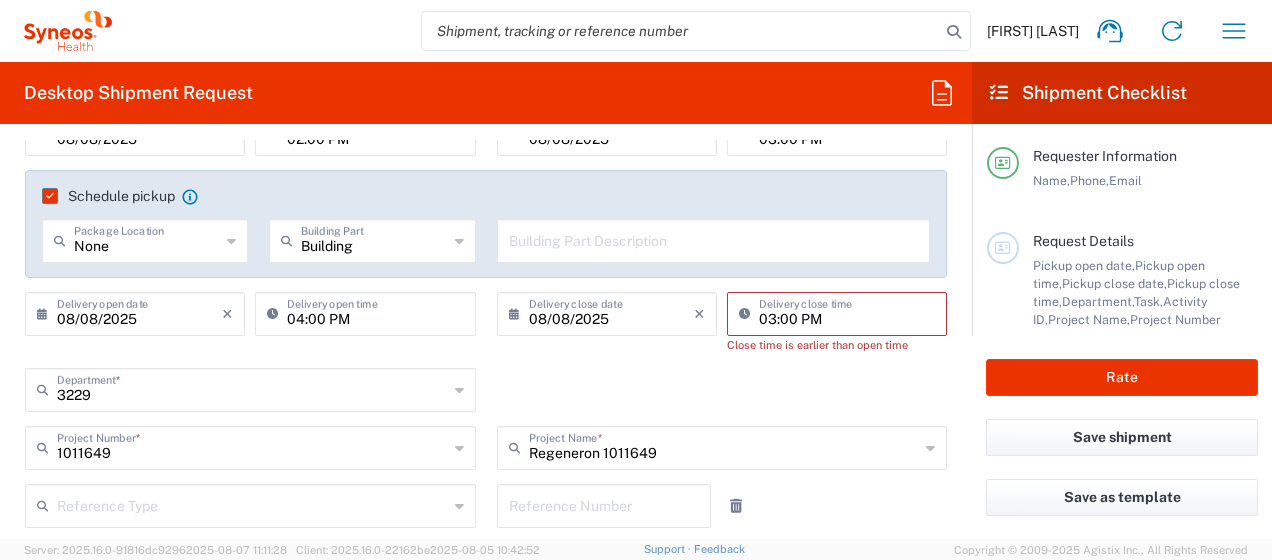 scroll, scrollTop: 200, scrollLeft: 0, axis: vertical 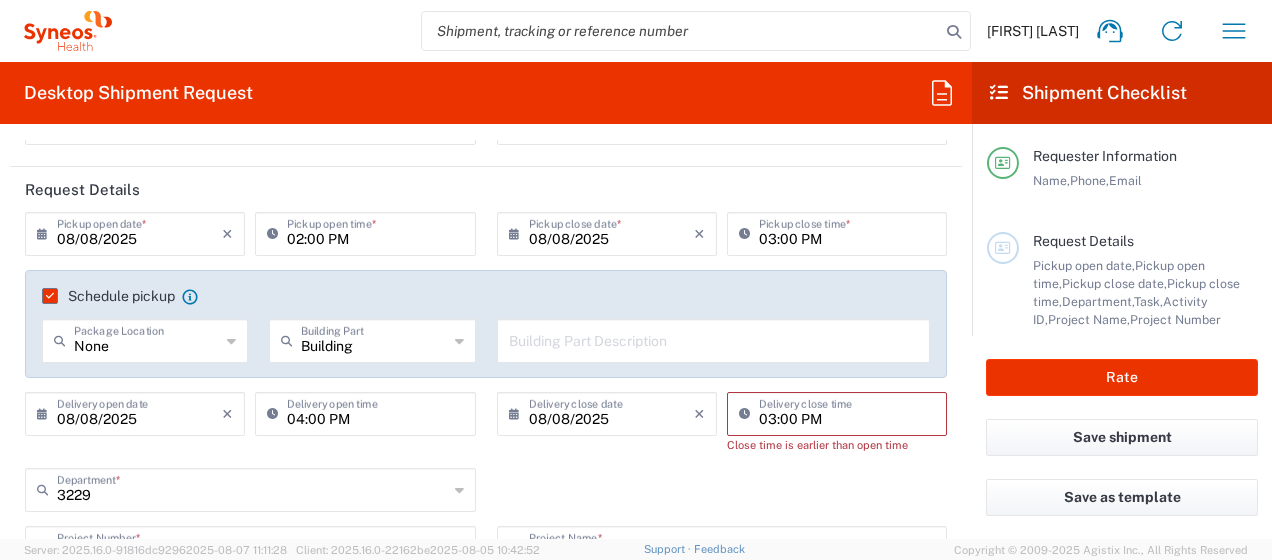 click on "02:00 PM" at bounding box center [375, 232] 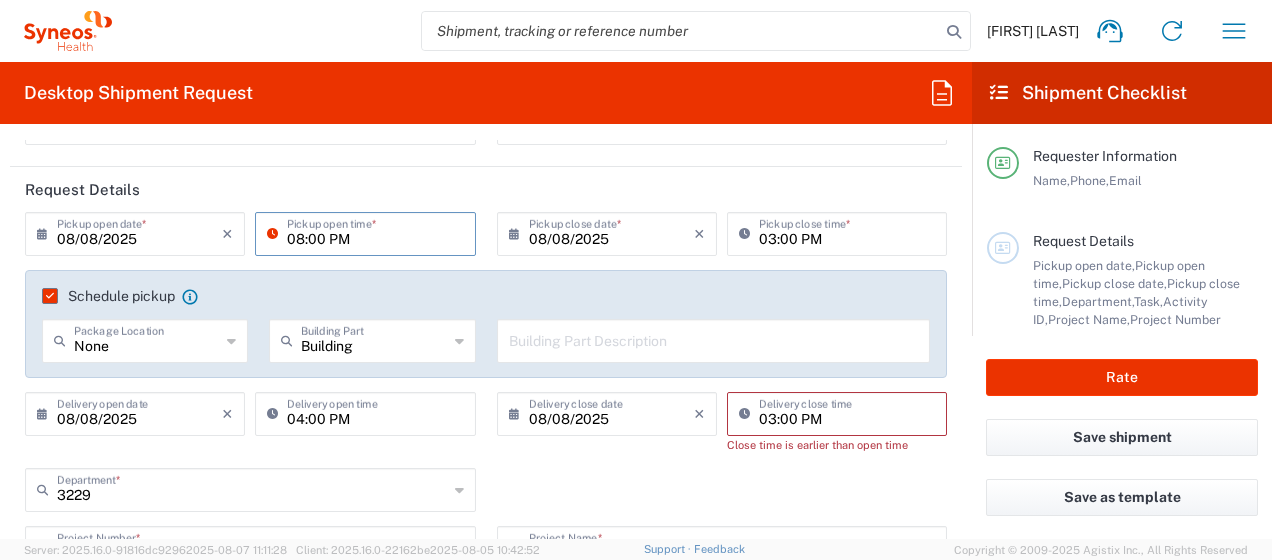 click on "08:00 PM" at bounding box center [375, 232] 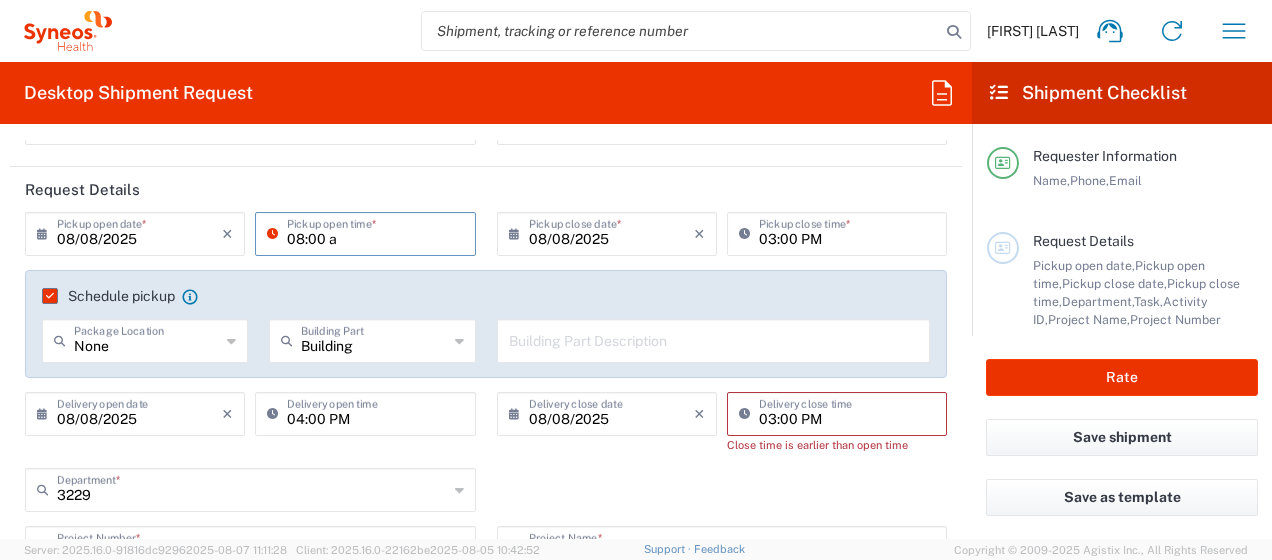 type on "08:00 a" 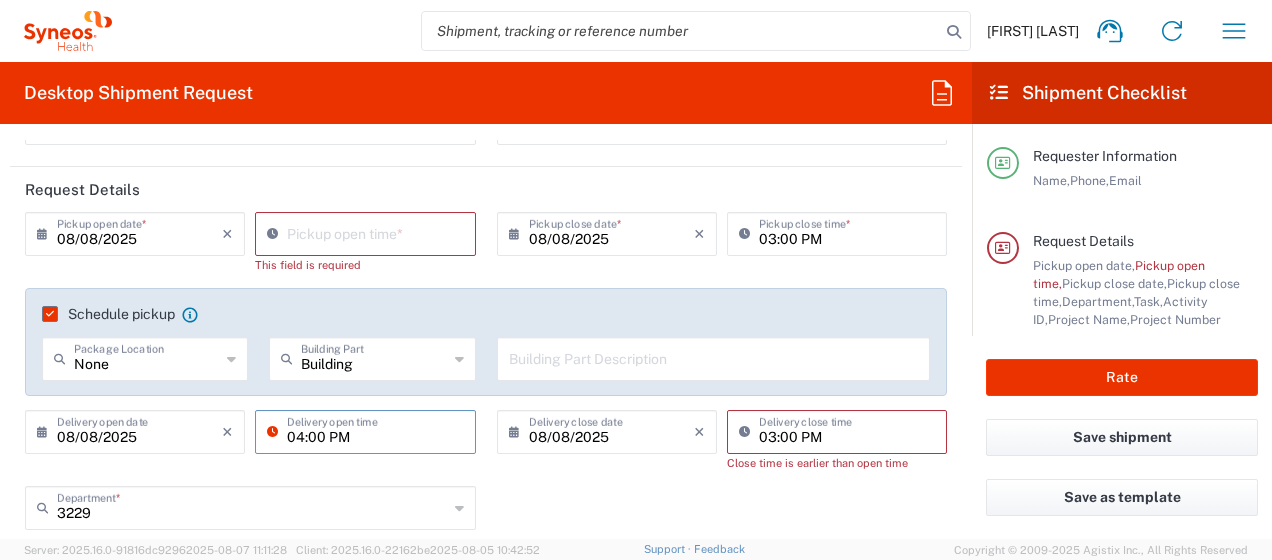 click on "04:00 PM" at bounding box center (375, 430) 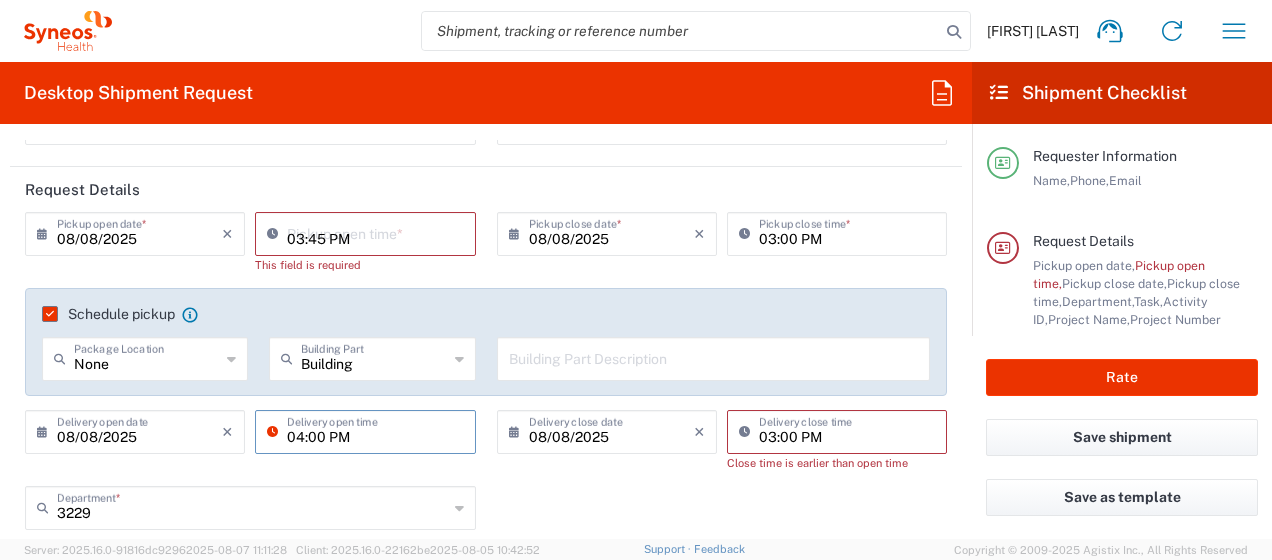 click on "03:45 PM" at bounding box center [375, 232] 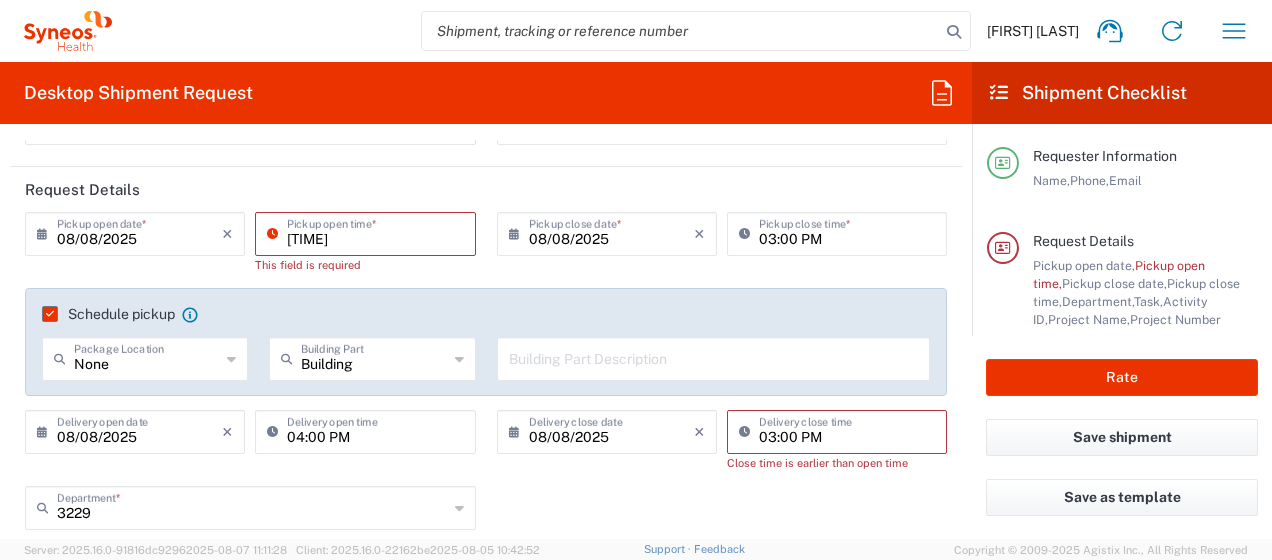 type on "08:45 AM" 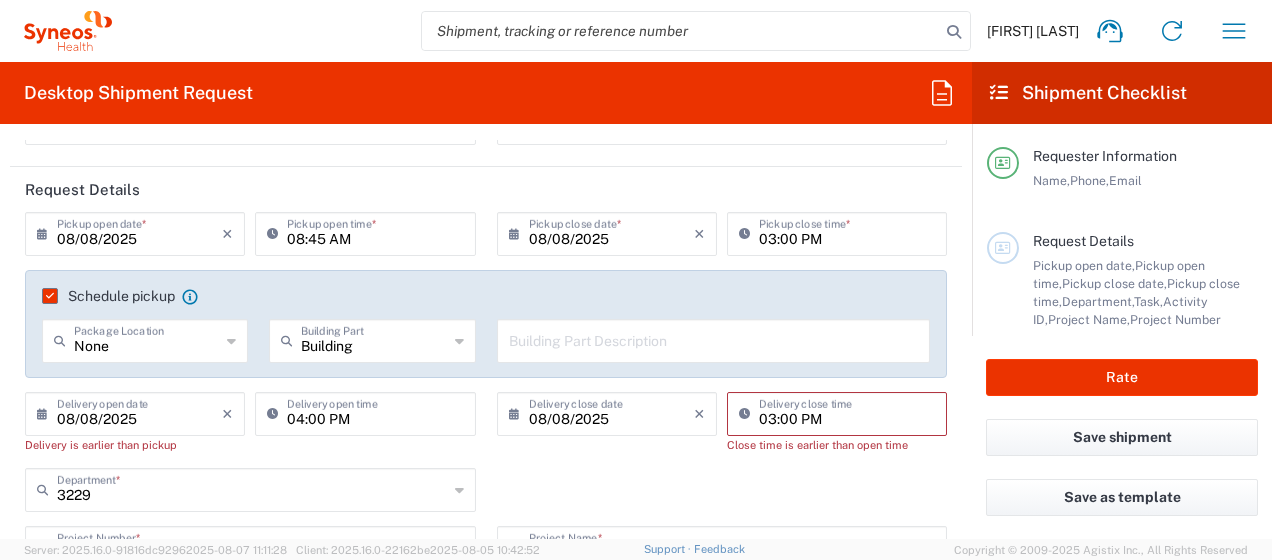 click on "Schedule pickup  When scheduling a pickup please be sure to meet the following criteria:
1. Pickup window should start at least 2 hours after current time.
2.Pickup window needs to be at least 2 hours.
3.Pickup close time should not exceed business hours.
None  Package Location  Front None Rear Side Building  Building Part  Apartment Building Department Floor Room Suite  Building Part Description" 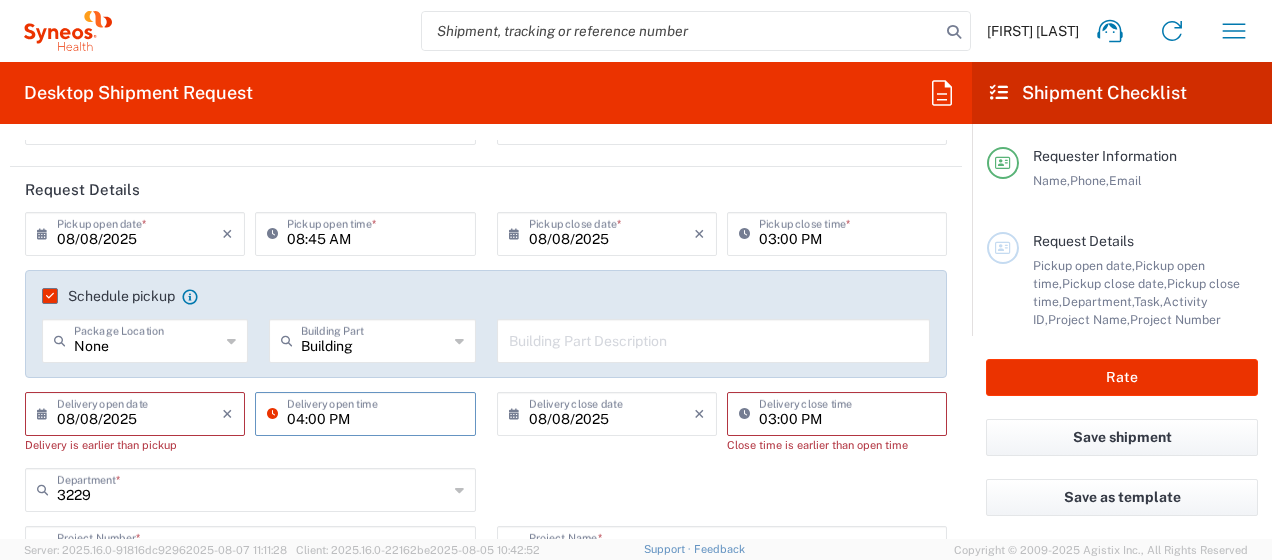 click on "04:00 PM" at bounding box center (375, 412) 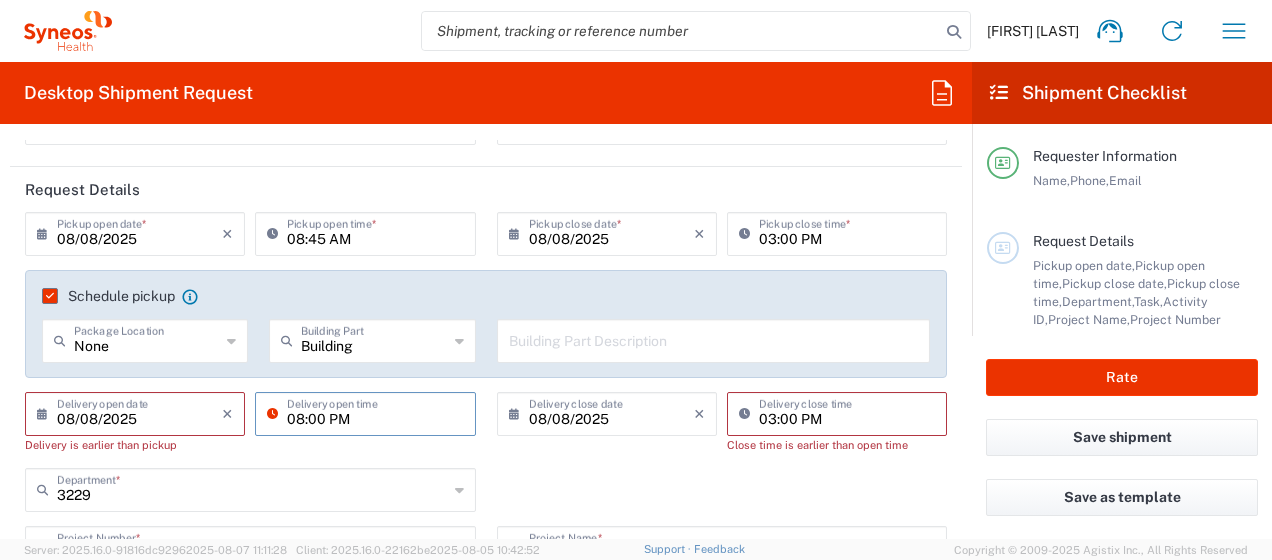 drag, startPoint x: 320, startPoint y: 418, endPoint x: 308, endPoint y: 418, distance: 12 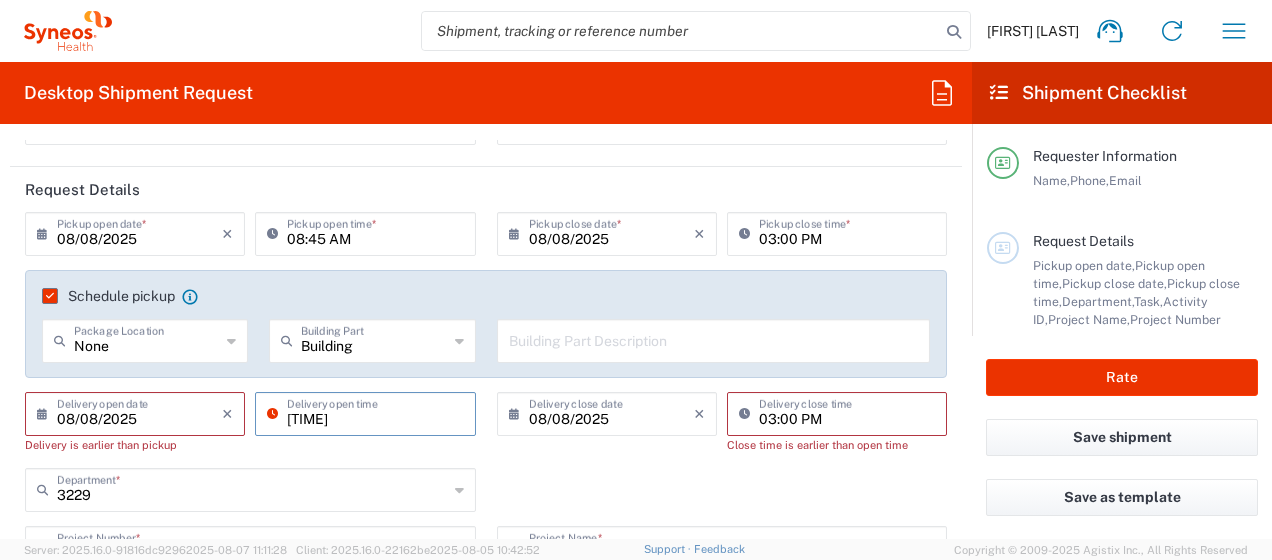 type on "[TIME]" 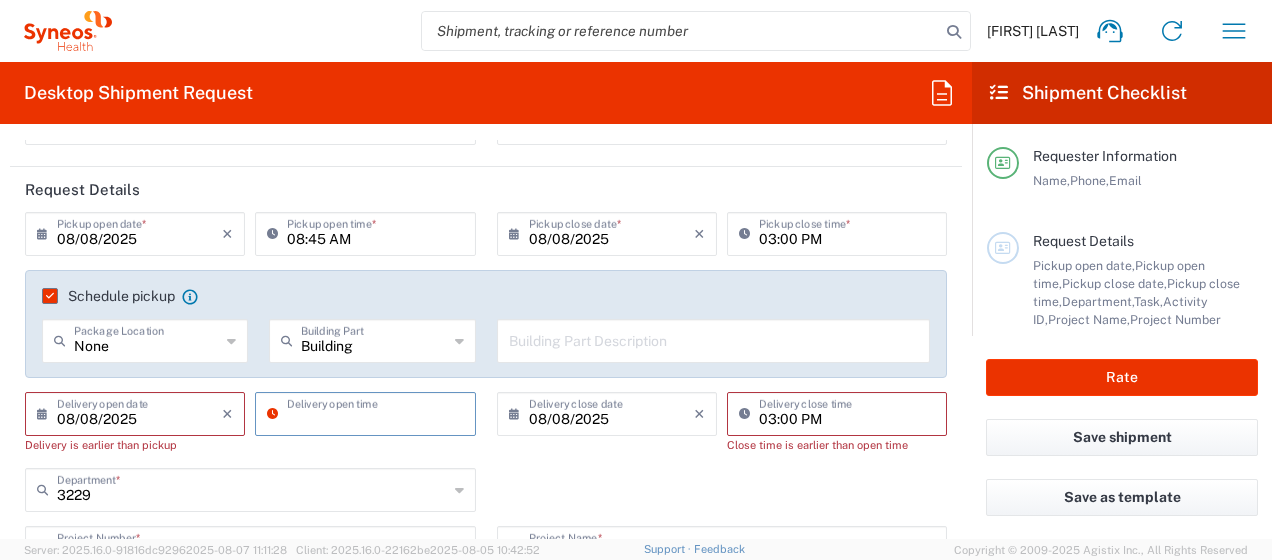 click on "08:45 AM" at bounding box center [375, 232] 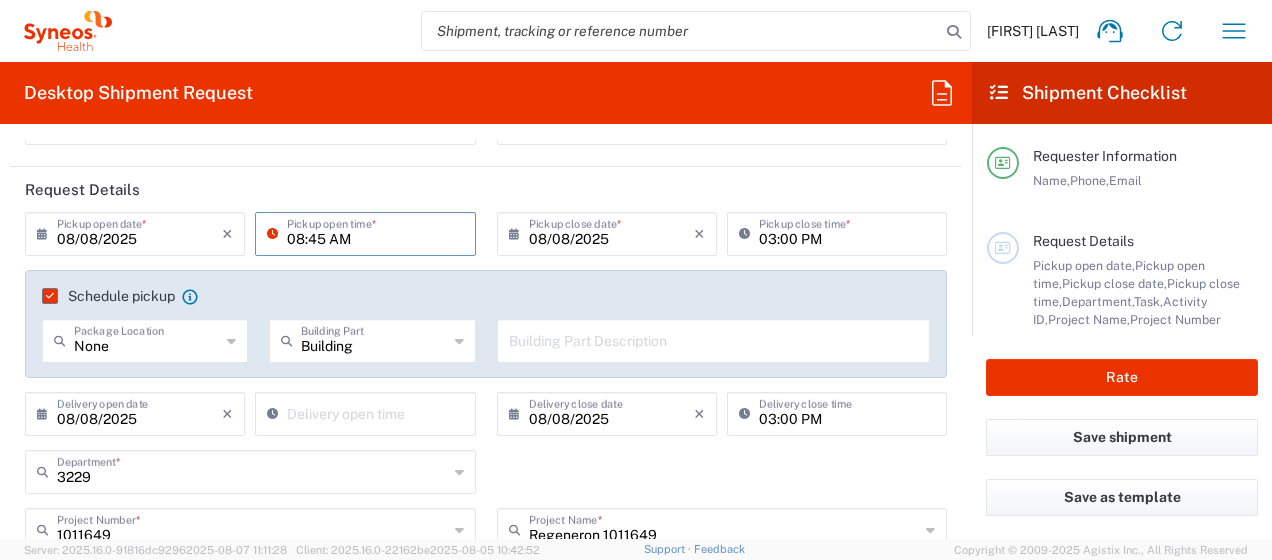 click on "08:45 AM" at bounding box center (375, 232) 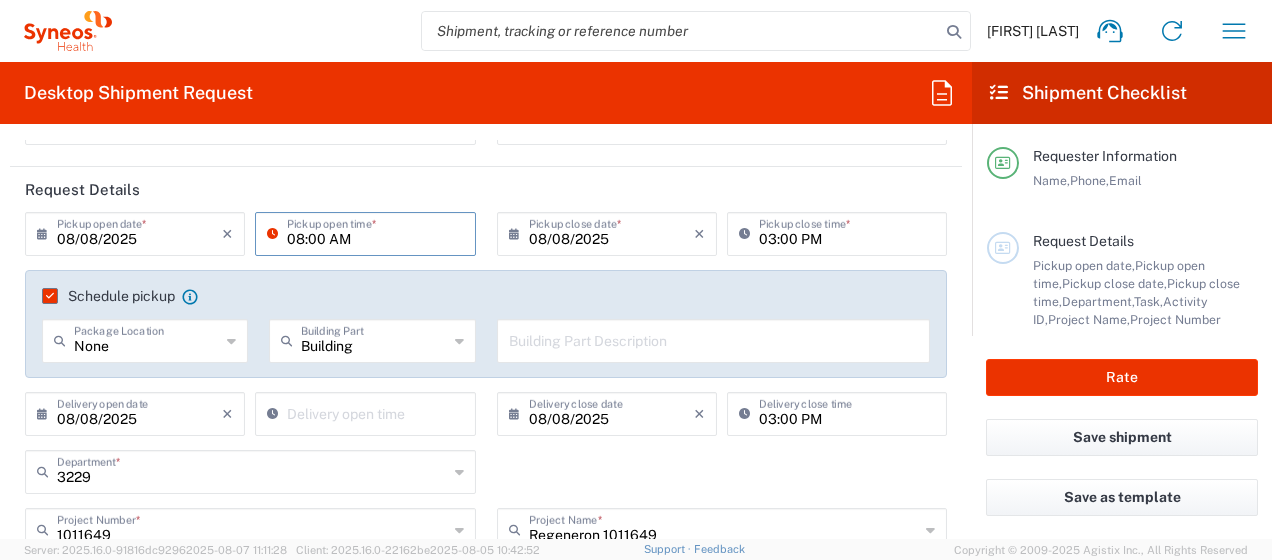 click on "08:00 AM" at bounding box center [375, 232] 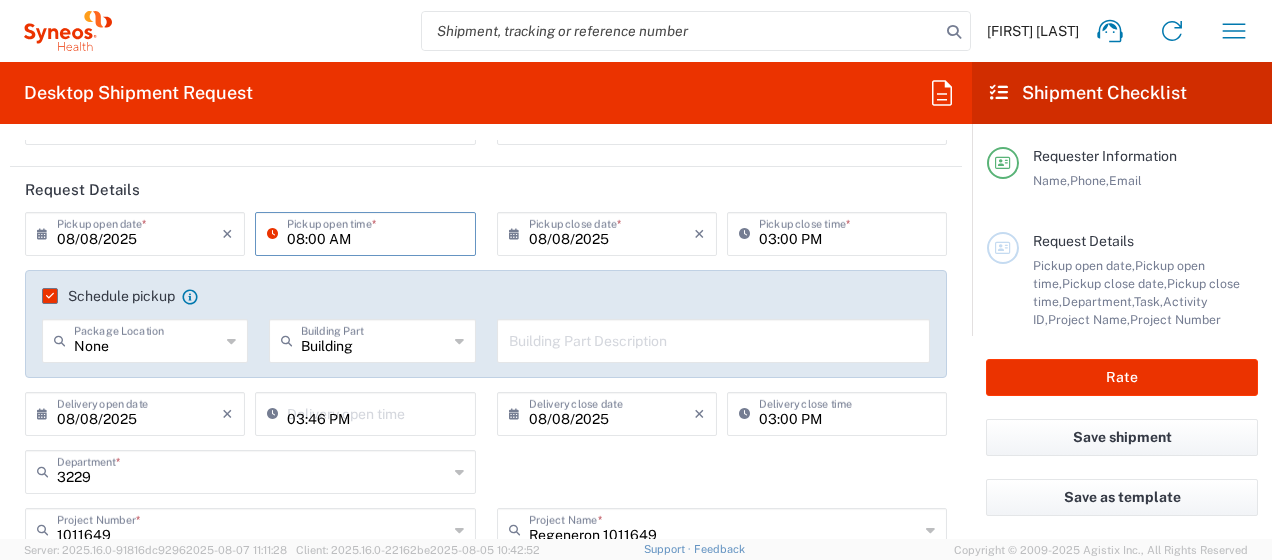 click on "03:46 PM" at bounding box center (375, 412) 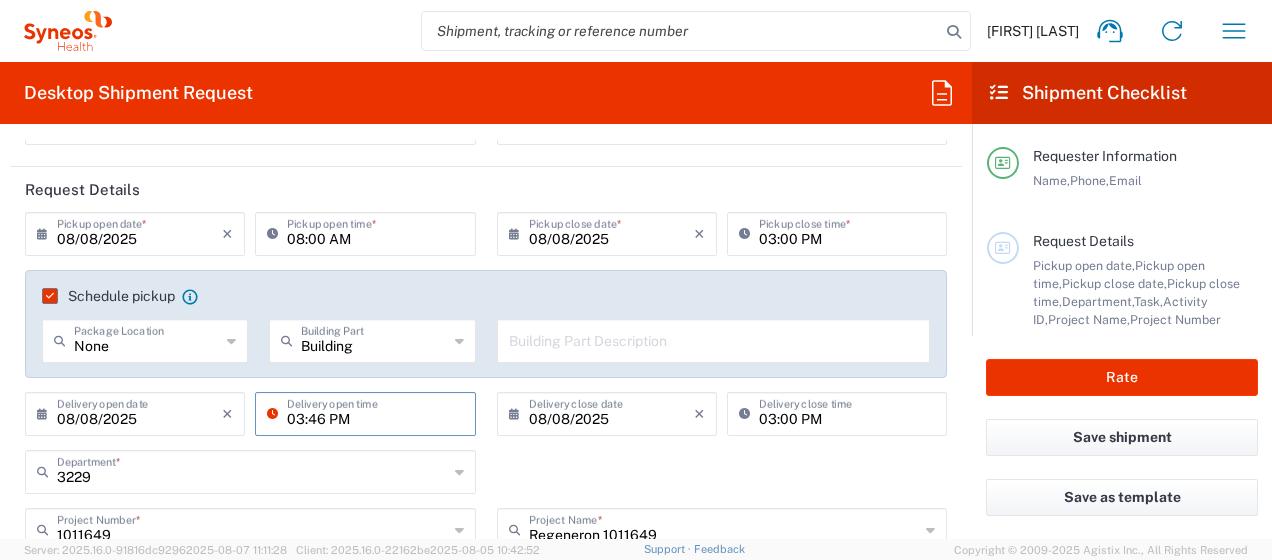 paste on "8" 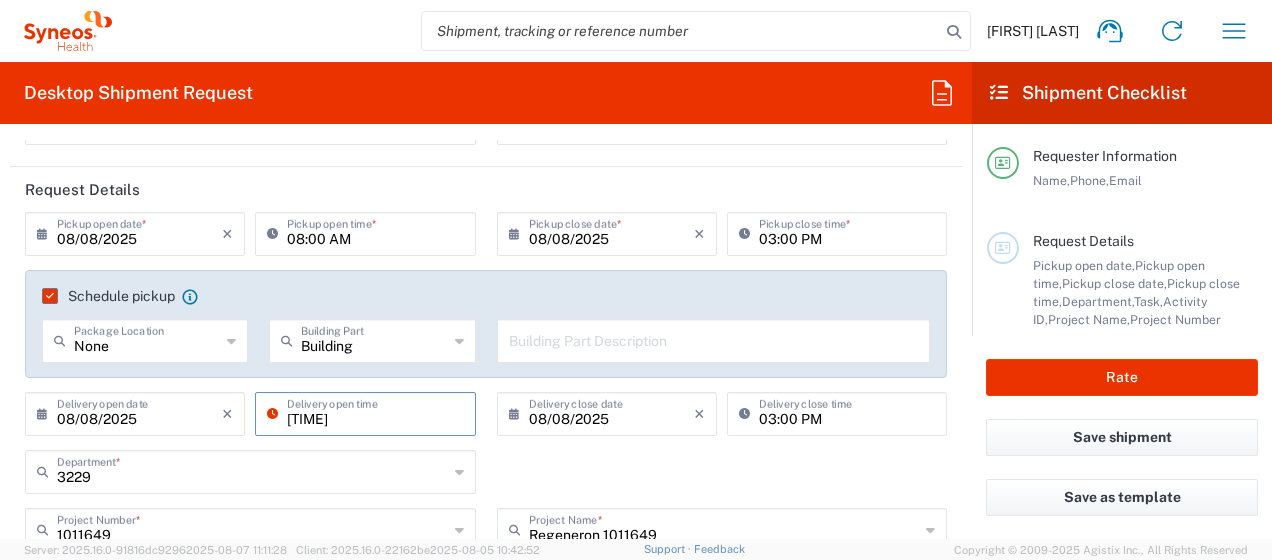 drag, startPoint x: 304, startPoint y: 419, endPoint x: 411, endPoint y: 414, distance: 107.11676 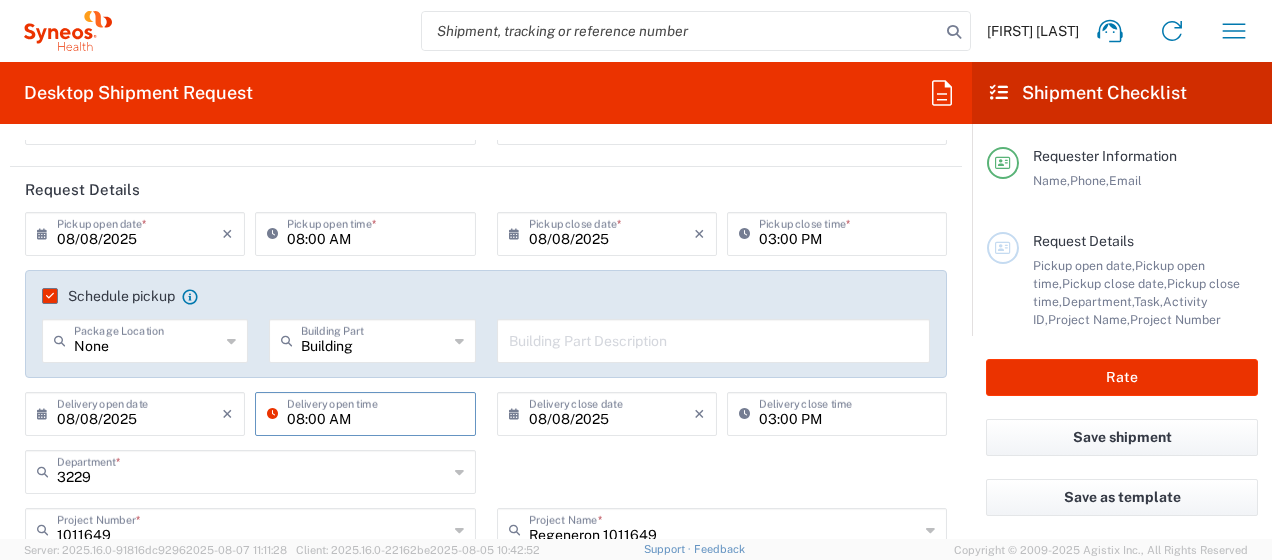 type on "08:00 AM" 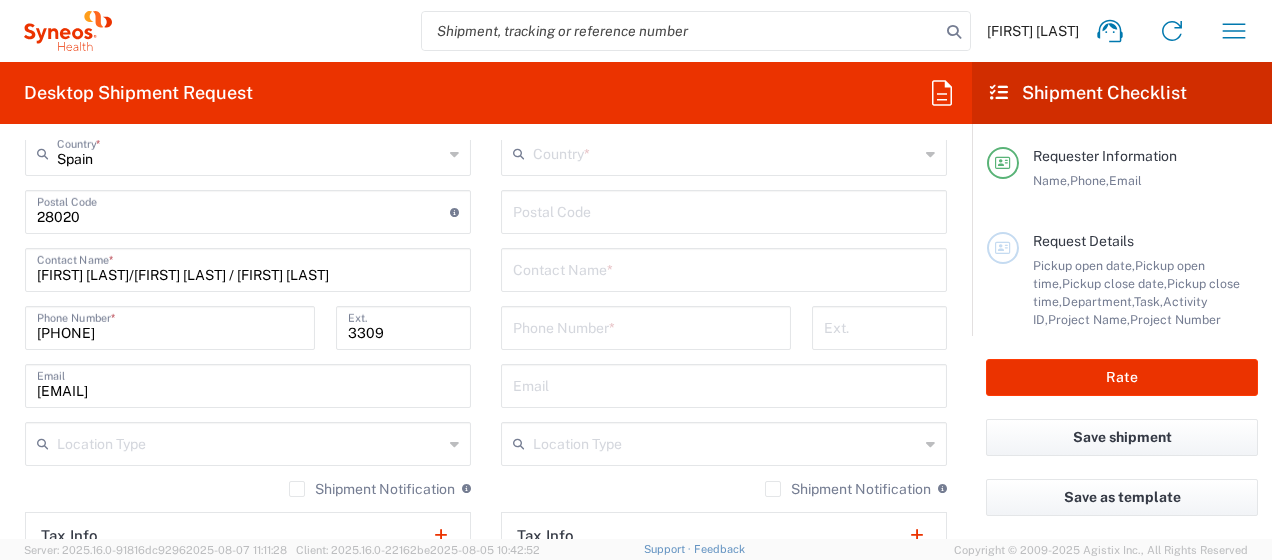 scroll, scrollTop: 1400, scrollLeft: 0, axis: vertical 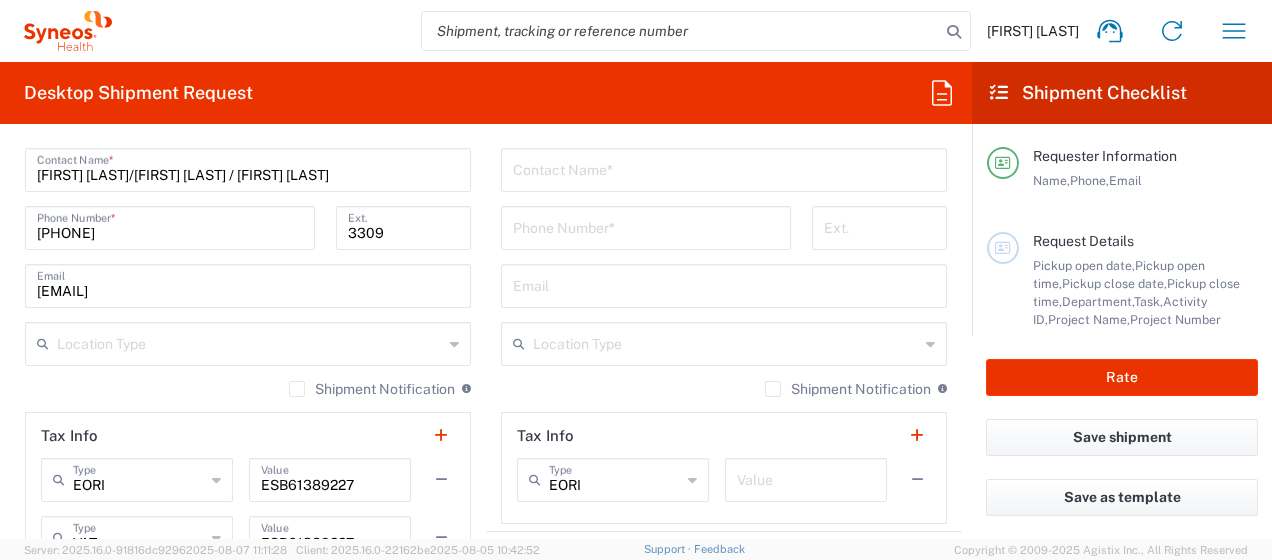 click on "Shipment Notification" 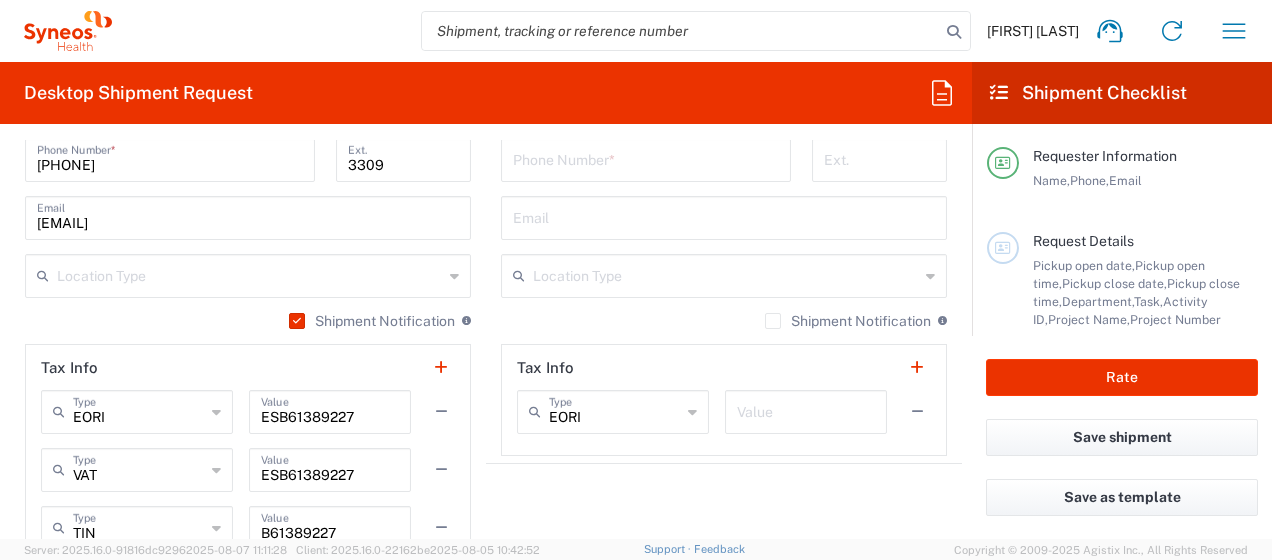 scroll, scrollTop: 1500, scrollLeft: 0, axis: vertical 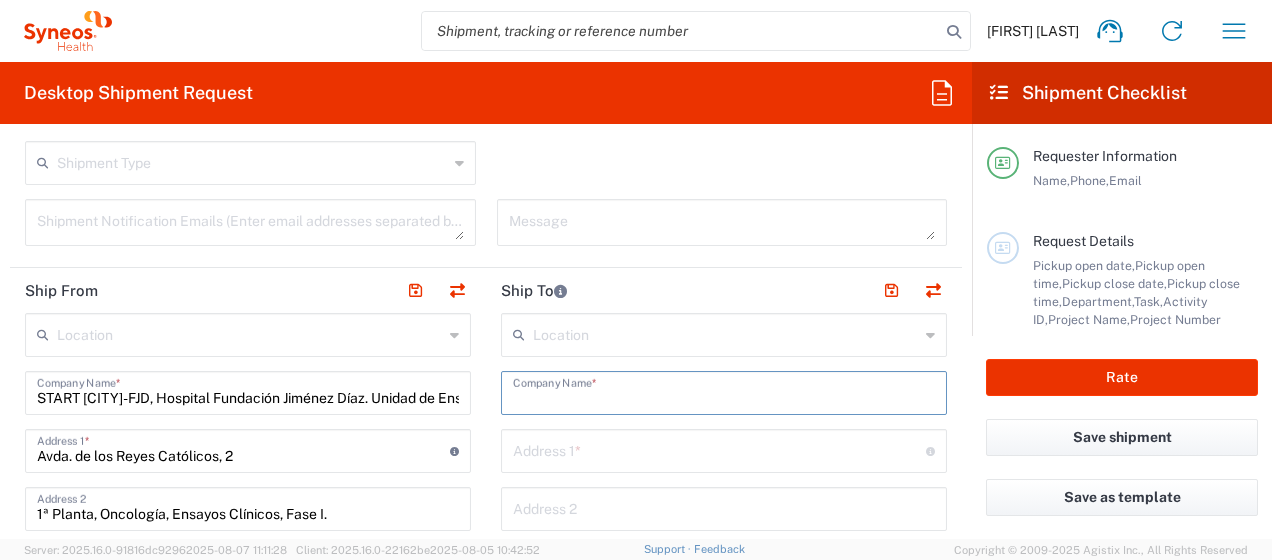 click at bounding box center (724, 391) 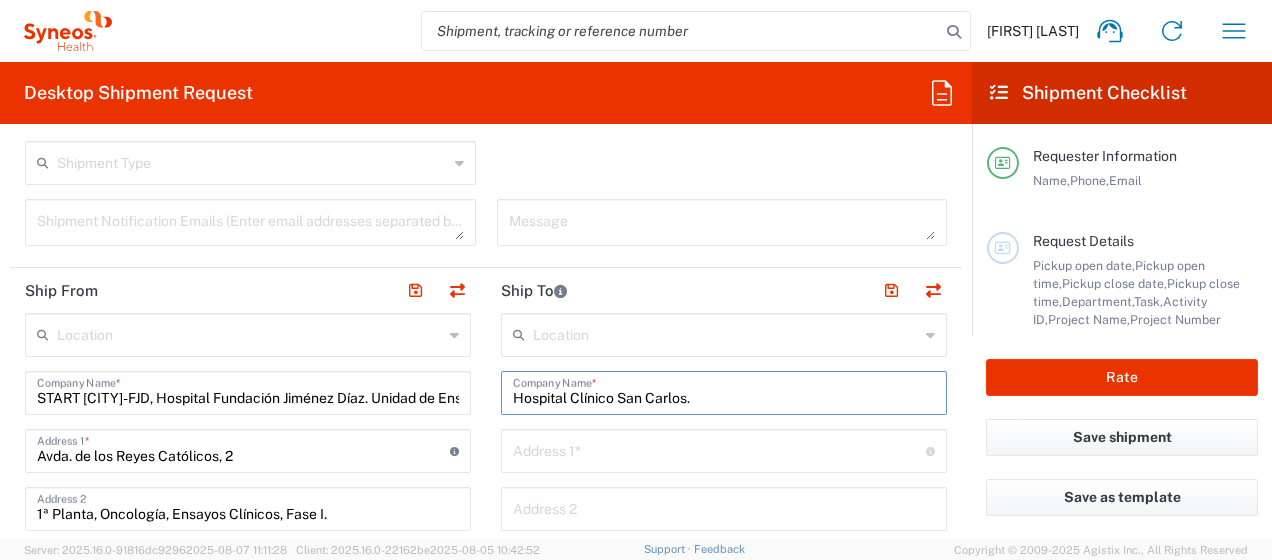 type on "Hospital Clínico San Carlos." 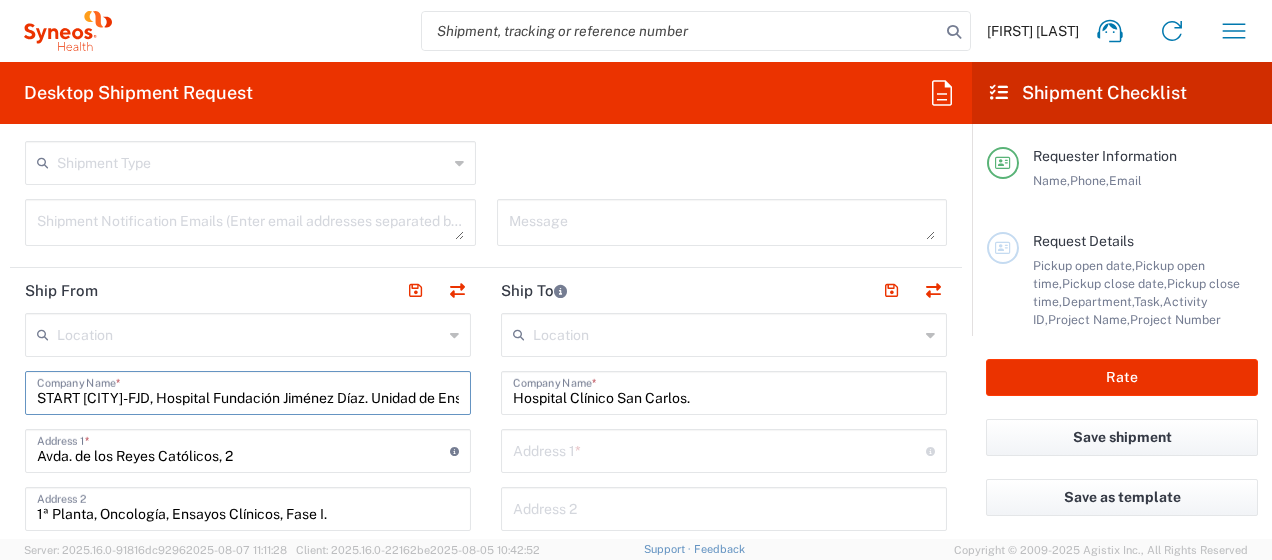 drag, startPoint x: 162, startPoint y: 394, endPoint x: 19, endPoint y: 394, distance: 143 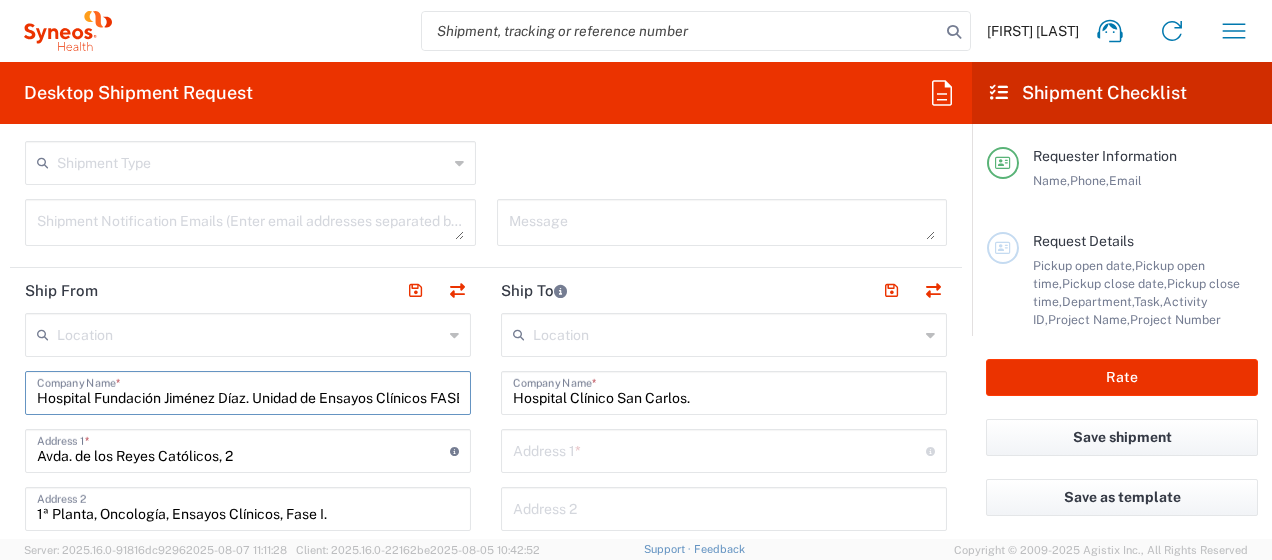 type on "Hospital Fundación Jiménez Díaz. Unidad de Ensayos Clínicos FASE I" 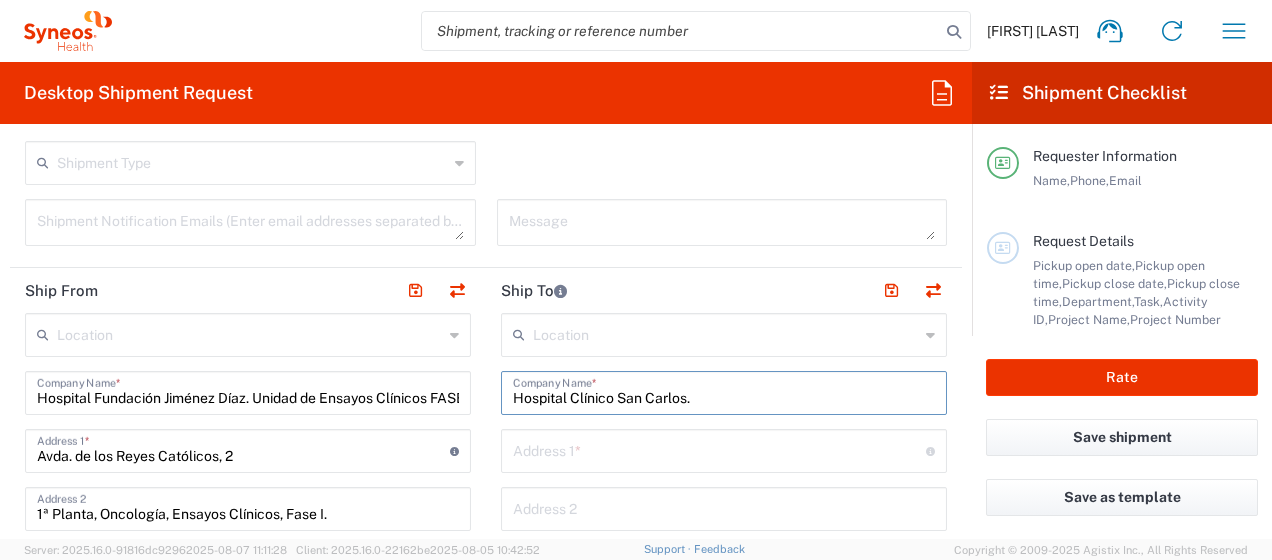 click on "Hospital Clínico San Carlos." at bounding box center (724, 391) 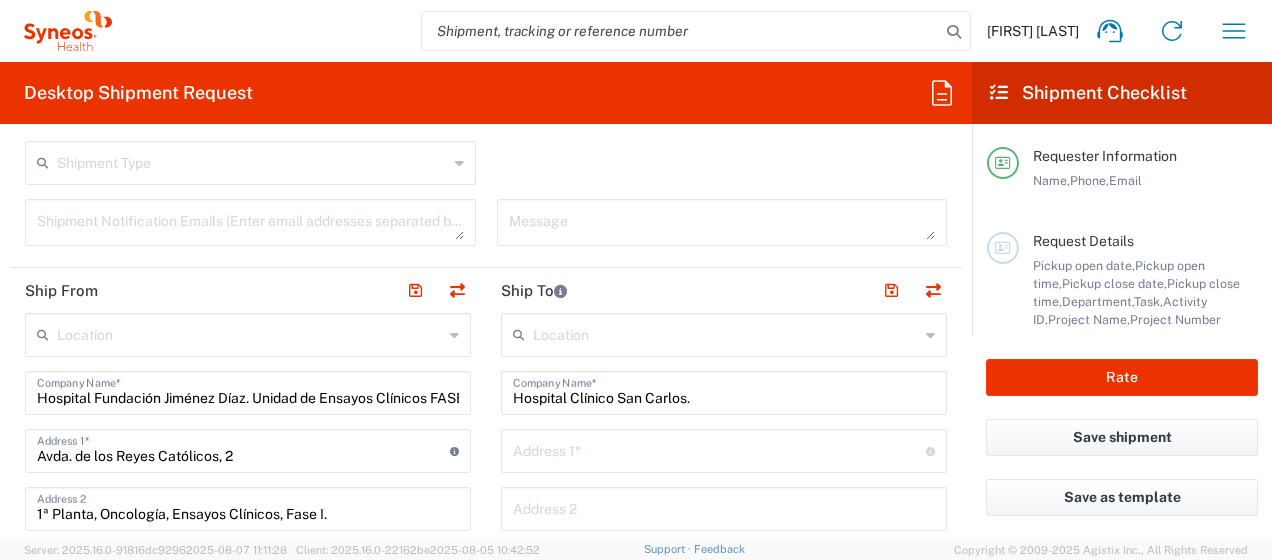 drag, startPoint x: 807, startPoint y: 390, endPoint x: 781, endPoint y: 397, distance: 26.925823 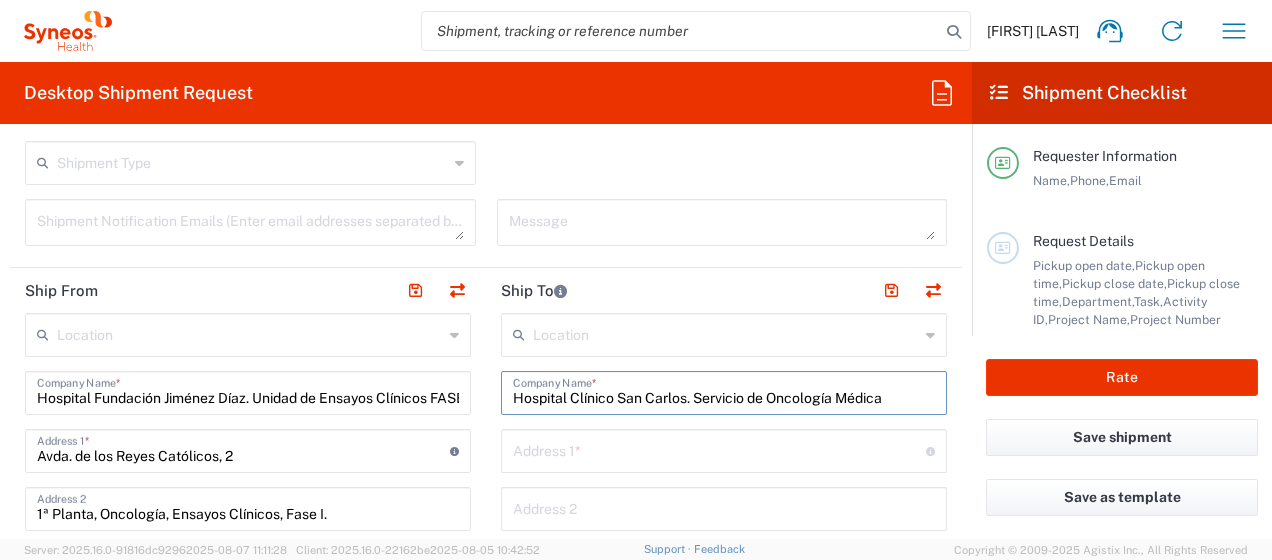 type on "Hospital Clínico San Carlos. Servicio de Oncología Médica" 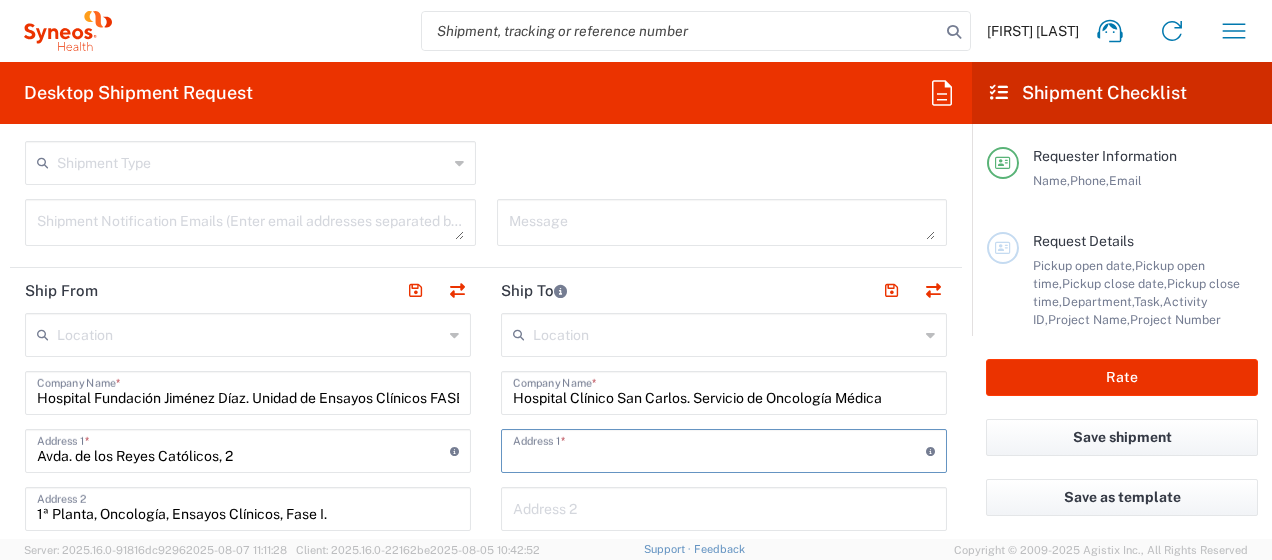 drag, startPoint x: 556, startPoint y: 453, endPoint x: 43, endPoint y: 436, distance: 513.2816 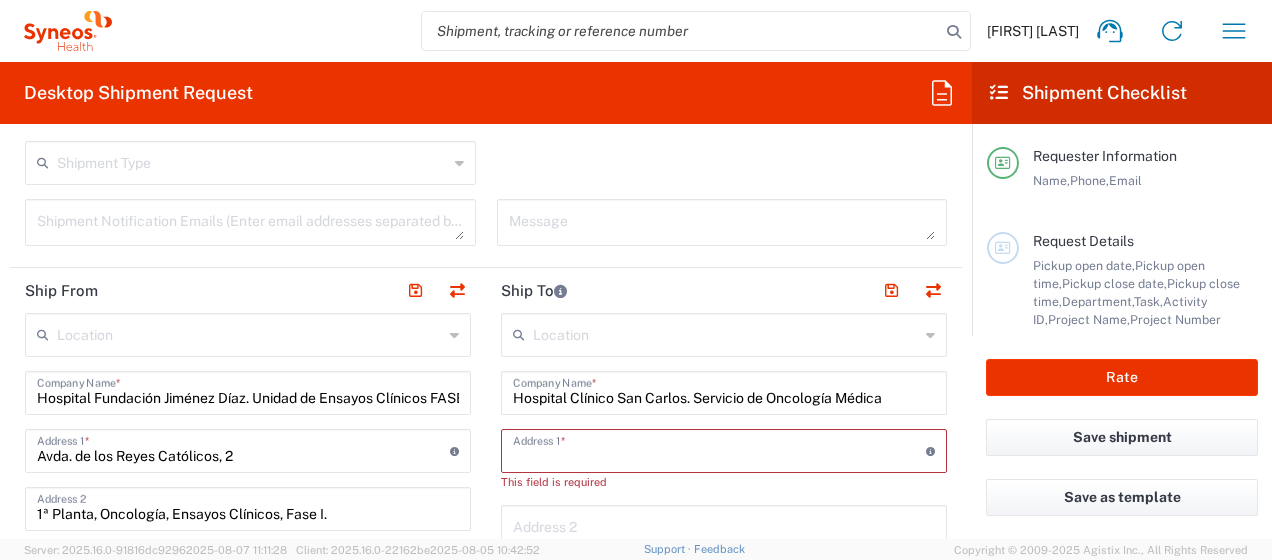click at bounding box center [719, 449] 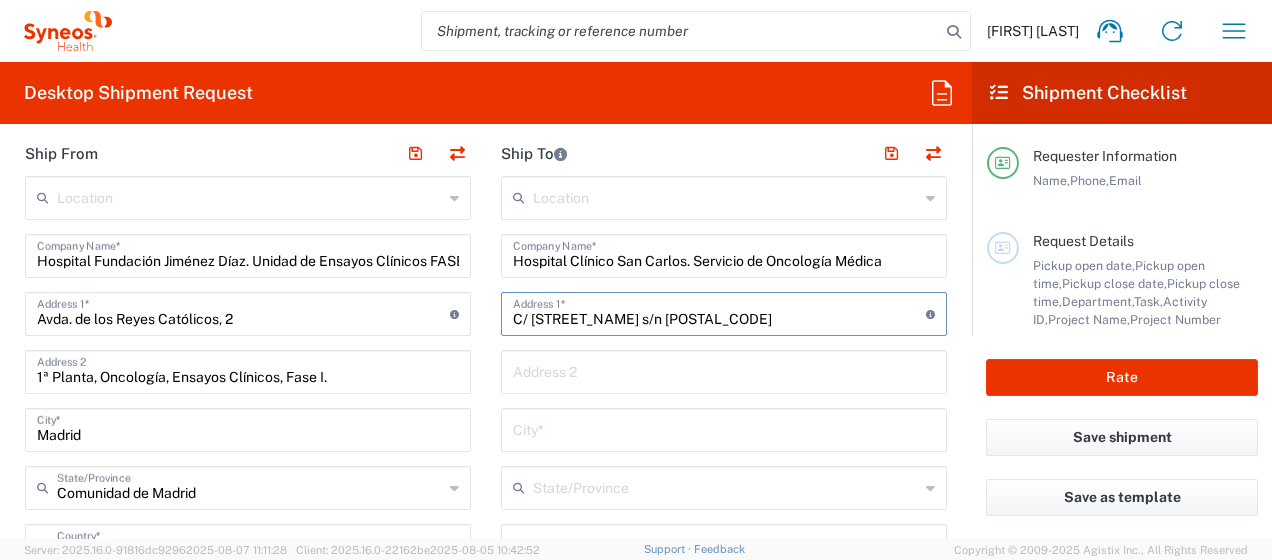 scroll, scrollTop: 971, scrollLeft: 0, axis: vertical 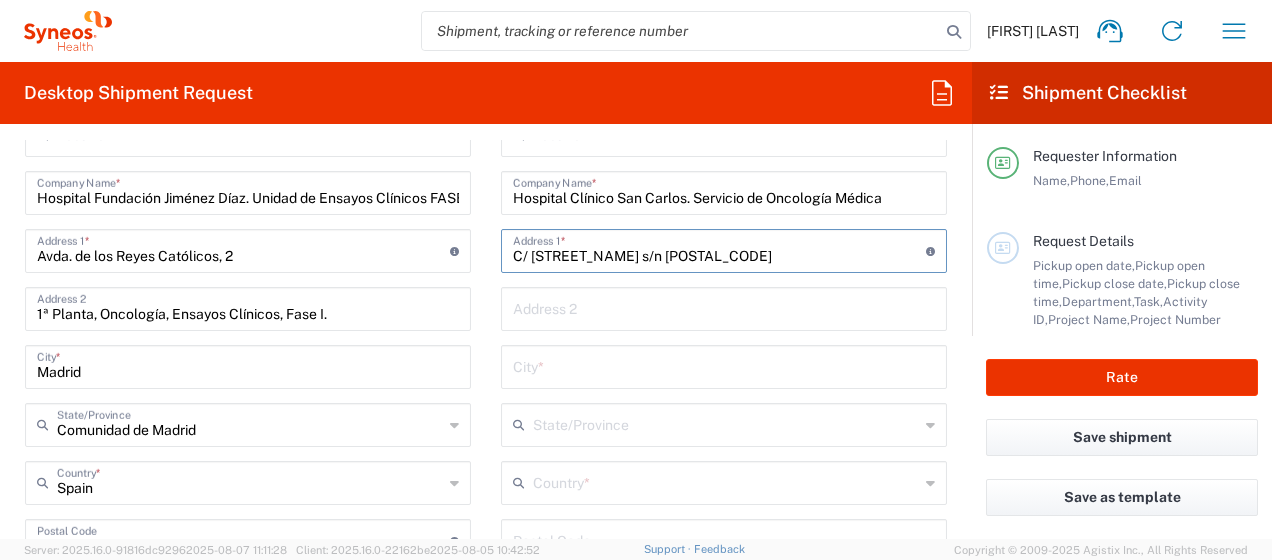type on "C/ [STREET_NAME] s/n [POSTAL_CODE]" 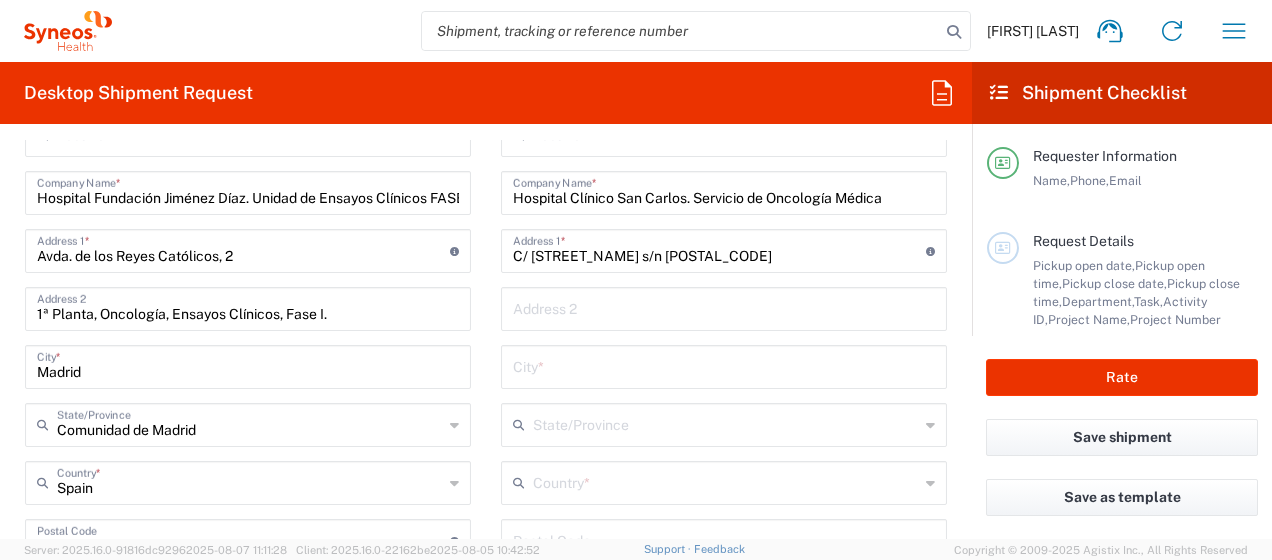 click at bounding box center [724, 307] 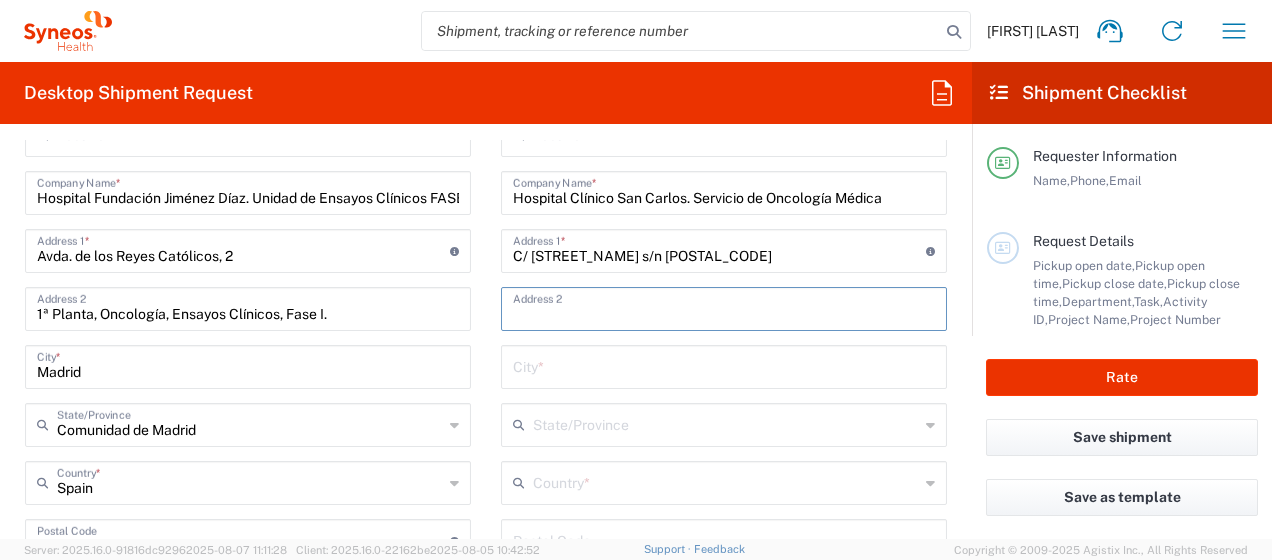 paste on "Pabellón B Sótano Sur. Unidad de investigación, área de enfermería." 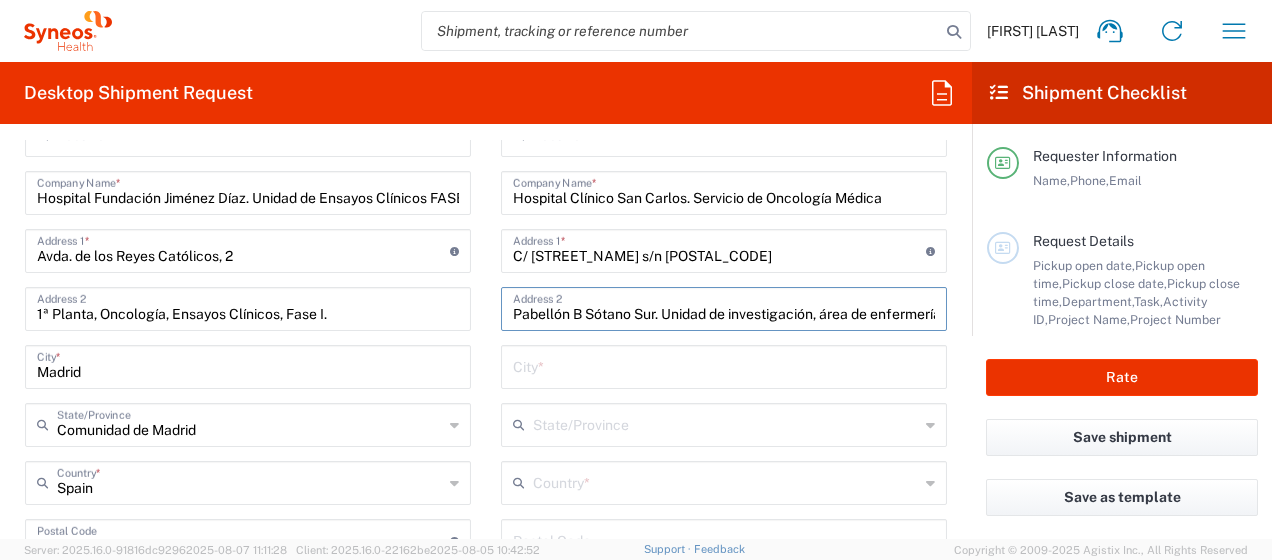 scroll, scrollTop: 0, scrollLeft: 22, axis: horizontal 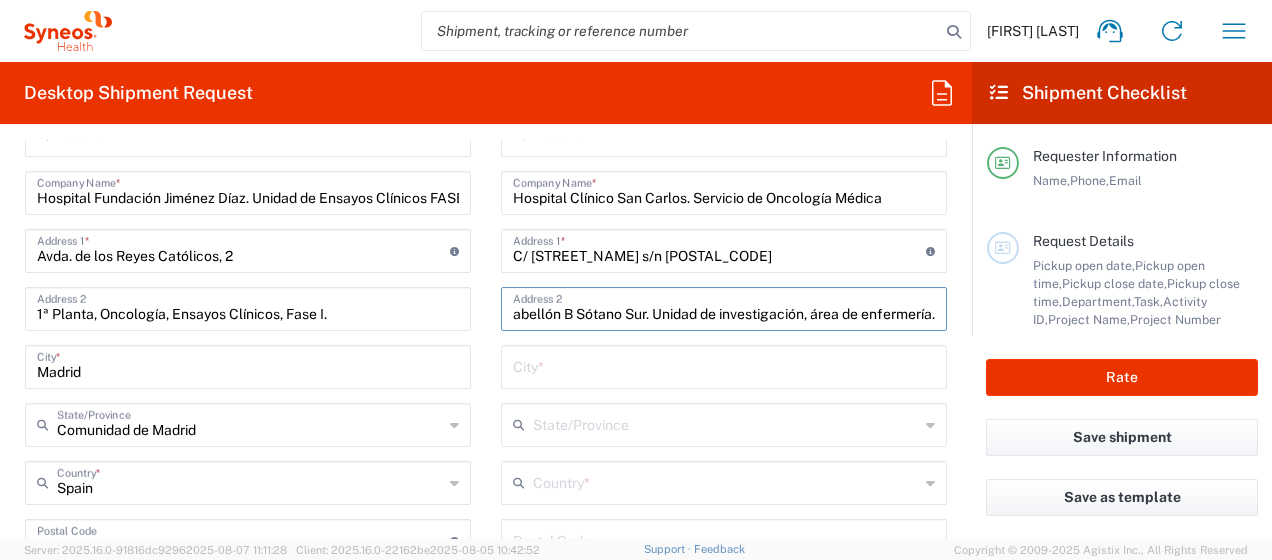 type on "Pabellón B Sótano Sur. Unidad de investigación, área de enfermería." 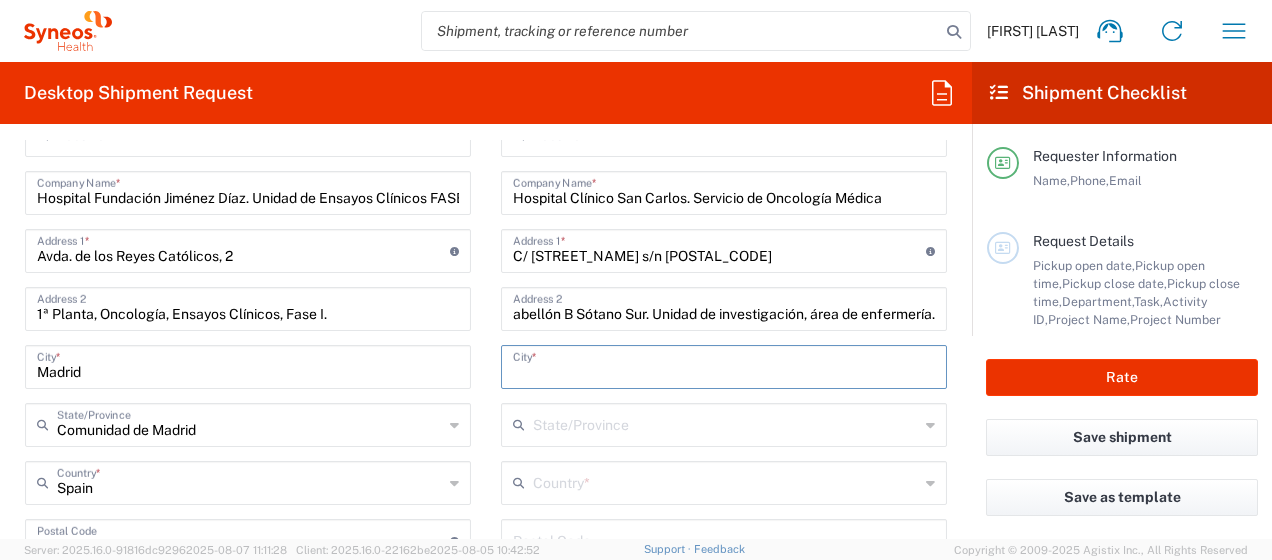 click at bounding box center (724, 365) 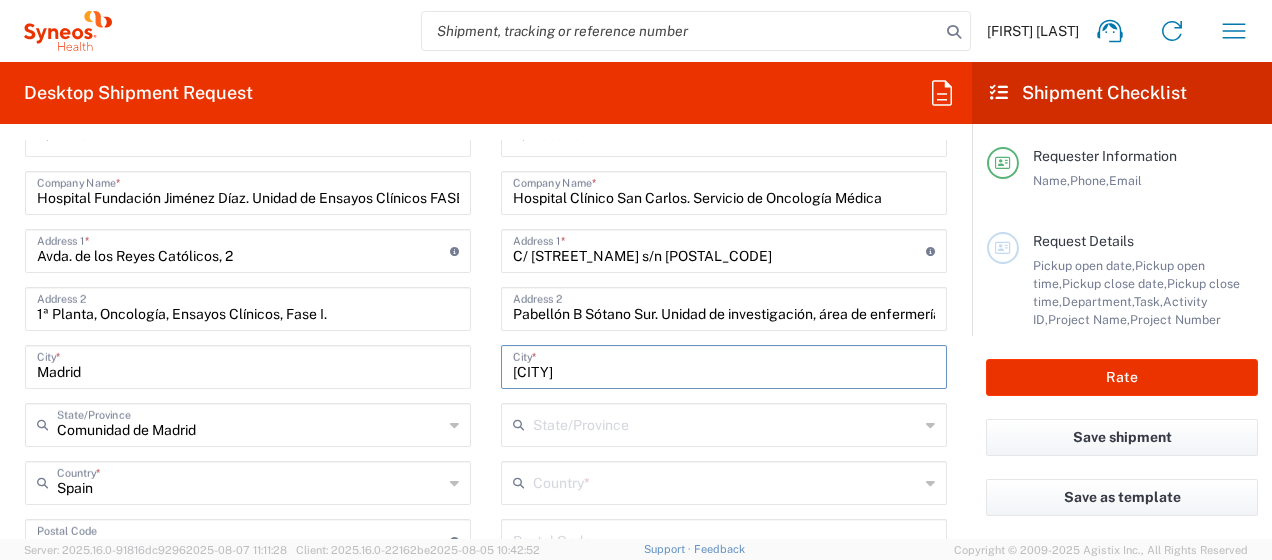 type on "[CITY]" 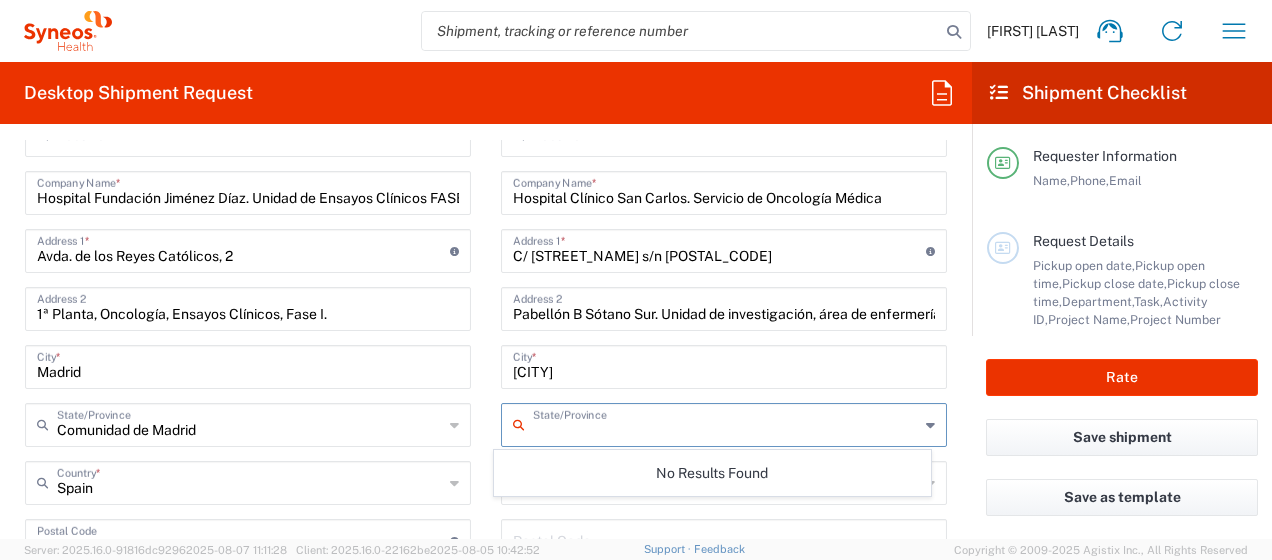 click at bounding box center (726, 423) 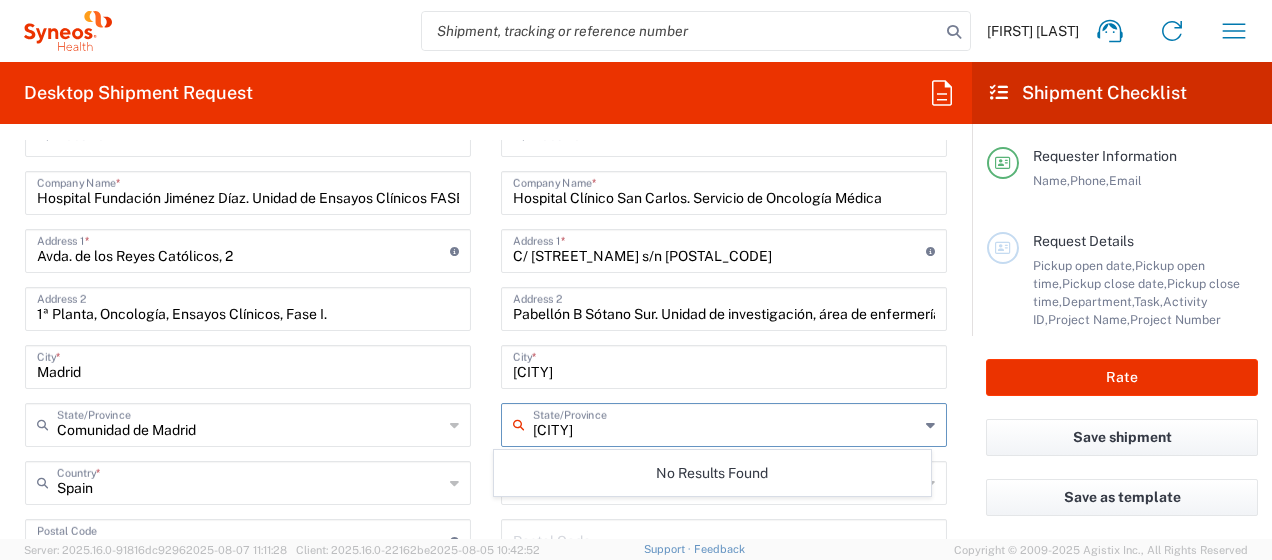 type on "[CITY]" 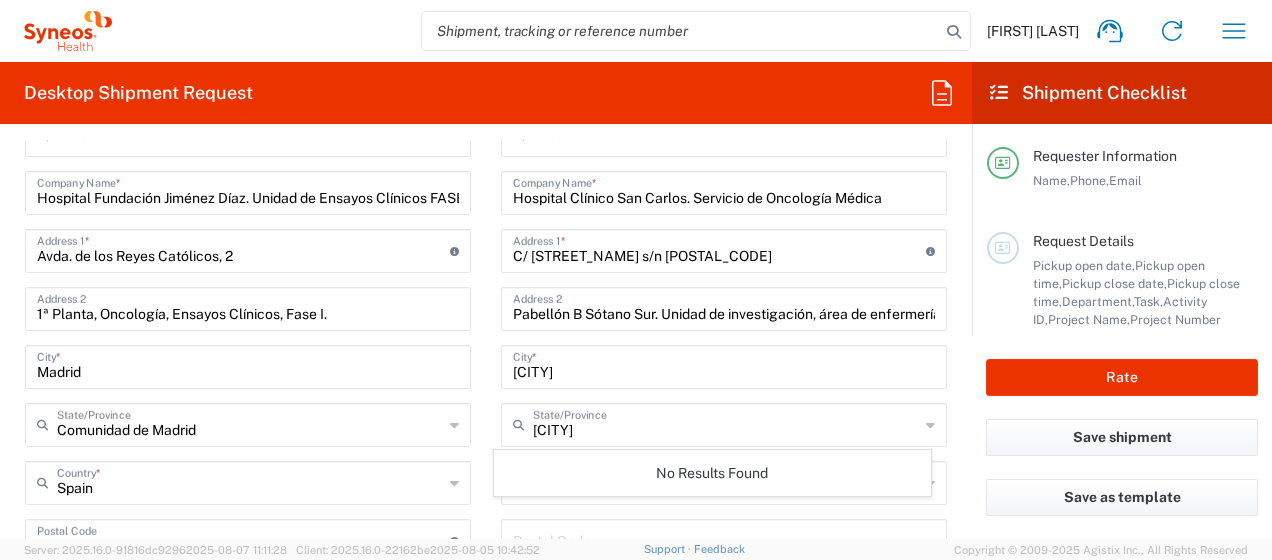 drag, startPoint x: 54, startPoint y: 426, endPoint x: 210, endPoint y: 430, distance: 156.05127 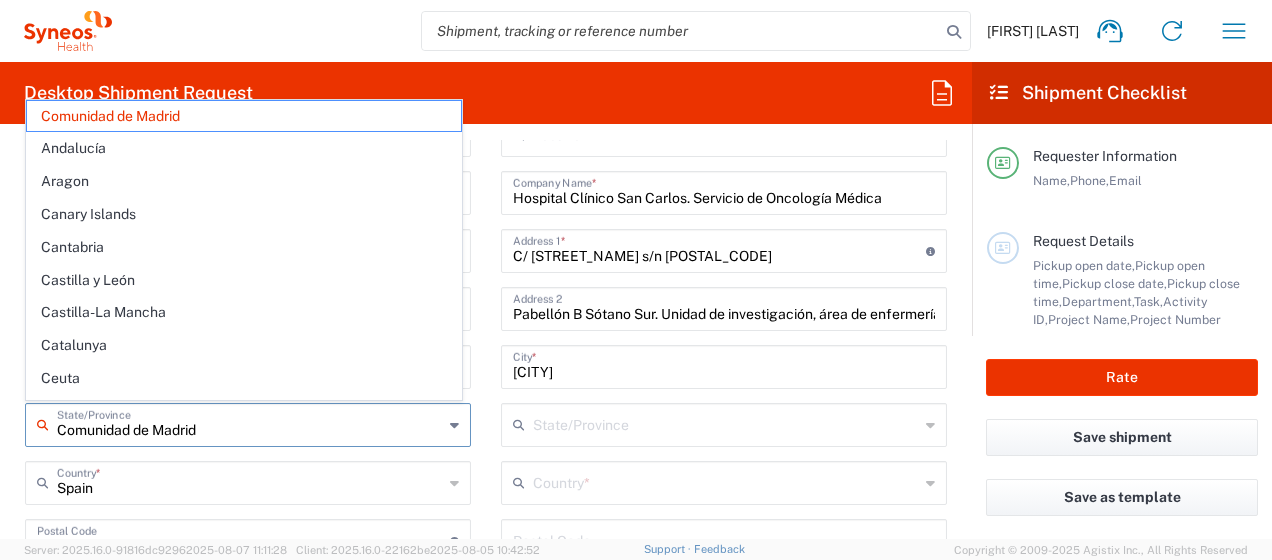 drag, startPoint x: 559, startPoint y: 424, endPoint x: 569, endPoint y: 422, distance: 10.198039 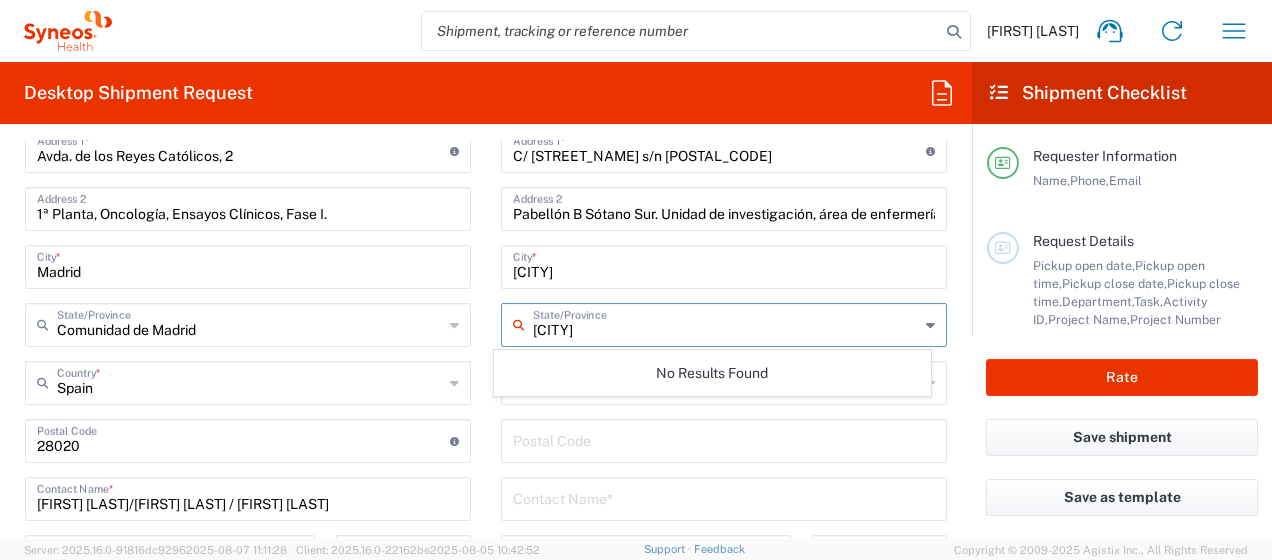 scroll, scrollTop: 1171, scrollLeft: 0, axis: vertical 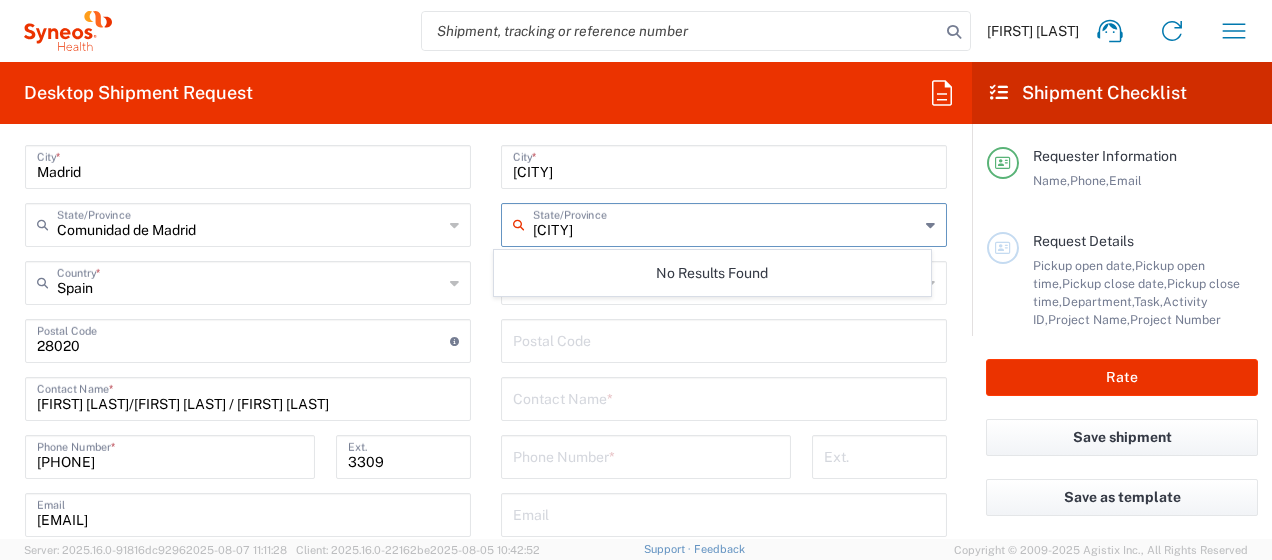 type on "[CITY]" 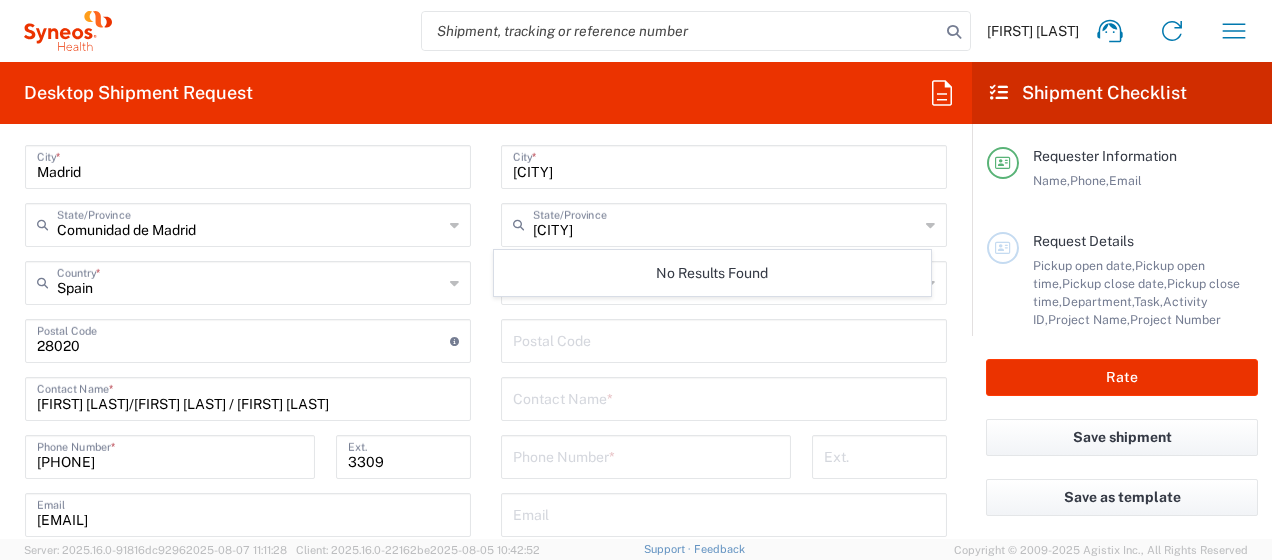 click on "Postal Code" 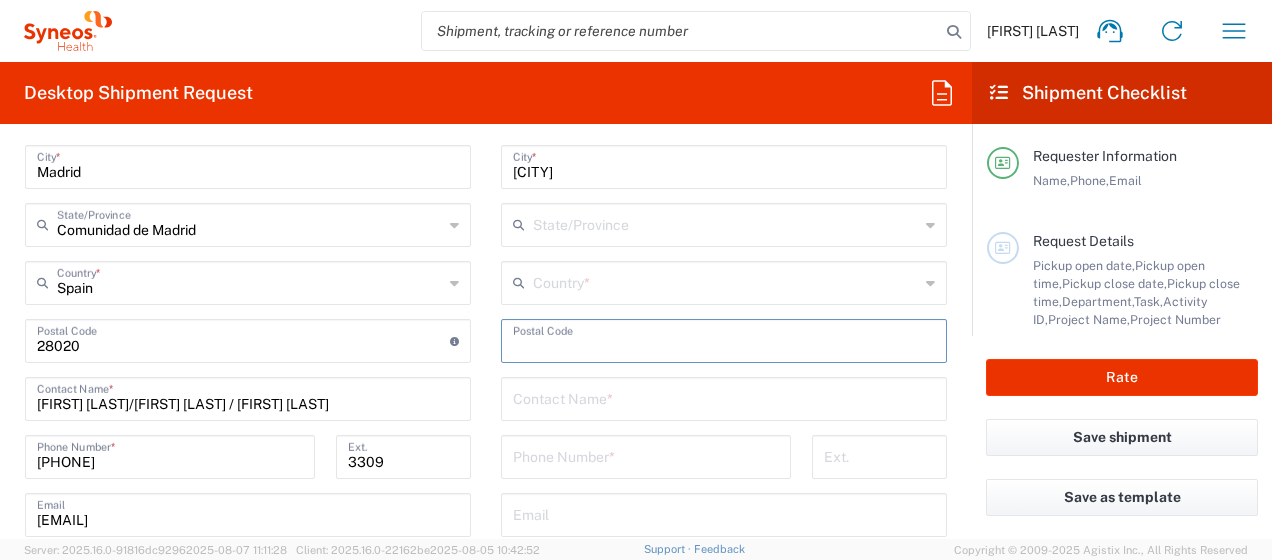 click at bounding box center [726, 281] 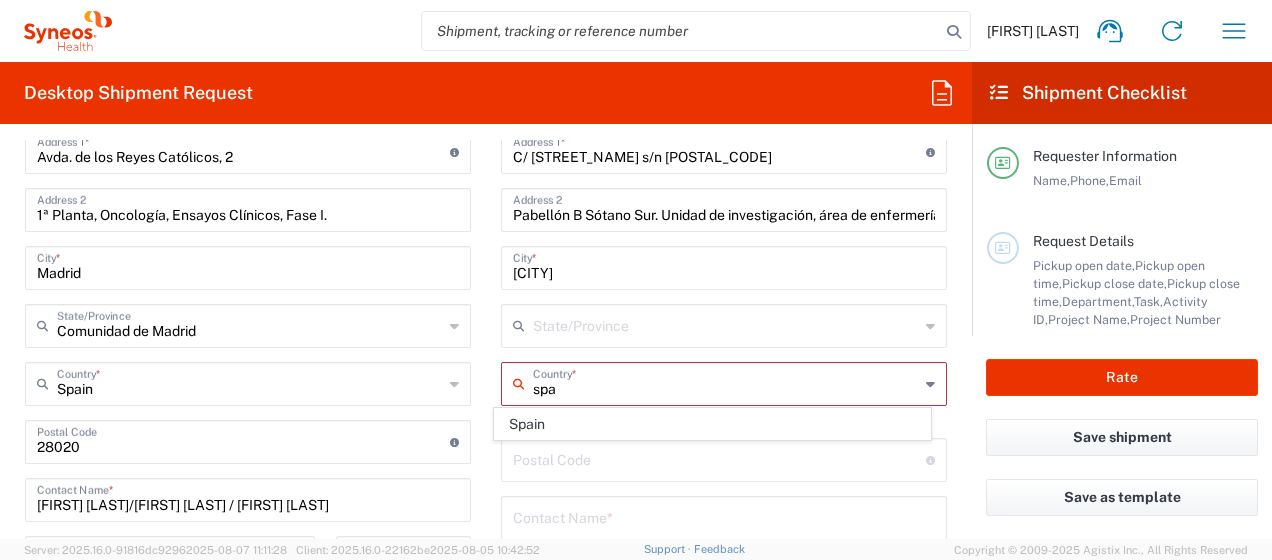 scroll, scrollTop: 971, scrollLeft: 0, axis: vertical 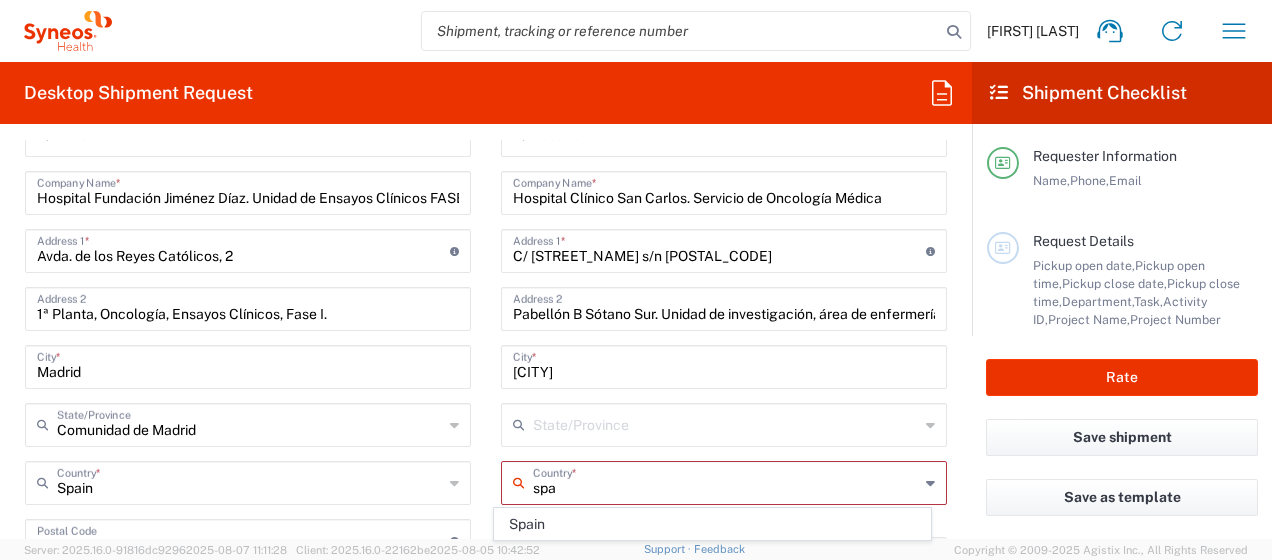 type on "spa" 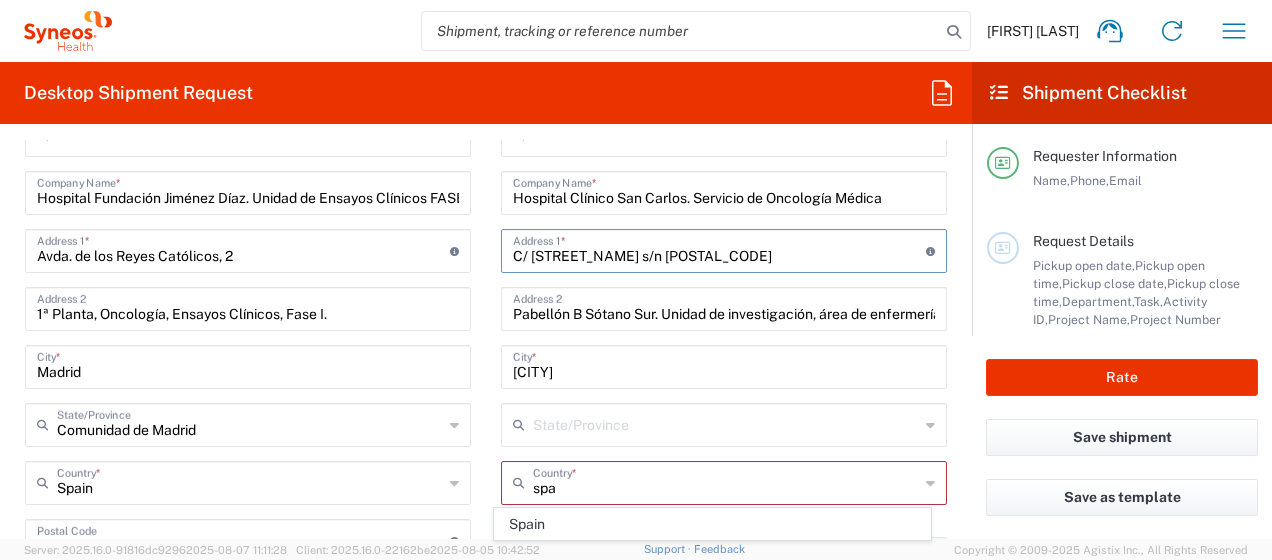 drag, startPoint x: 756, startPoint y: 254, endPoint x: 706, endPoint y: 266, distance: 51.41984 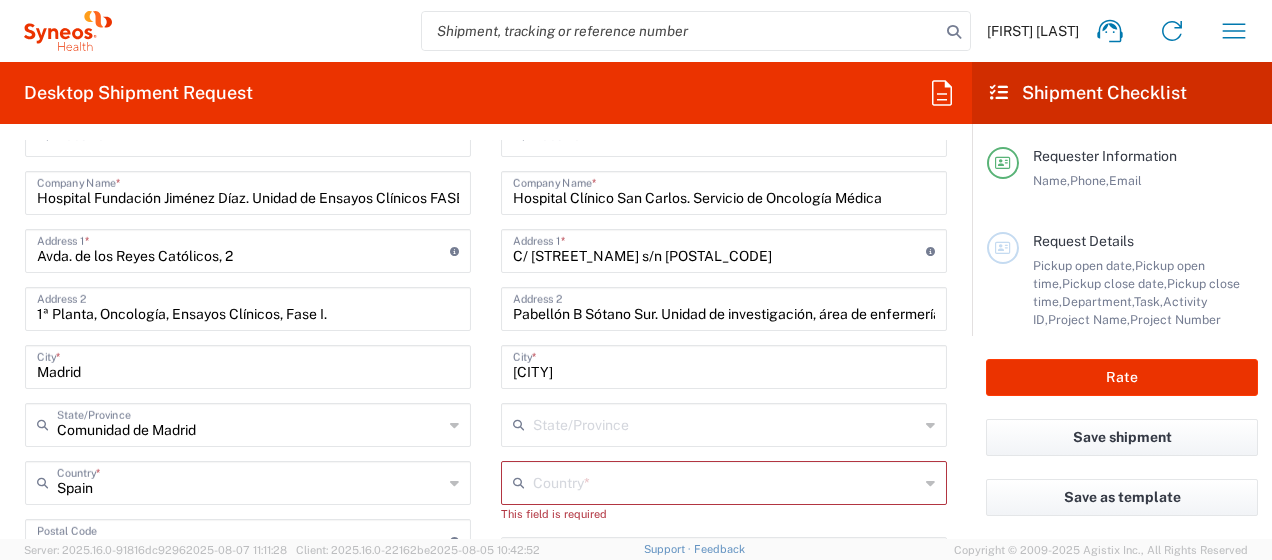 drag, startPoint x: 706, startPoint y: 266, endPoint x: 693, endPoint y: 253, distance: 18.384777 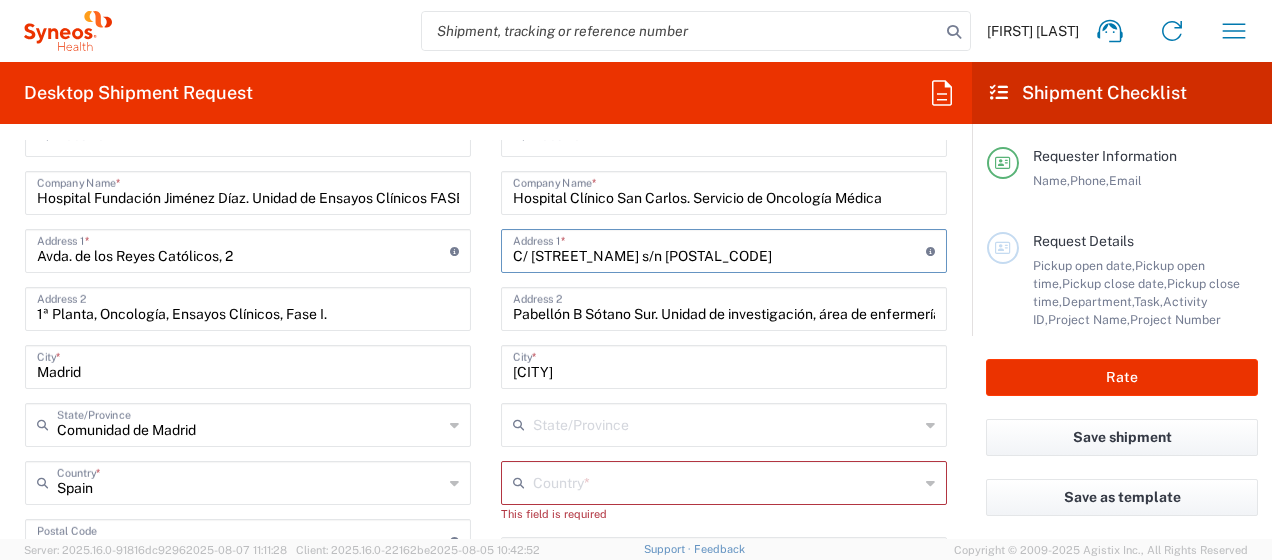 drag, startPoint x: 693, startPoint y: 253, endPoint x: 739, endPoint y: 258, distance: 46.270943 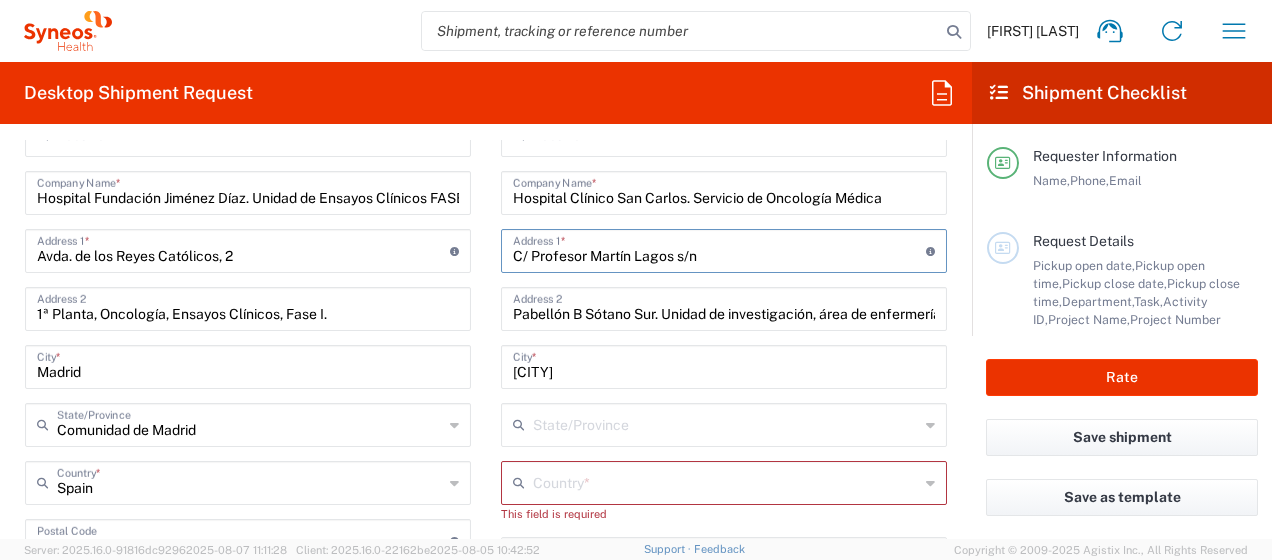 type on "C/ Profesor Martín Lagos s/n" 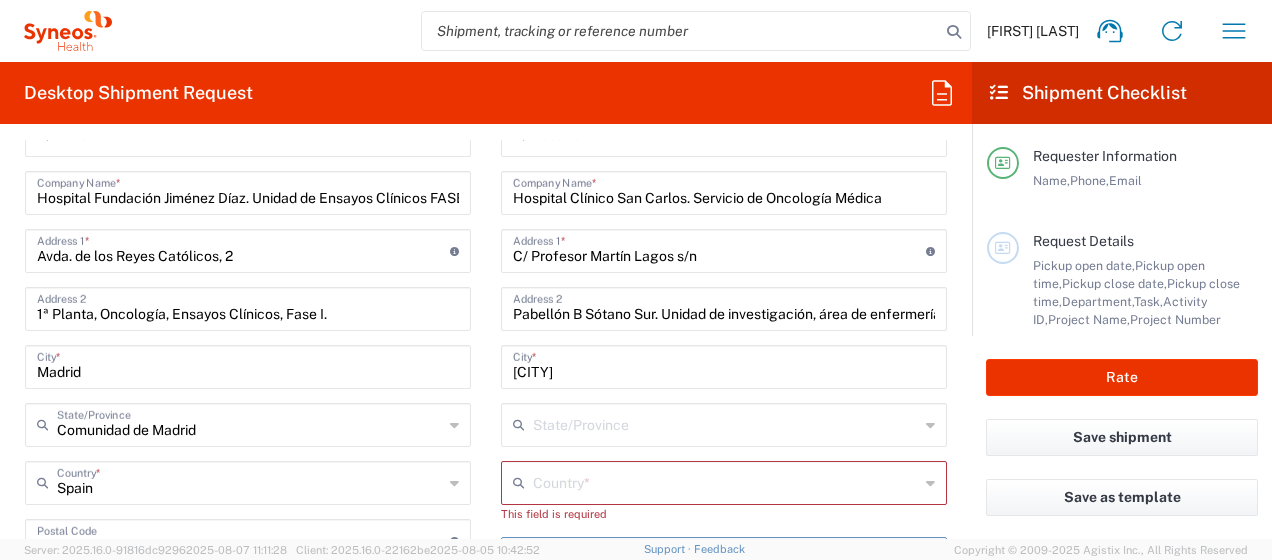 scroll, scrollTop: 1005, scrollLeft: 0, axis: vertical 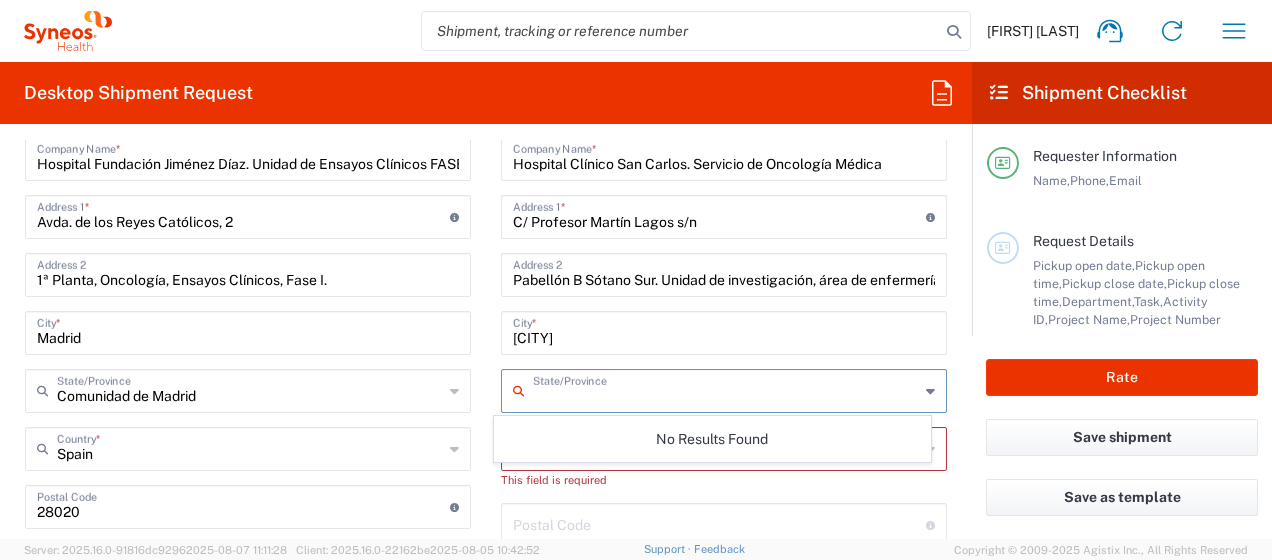 drag, startPoint x: 581, startPoint y: 384, endPoint x: 870, endPoint y: 431, distance: 292.79684 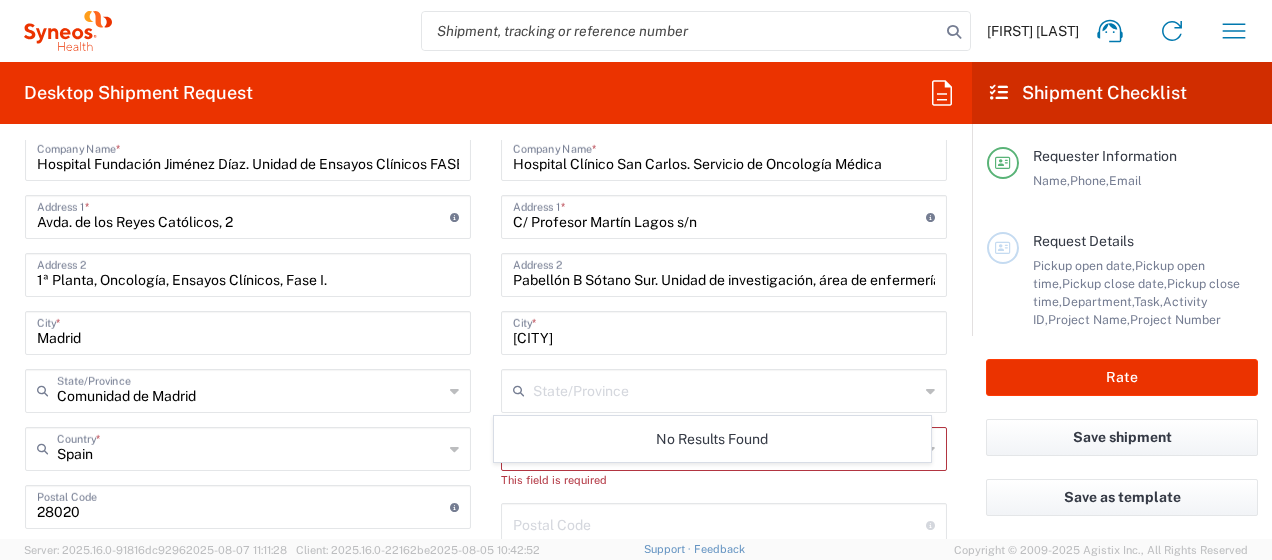 drag, startPoint x: 541, startPoint y: 482, endPoint x: 468, endPoint y: 480, distance: 73.02739 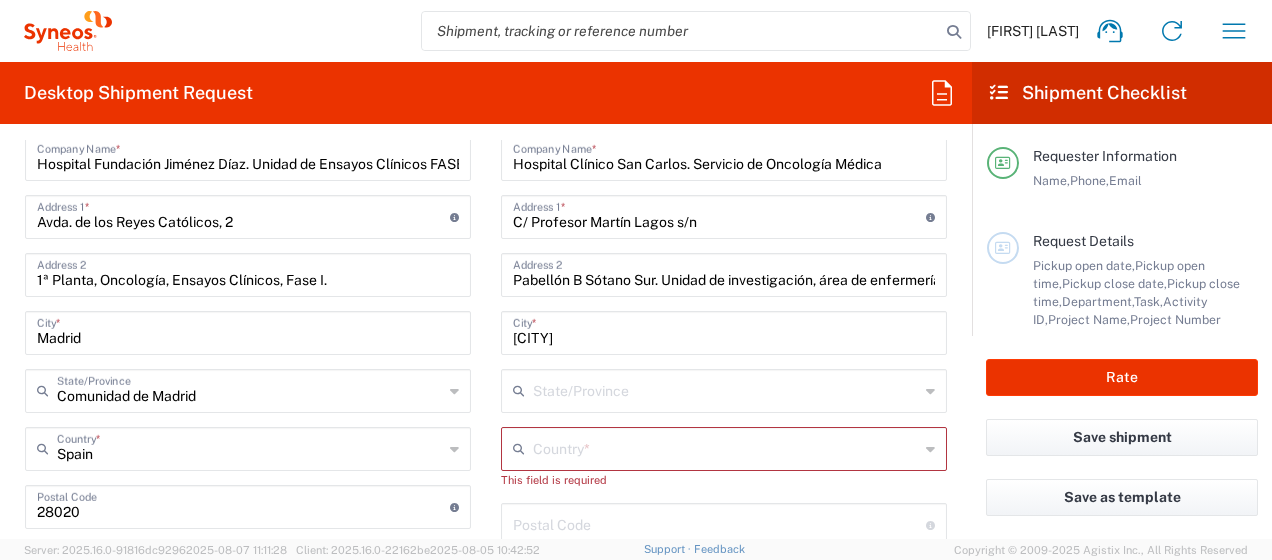drag, startPoint x: 468, startPoint y: 480, endPoint x: 535, endPoint y: 456, distance: 71.168816 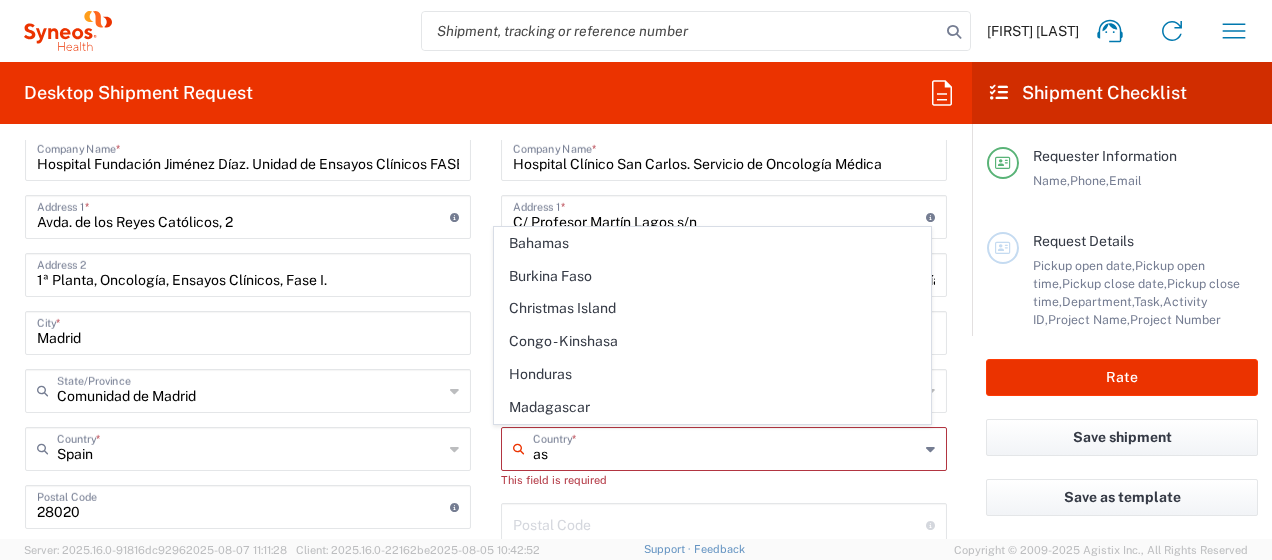 type on "a" 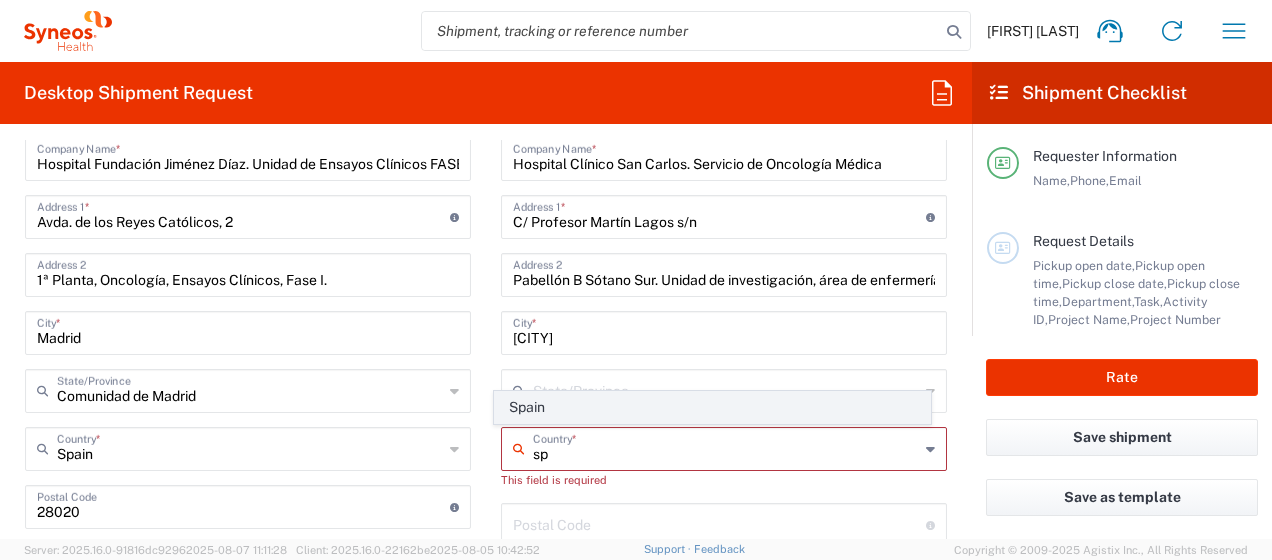 click on "Spain" 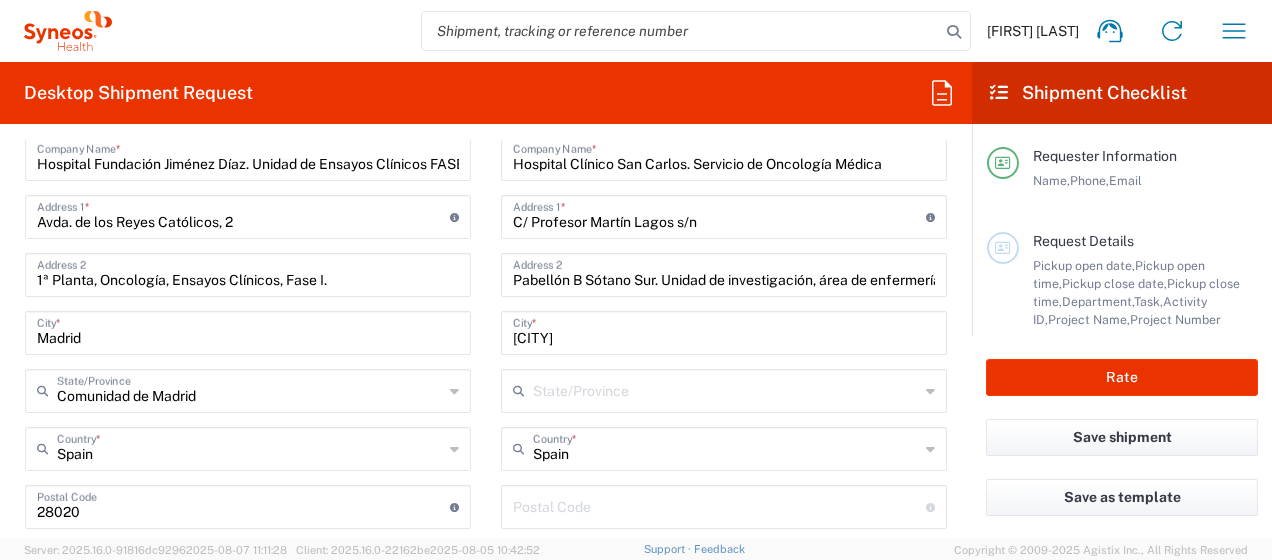 click at bounding box center [726, 389] 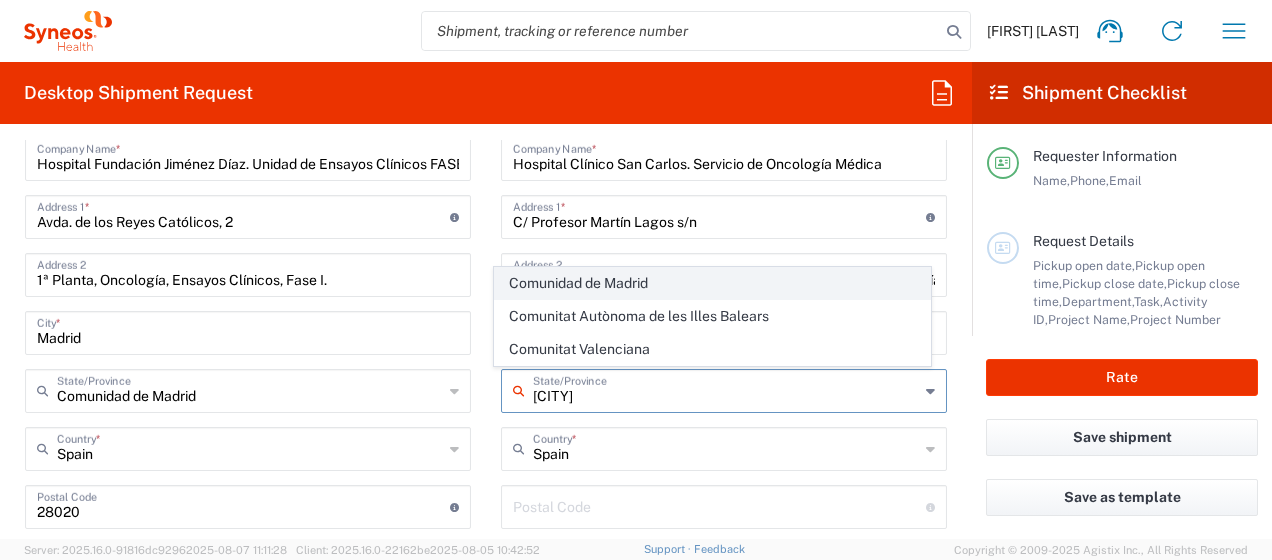 click on "Comunidad de Madrid" 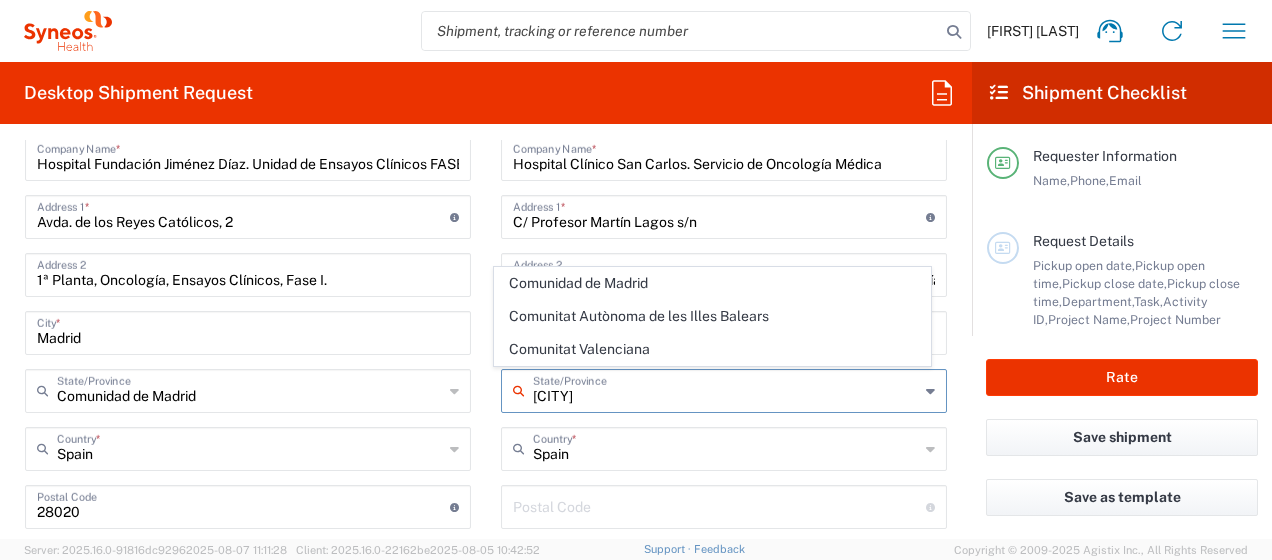 type on "Comunidad de Madrid" 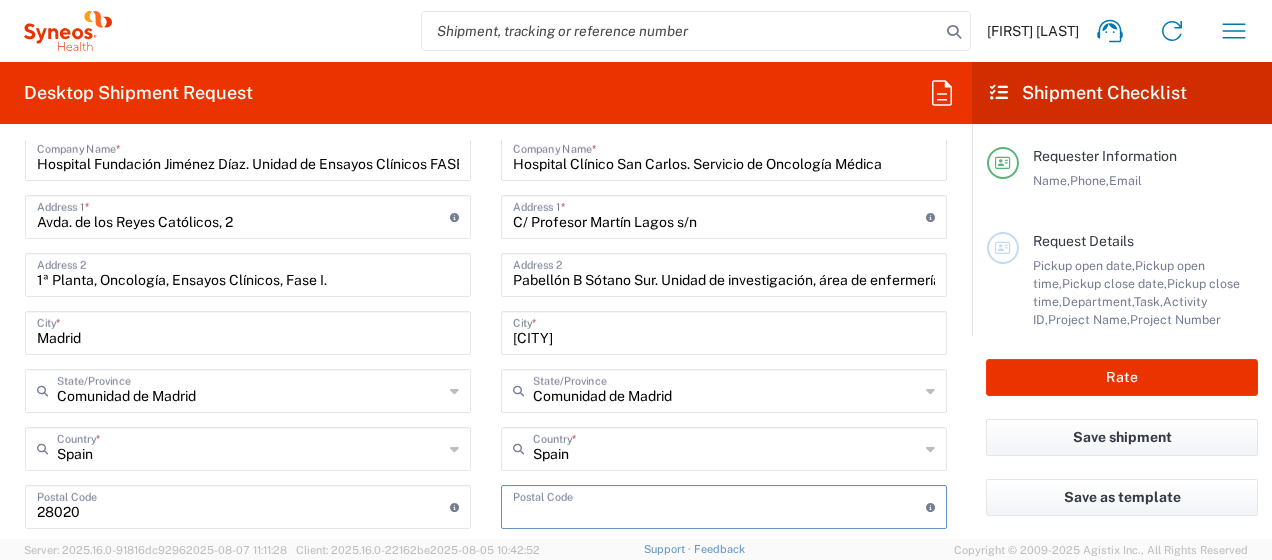 click at bounding box center [719, 505] 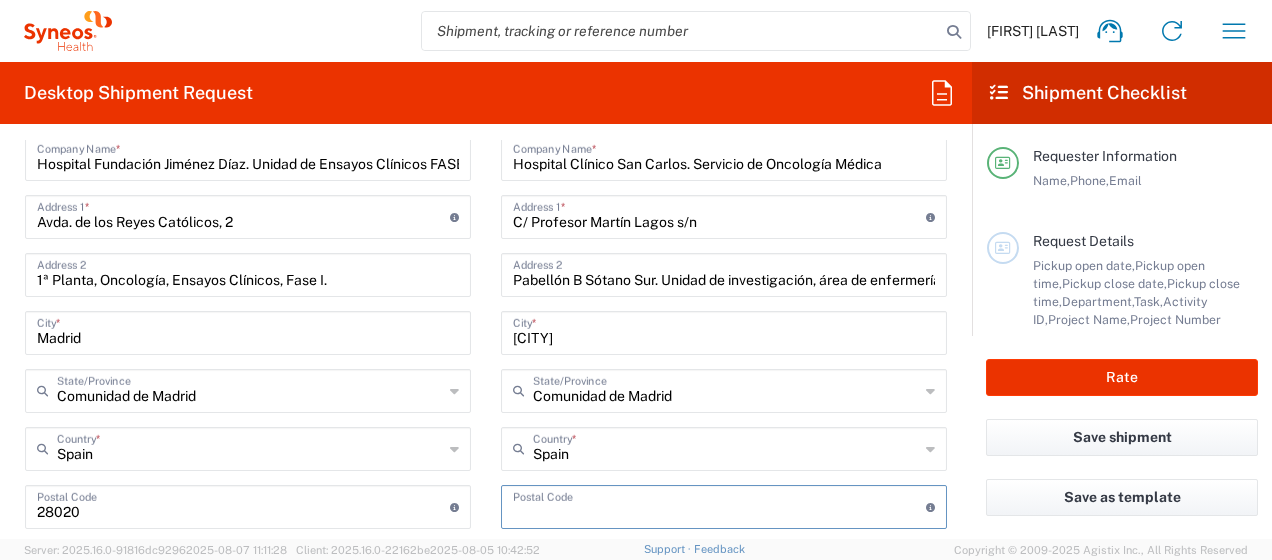 paste on "28040" 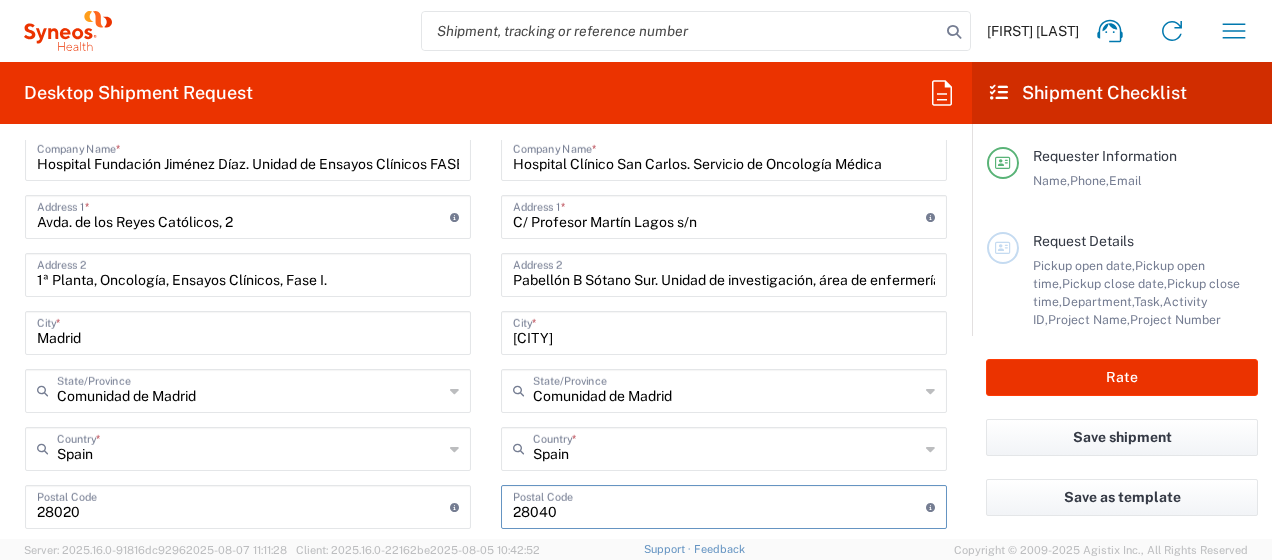 scroll, scrollTop: 1205, scrollLeft: 0, axis: vertical 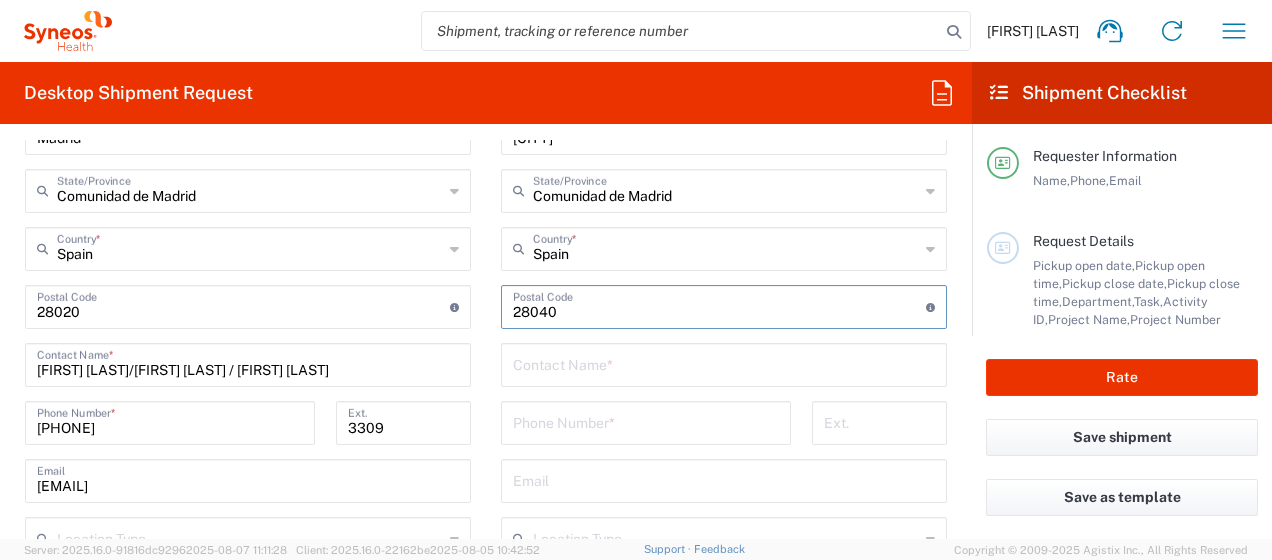 type on "28040" 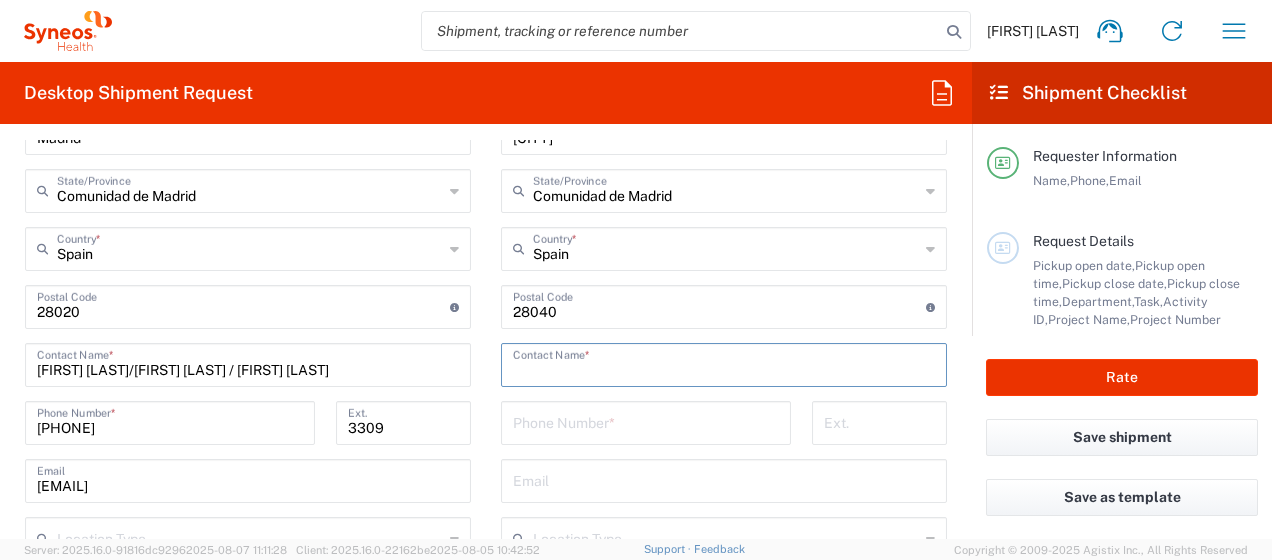 click at bounding box center (724, 363) 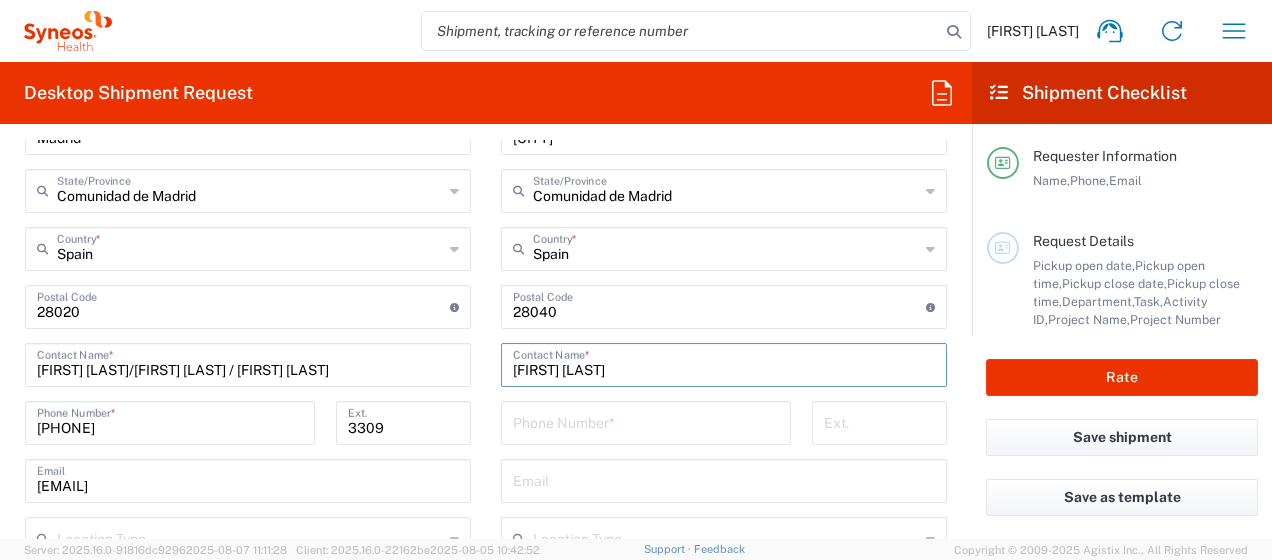type on "[FIRST] [LAST]" 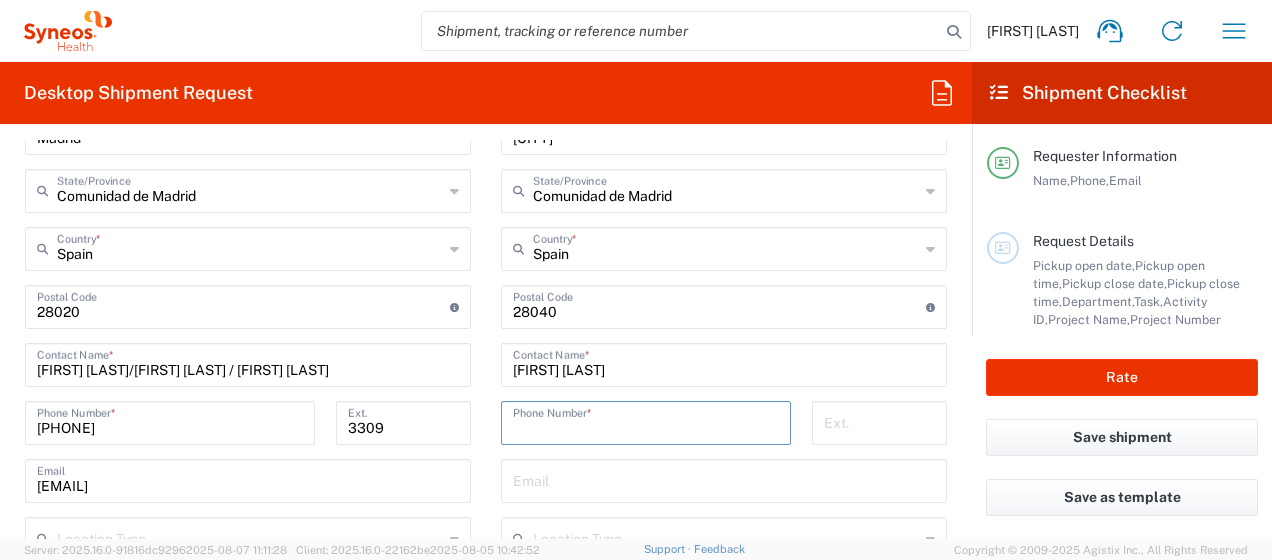 click at bounding box center [646, 421] 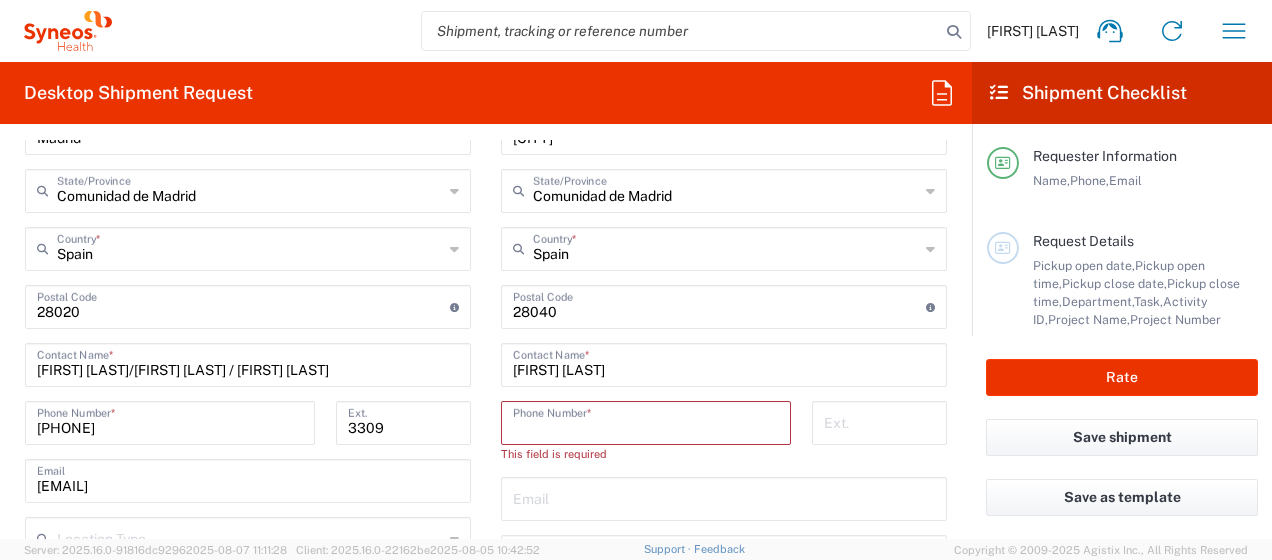 click at bounding box center (646, 421) 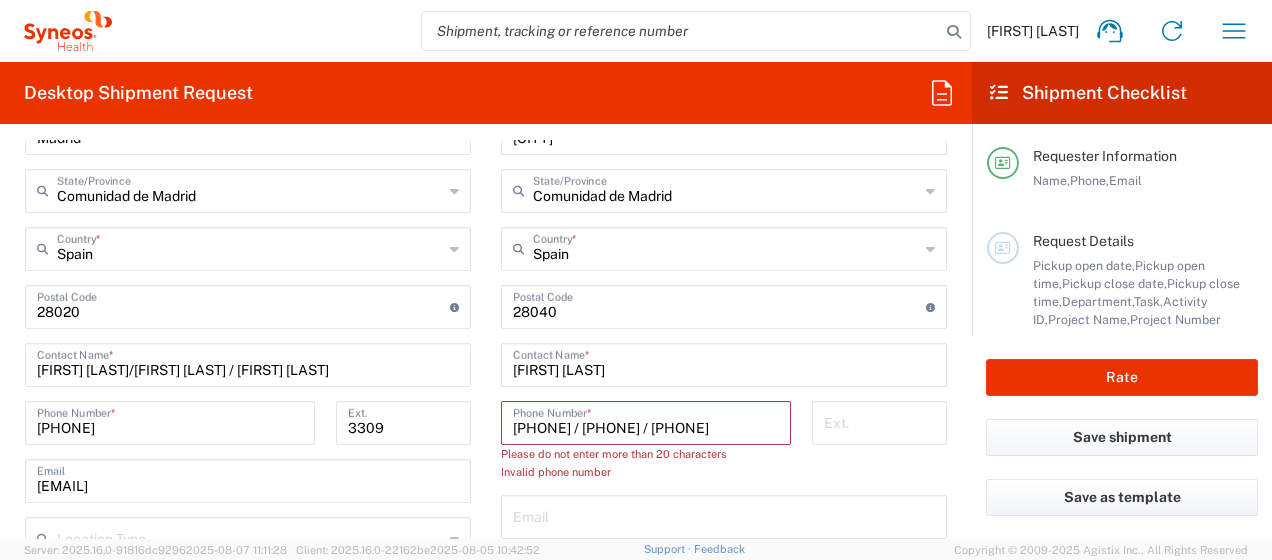 scroll, scrollTop: 0, scrollLeft: 76, axis: horizontal 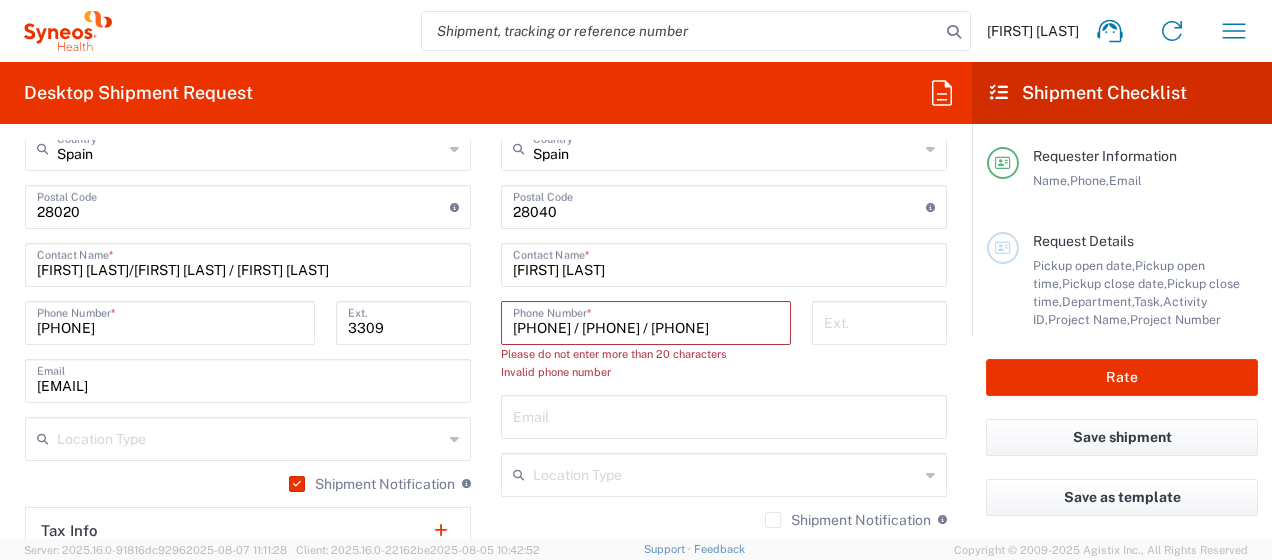 type on "[PHONE] / [PHONE] / [PHONE]" 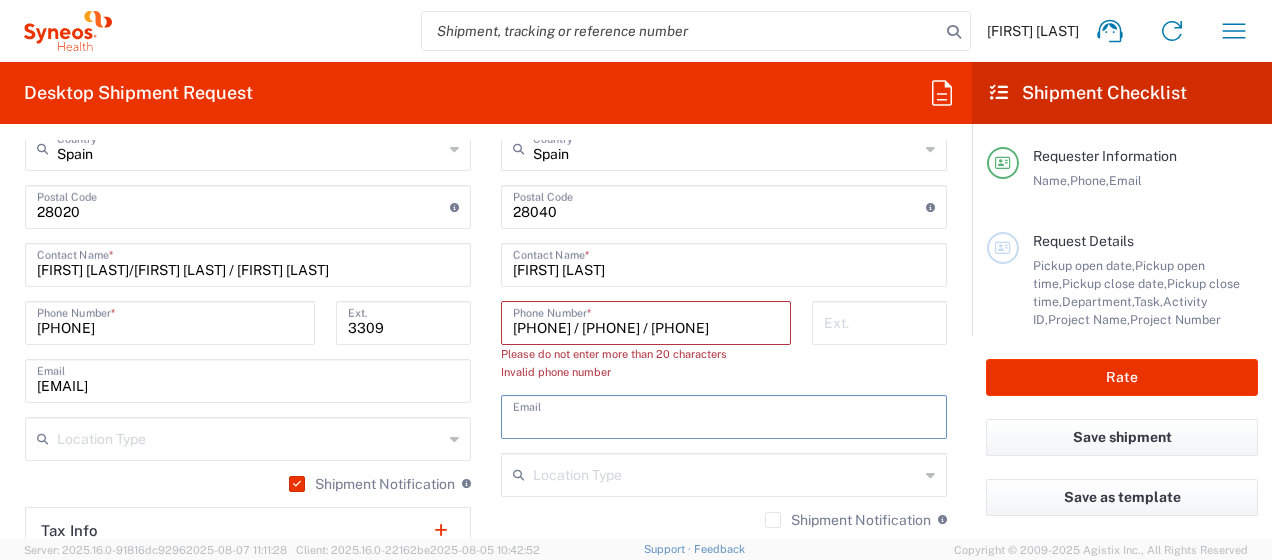 paste on "[EMAIL]" 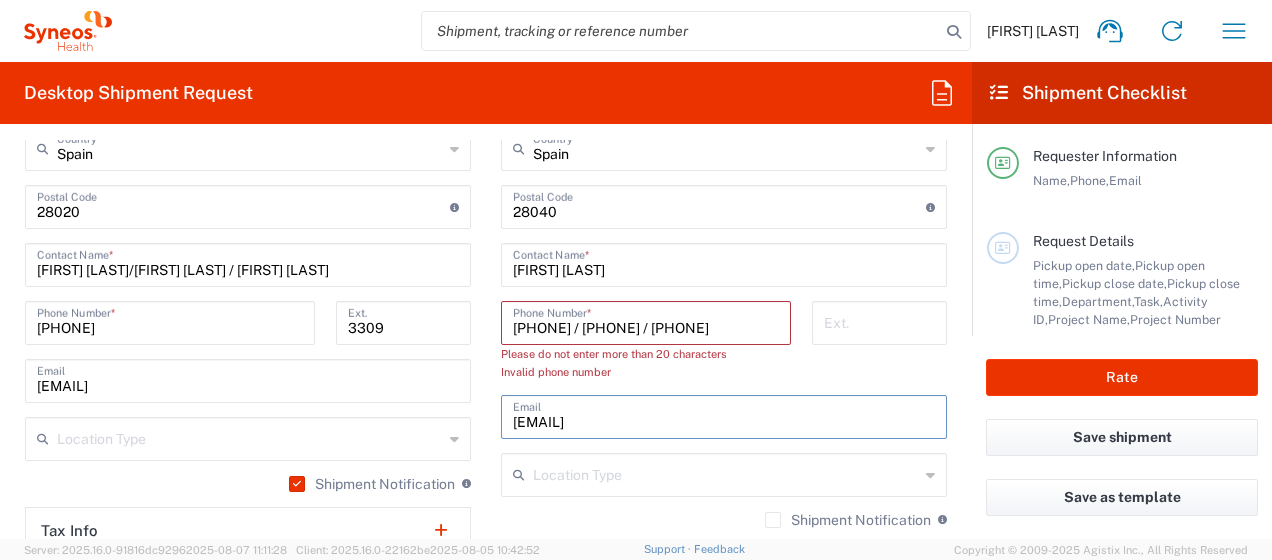 type on "[EMAIL]" 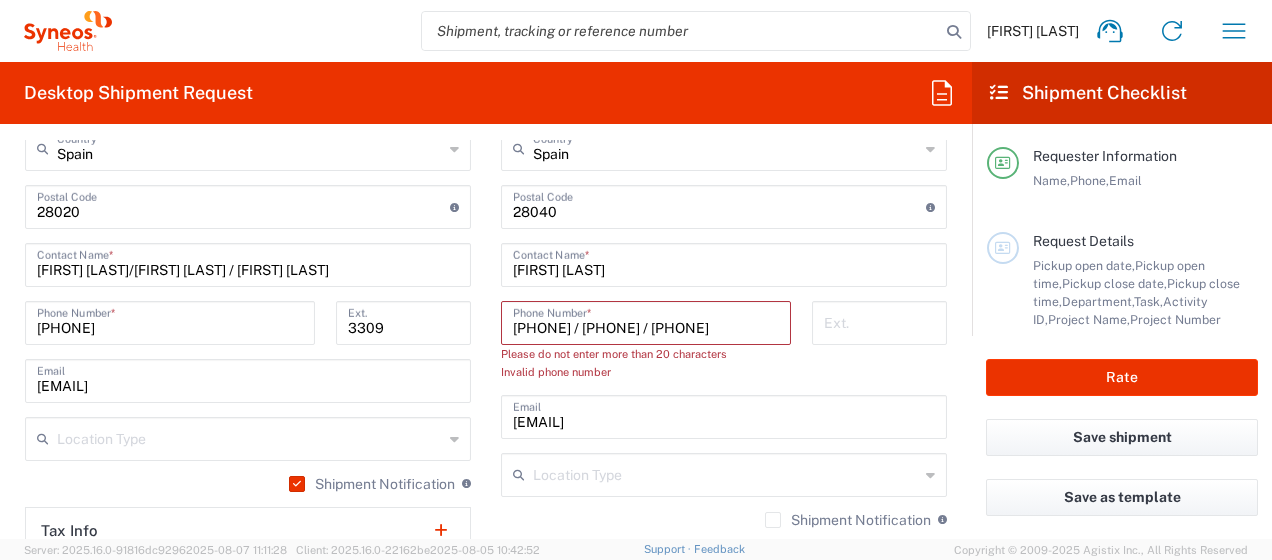 scroll, scrollTop: 0, scrollLeft: 76, axis: horizontal 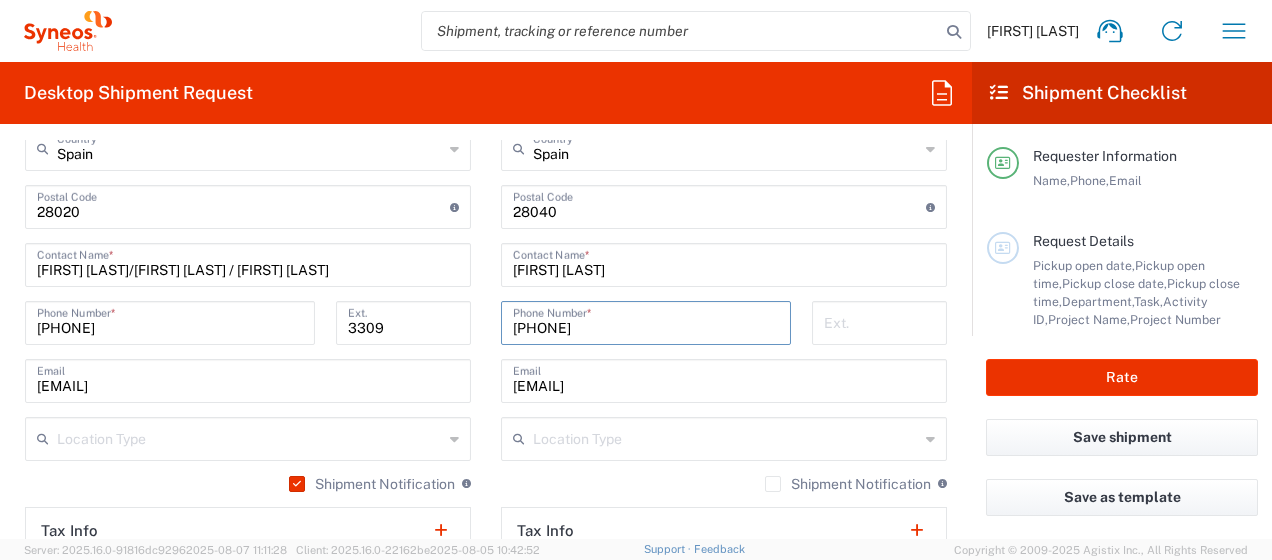 type on "[PHONE]" 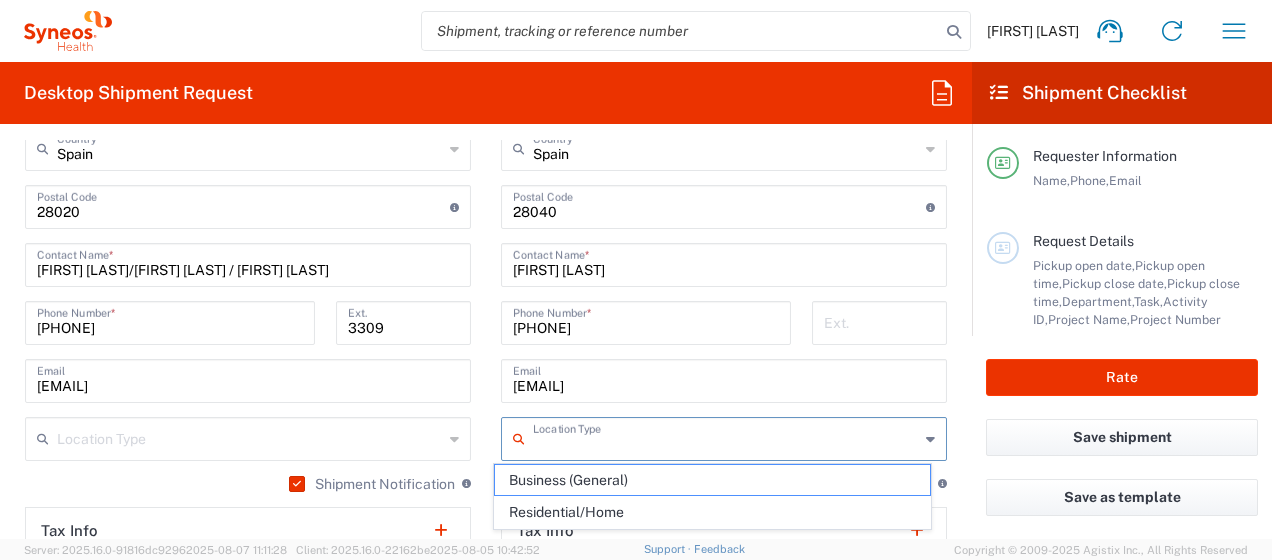 click at bounding box center [726, 437] 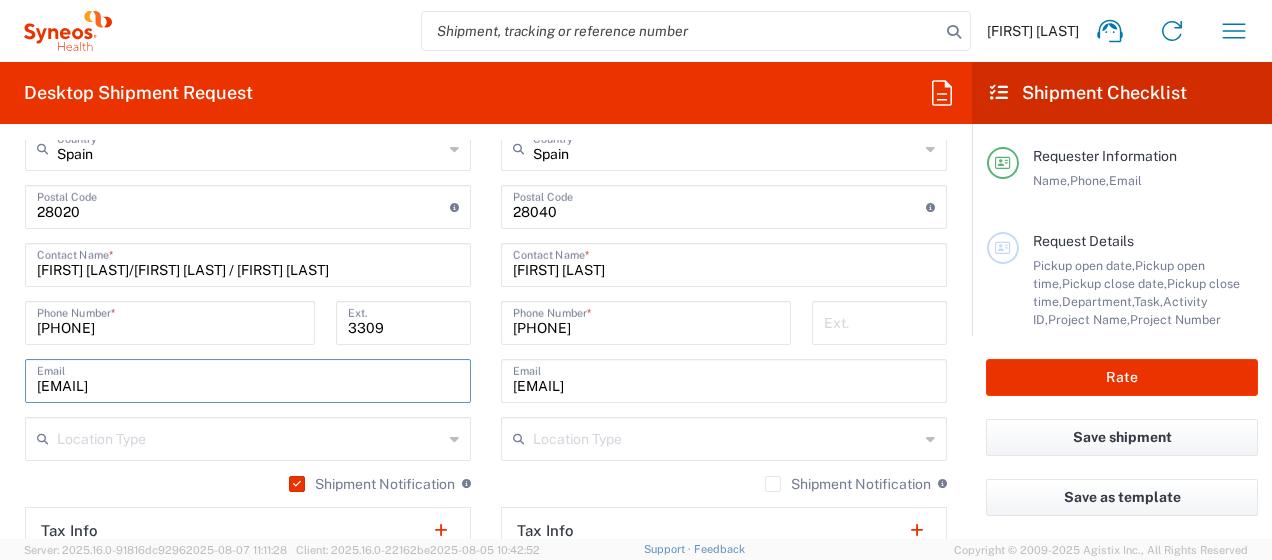 drag, startPoint x: 180, startPoint y: 379, endPoint x: -48, endPoint y: 375, distance: 228.03508 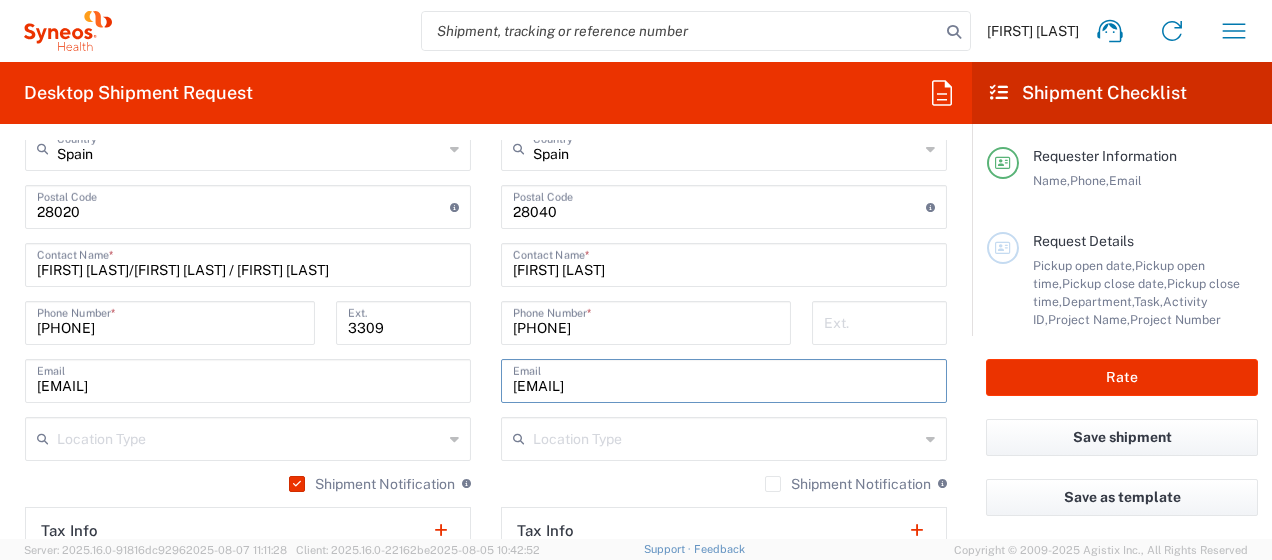 drag, startPoint x: 811, startPoint y: 384, endPoint x: 410, endPoint y: 384, distance: 401 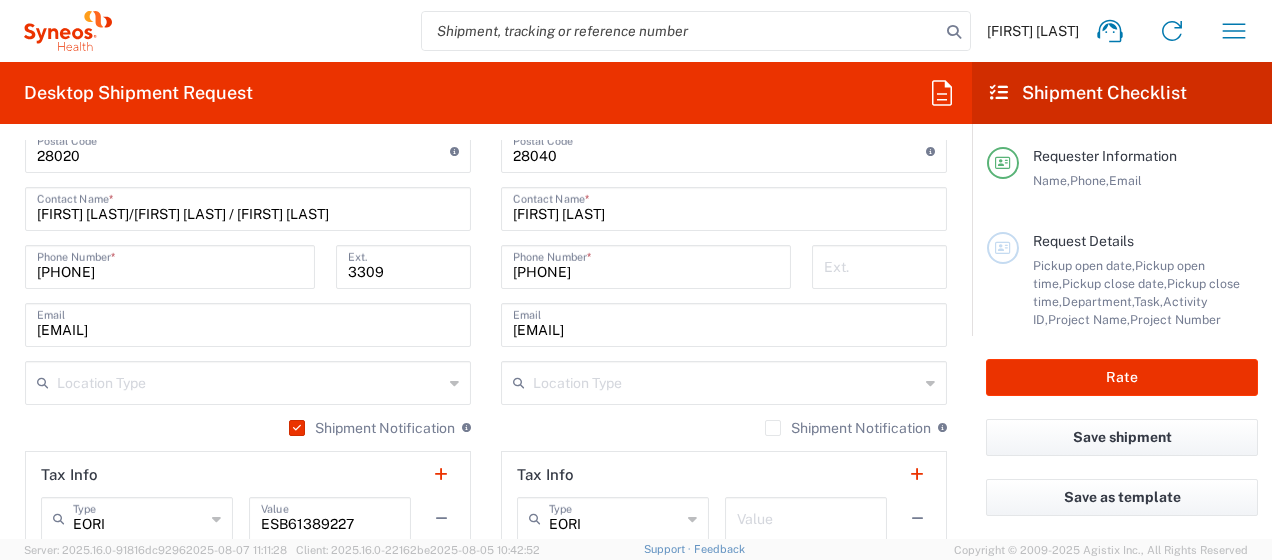 scroll, scrollTop: 1405, scrollLeft: 0, axis: vertical 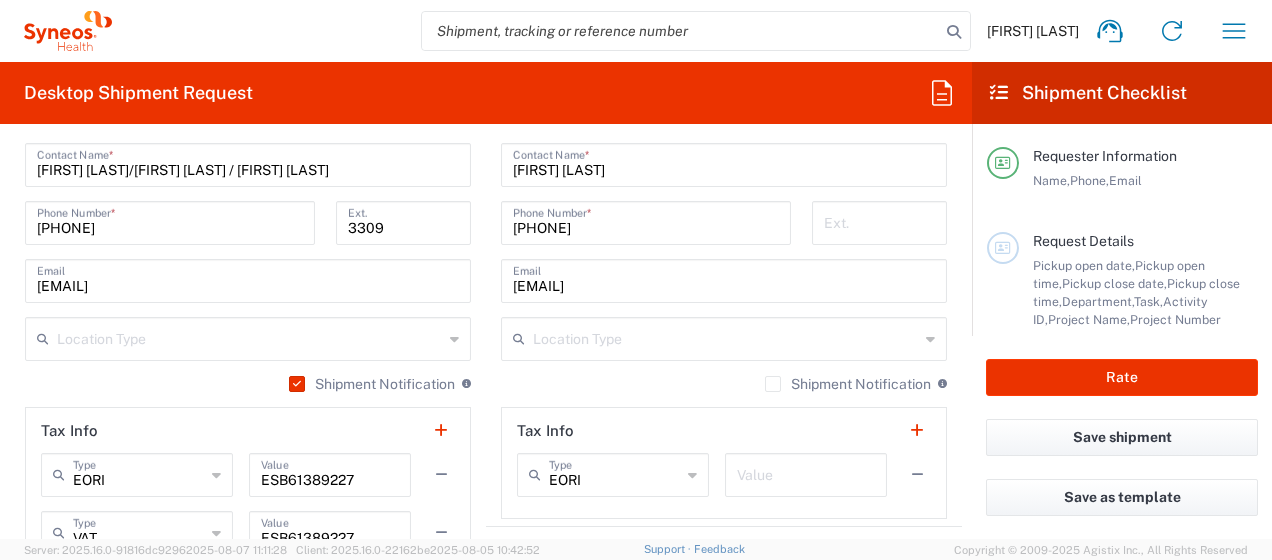 click on "Location Type" 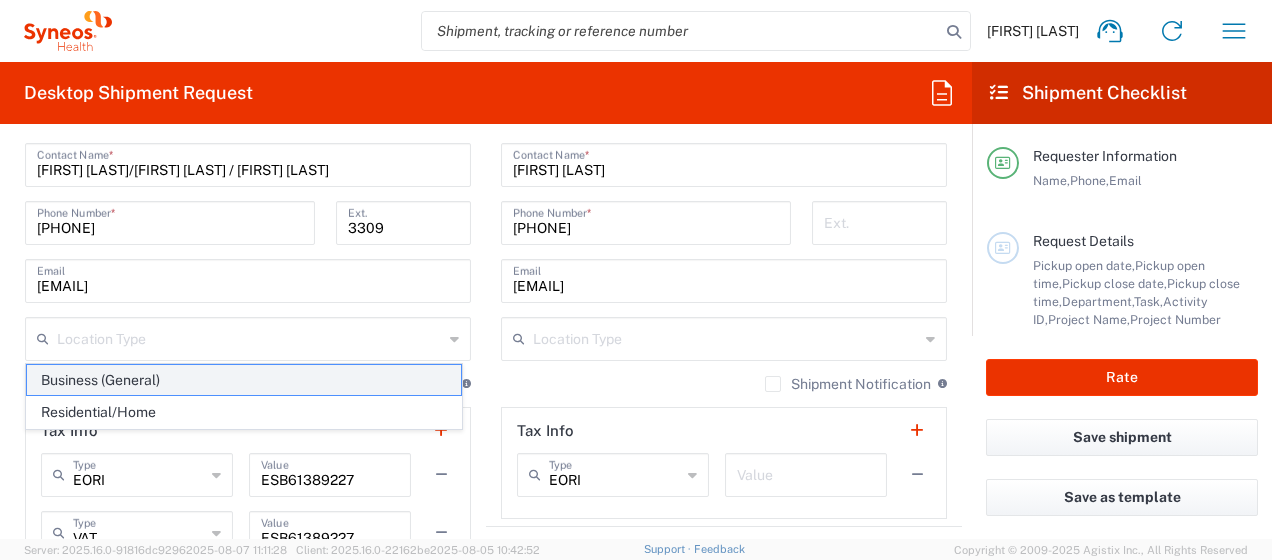 click on "Business (General)" 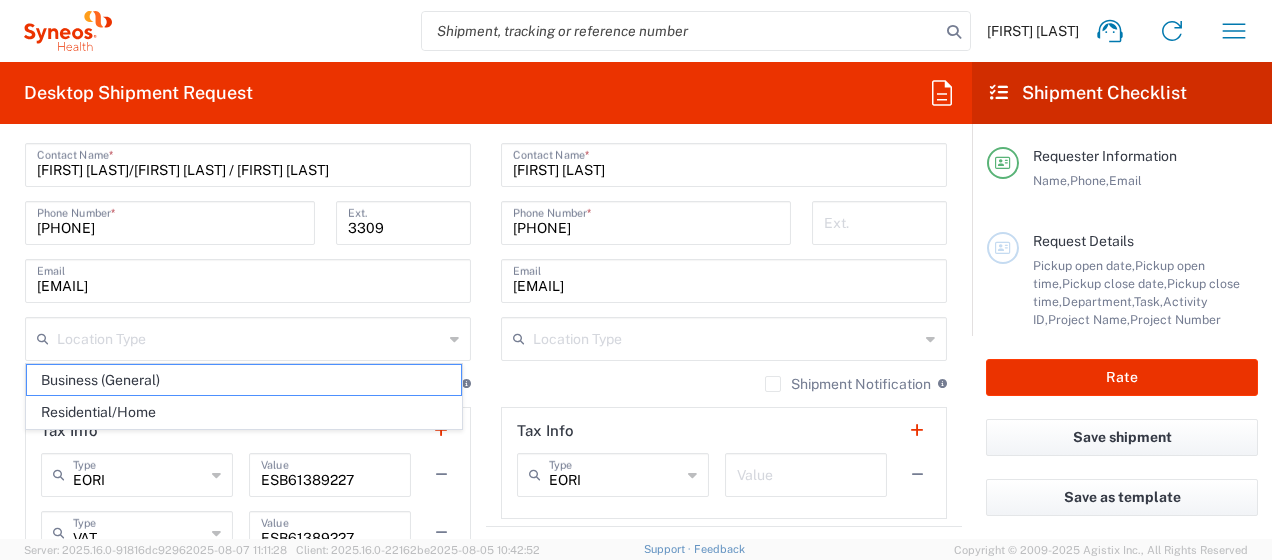 type on "Business (General)" 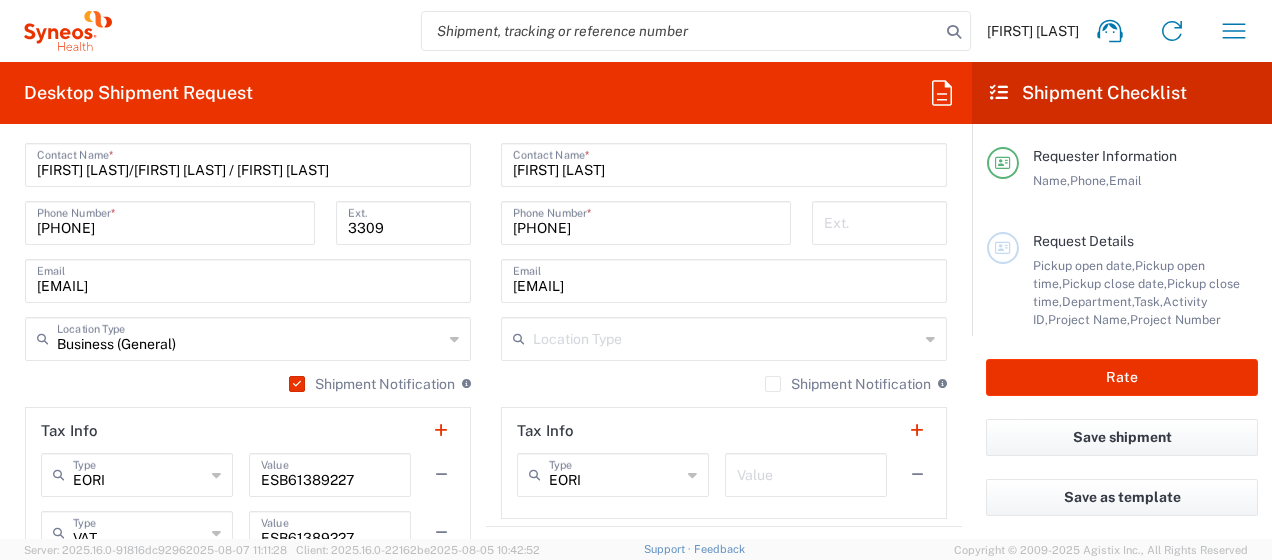 click at bounding box center [726, 337] 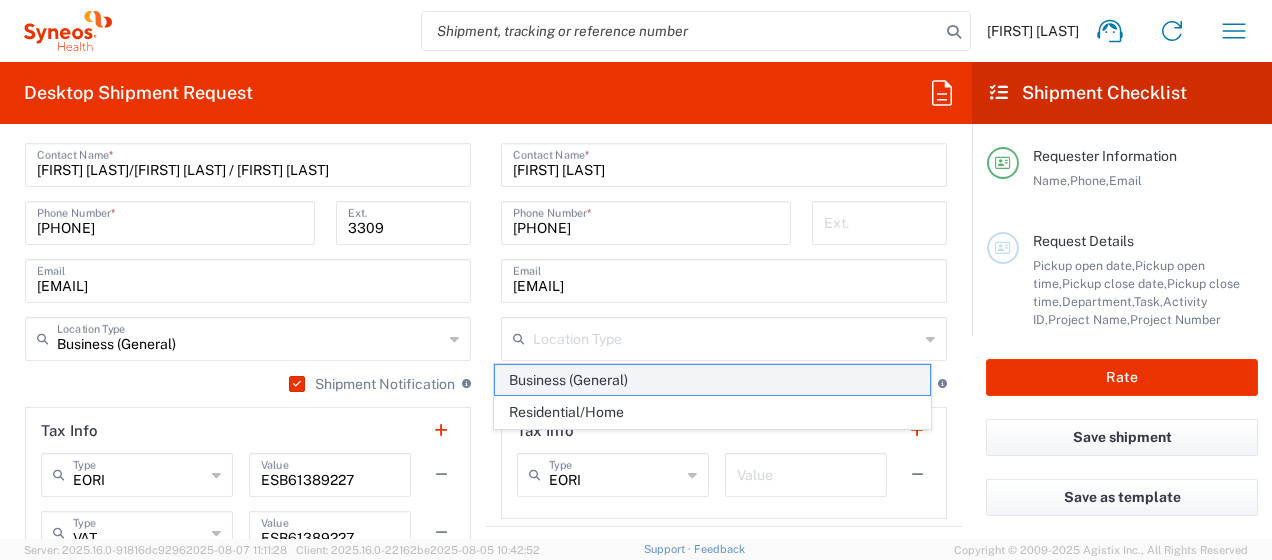 click on "Business (General)" 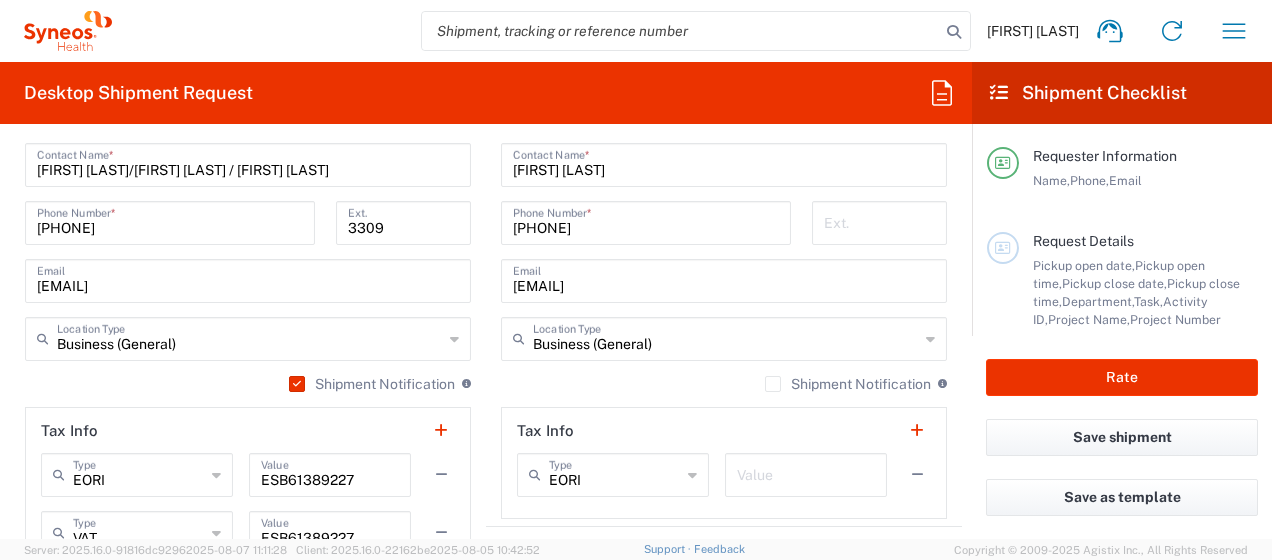 drag, startPoint x: 761, startPoint y: 383, endPoint x: 778, endPoint y: 393, distance: 19.723083 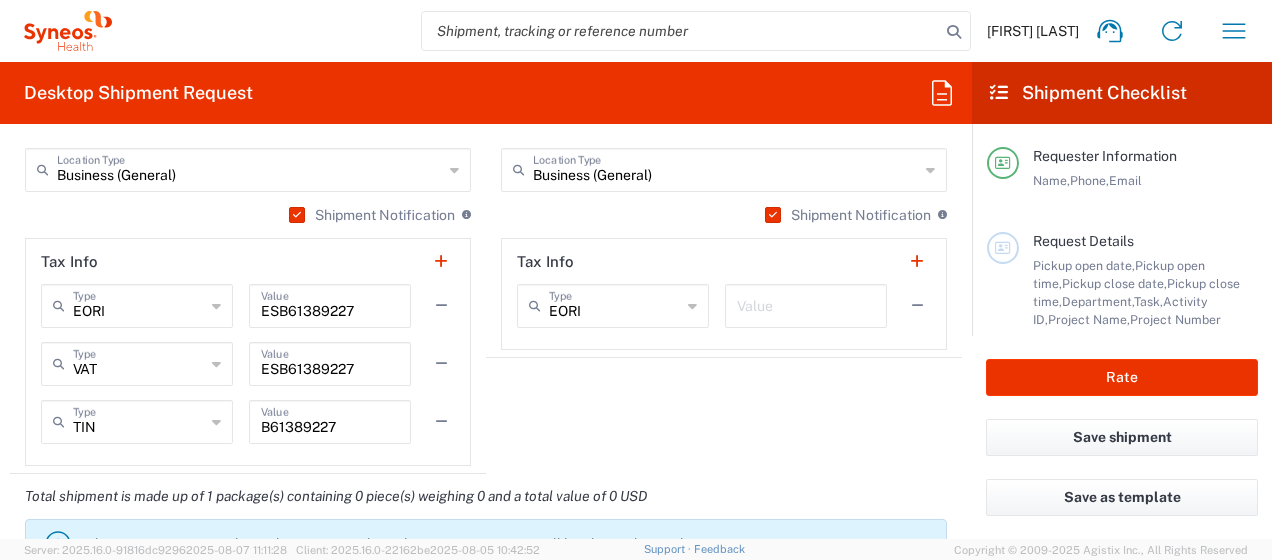 scroll, scrollTop: 1605, scrollLeft: 0, axis: vertical 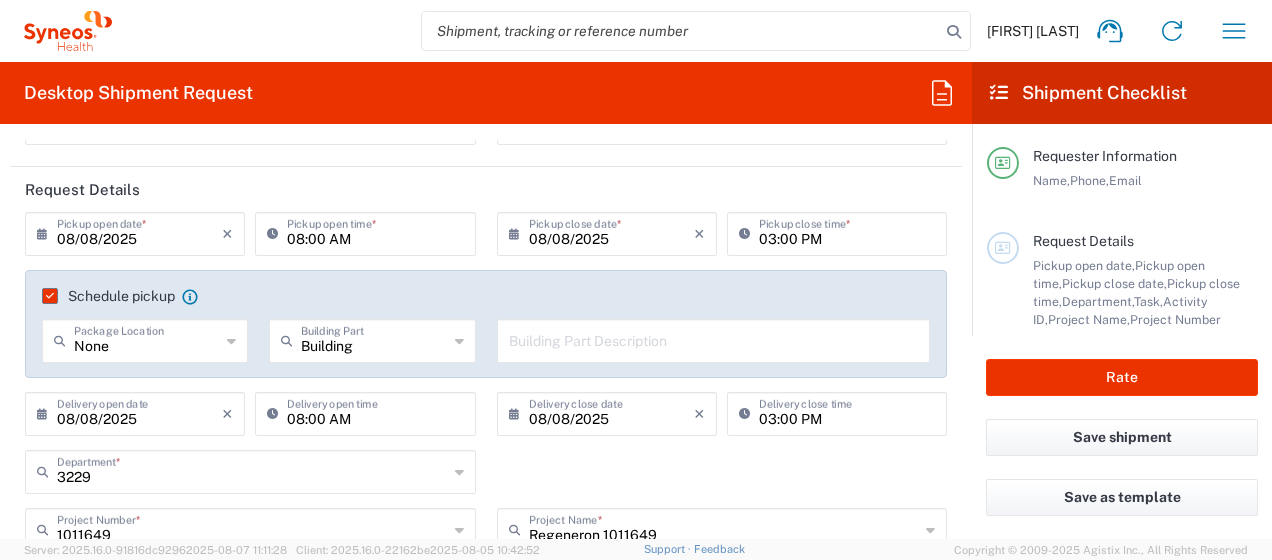 click on "×" 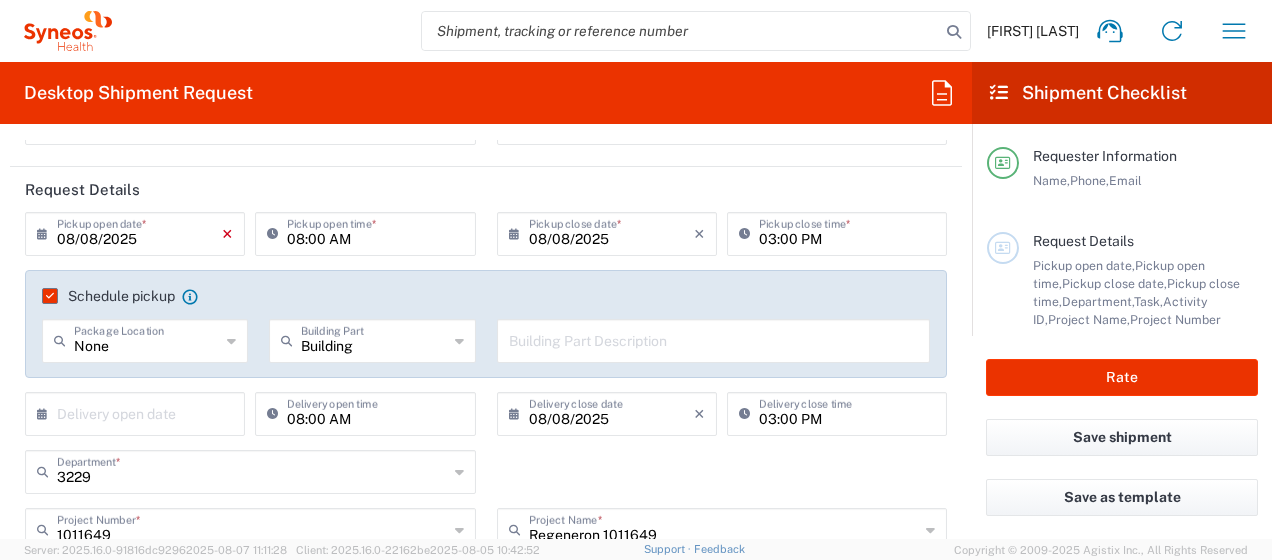 click on "×" 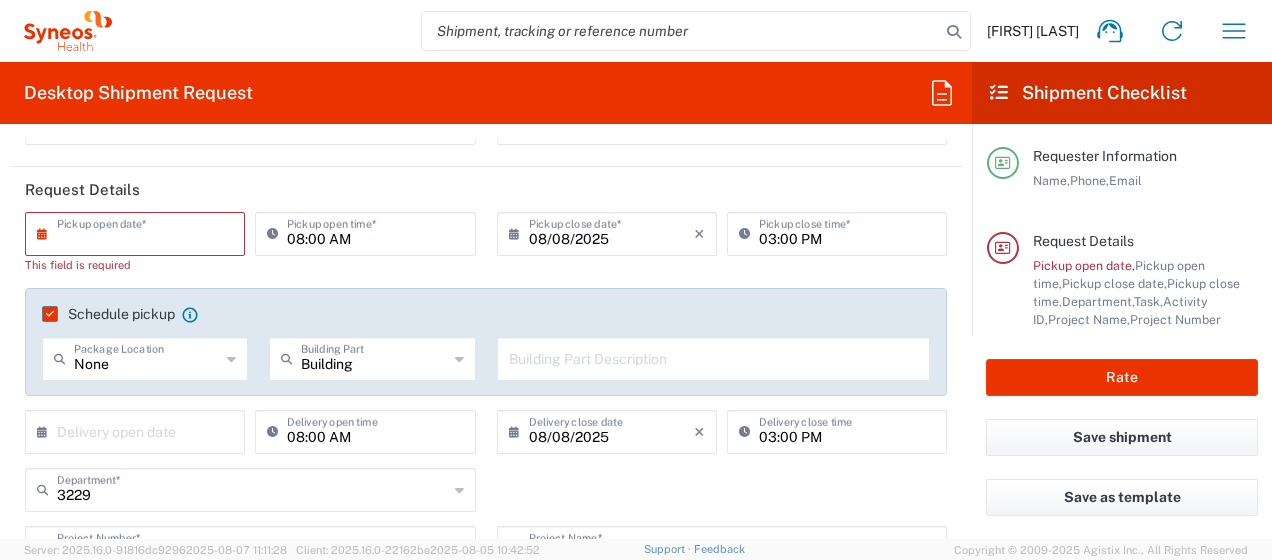 drag, startPoint x: 688, startPoint y: 232, endPoint x: 684, endPoint y: 378, distance: 146.05478 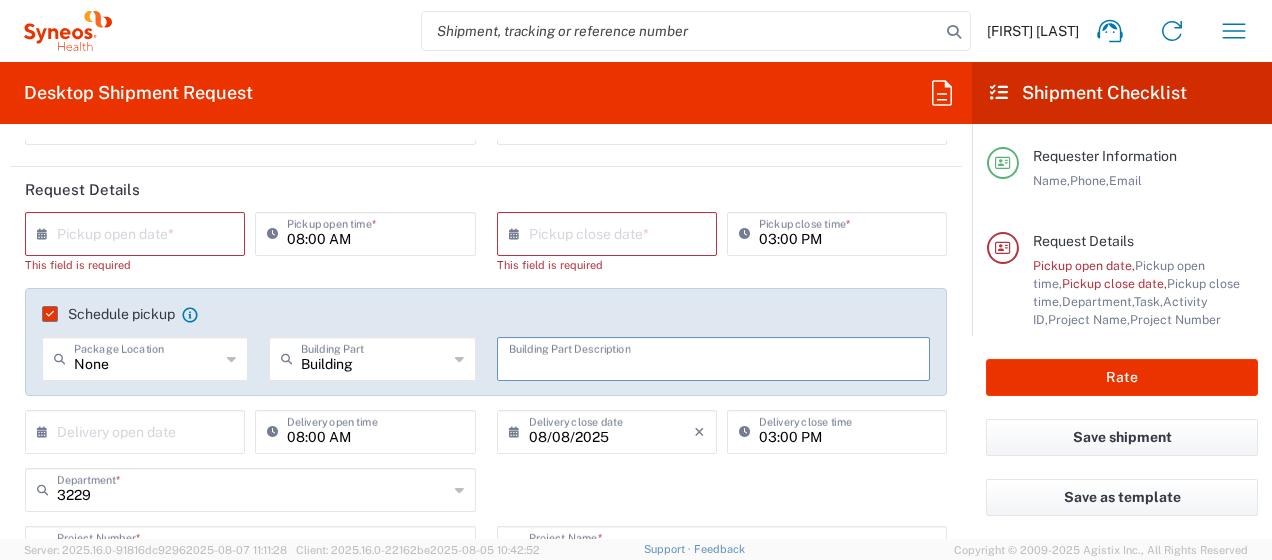 click at bounding box center [714, 357] 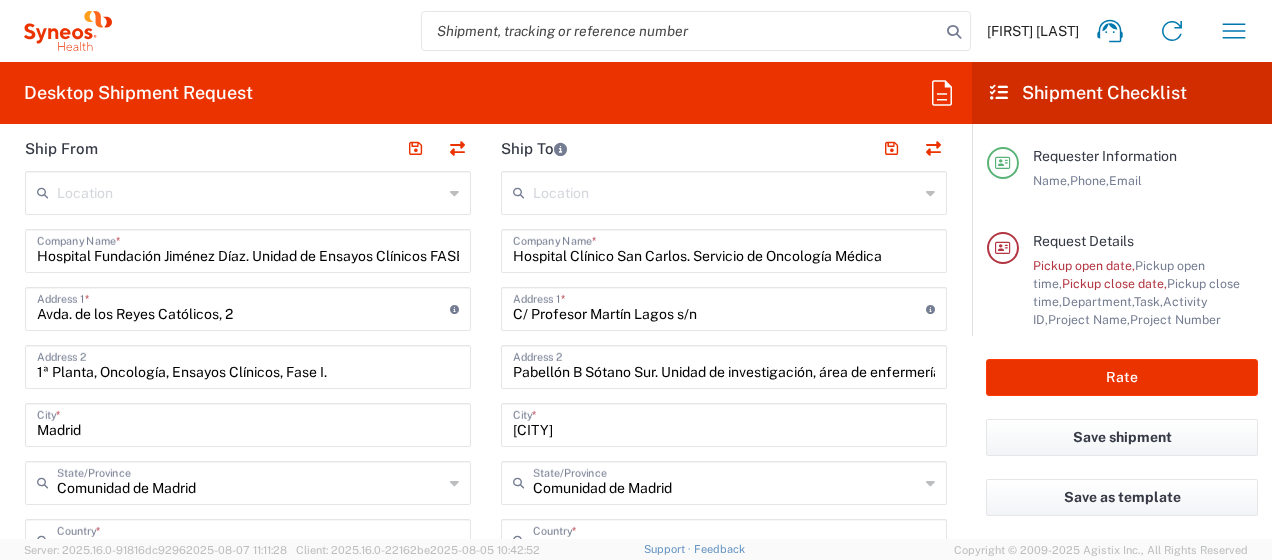 scroll, scrollTop: 900, scrollLeft: 0, axis: vertical 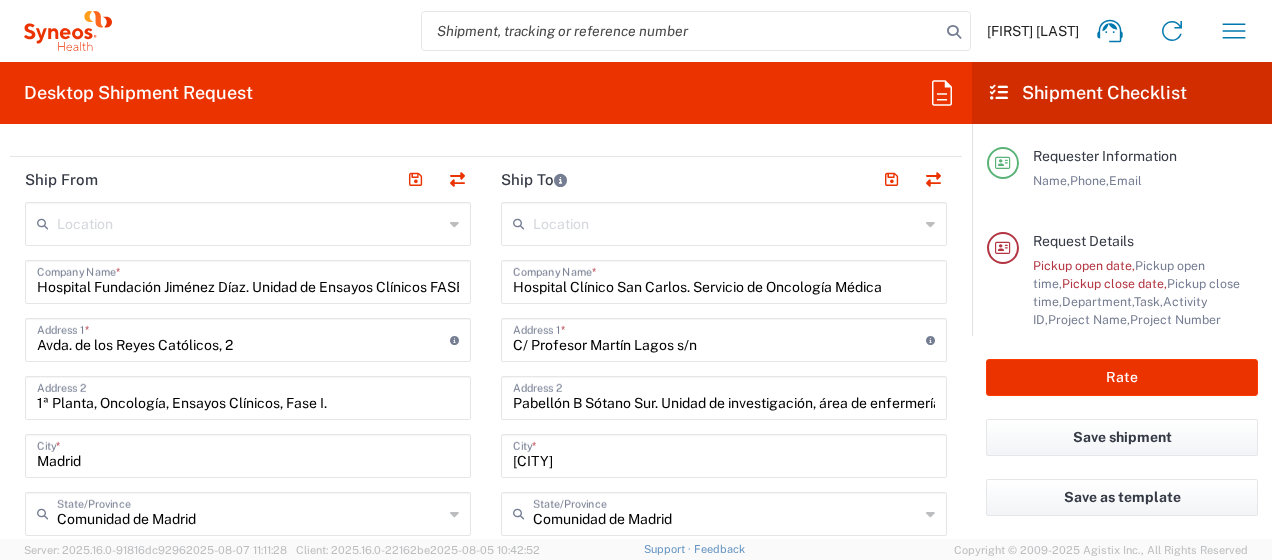 type on "Hospital" 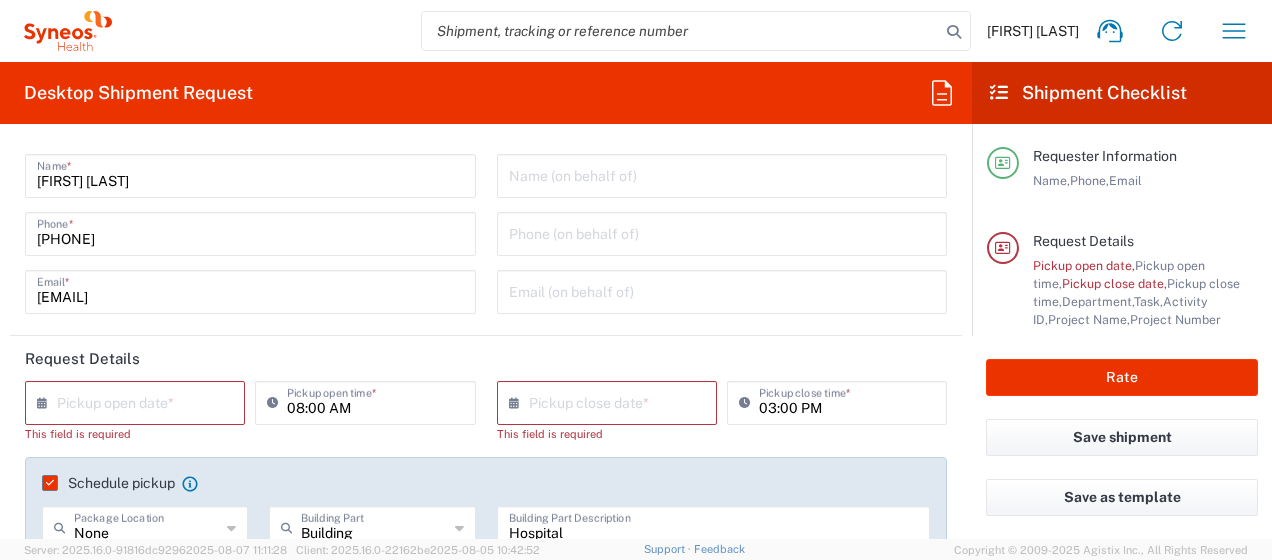 scroll, scrollTop: 0, scrollLeft: 0, axis: both 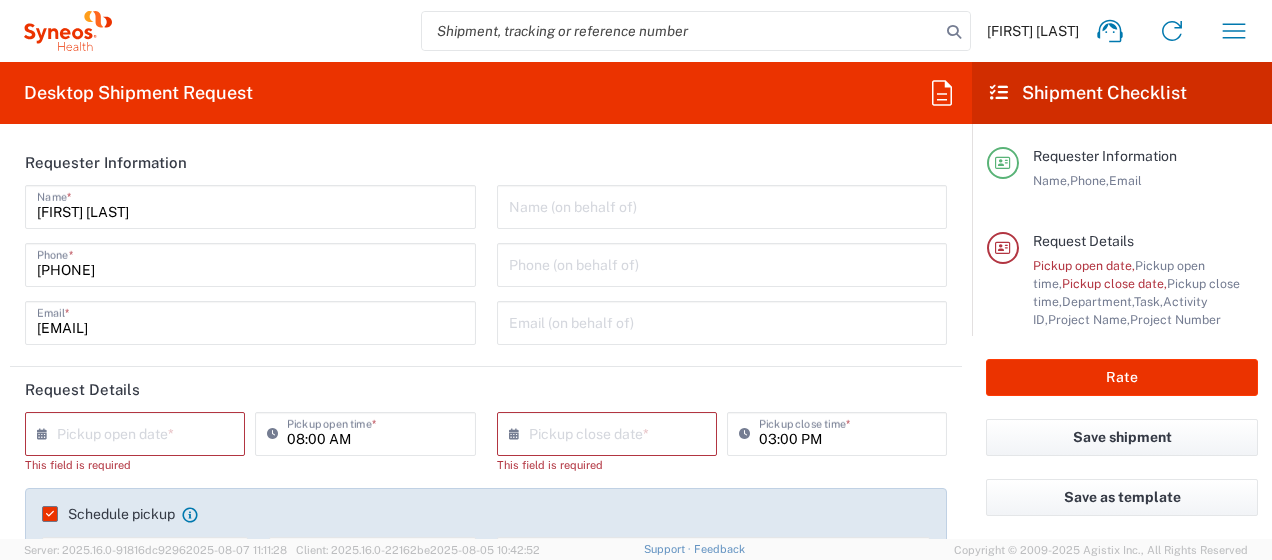 drag, startPoint x: 134, startPoint y: 440, endPoint x: 38, endPoint y: 433, distance: 96.25487 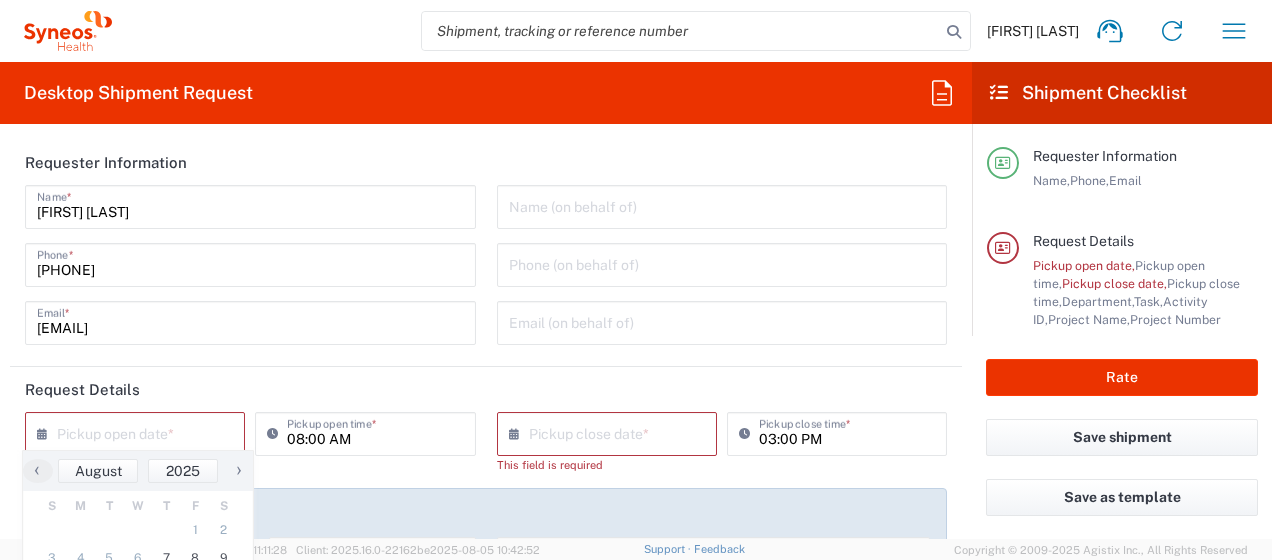 click 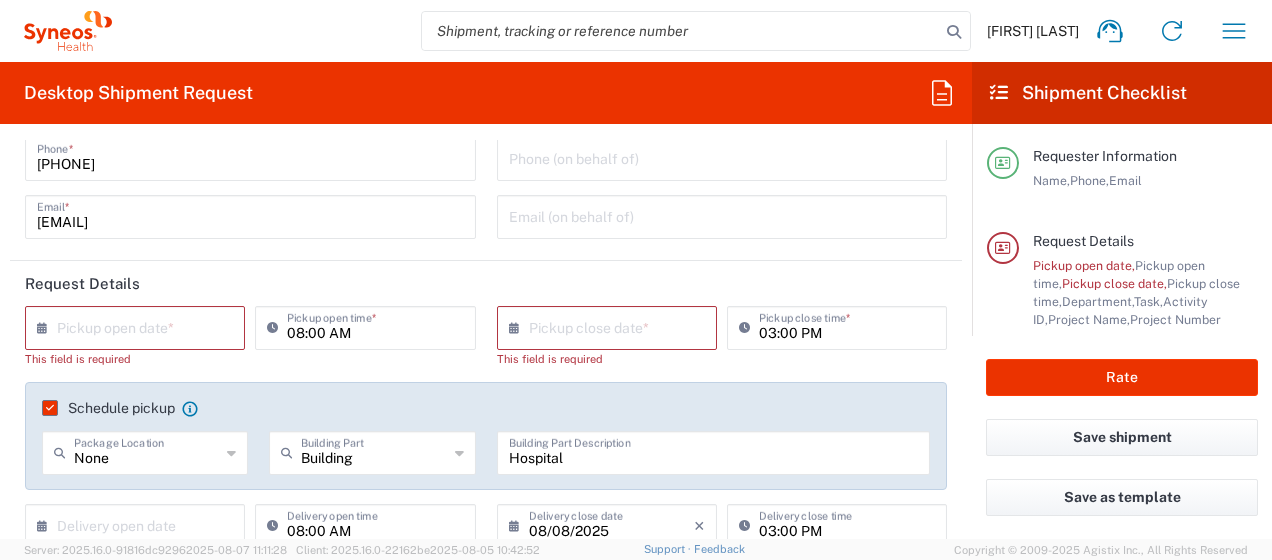scroll, scrollTop: 200, scrollLeft: 0, axis: vertical 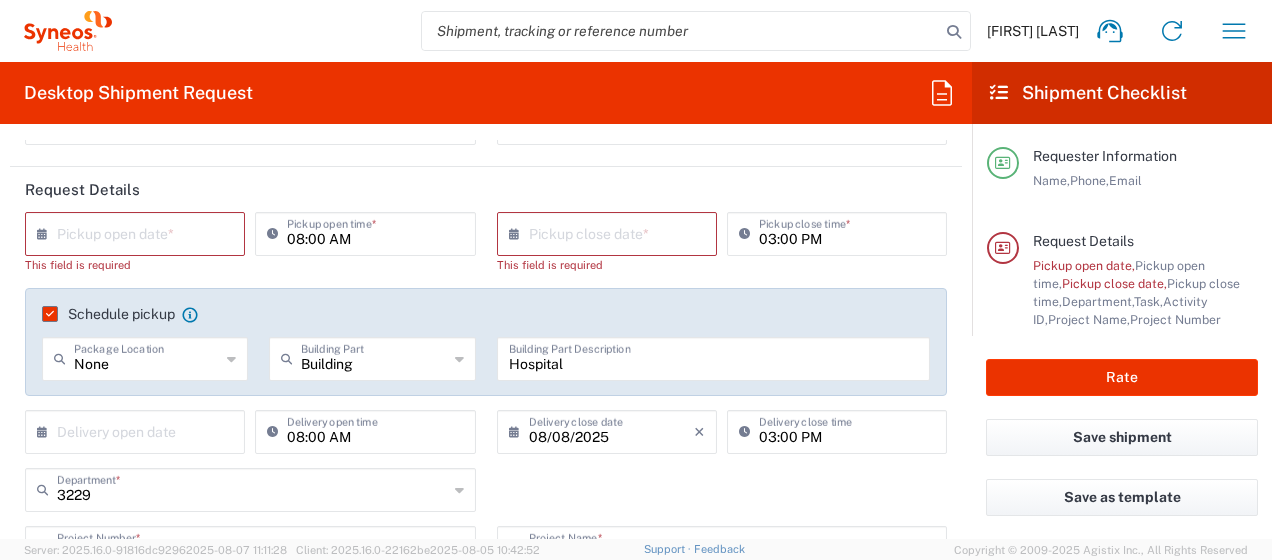 click 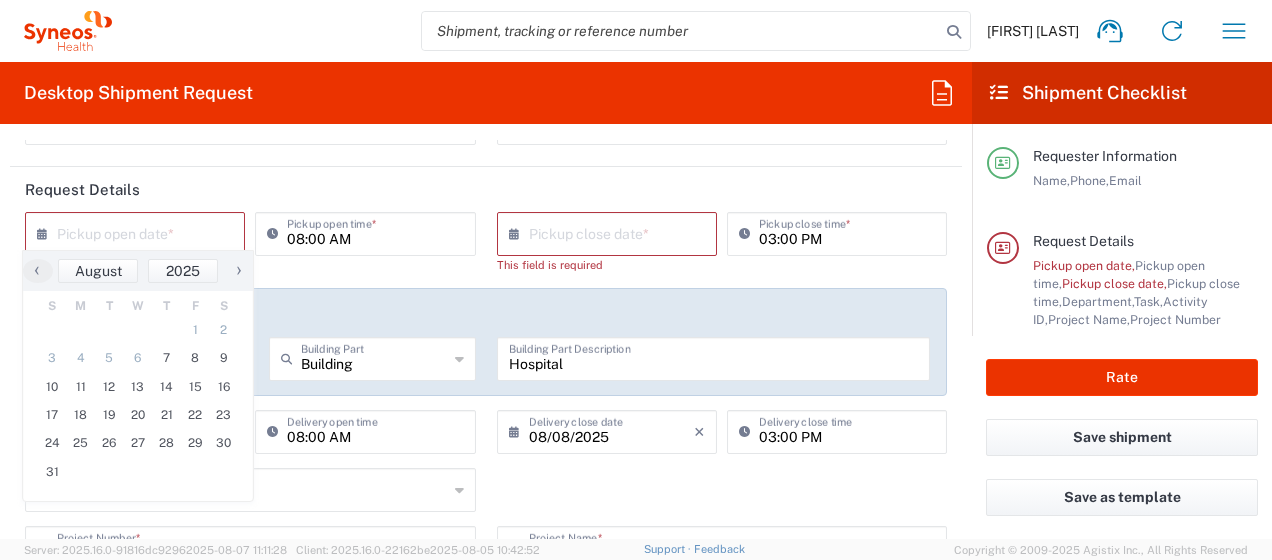 click 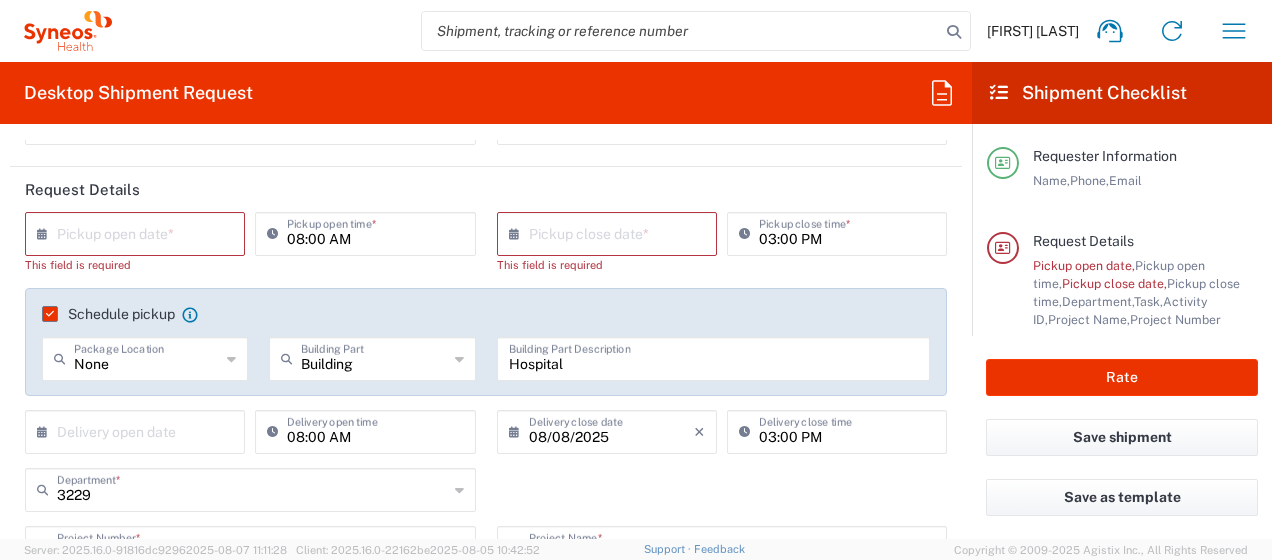 click 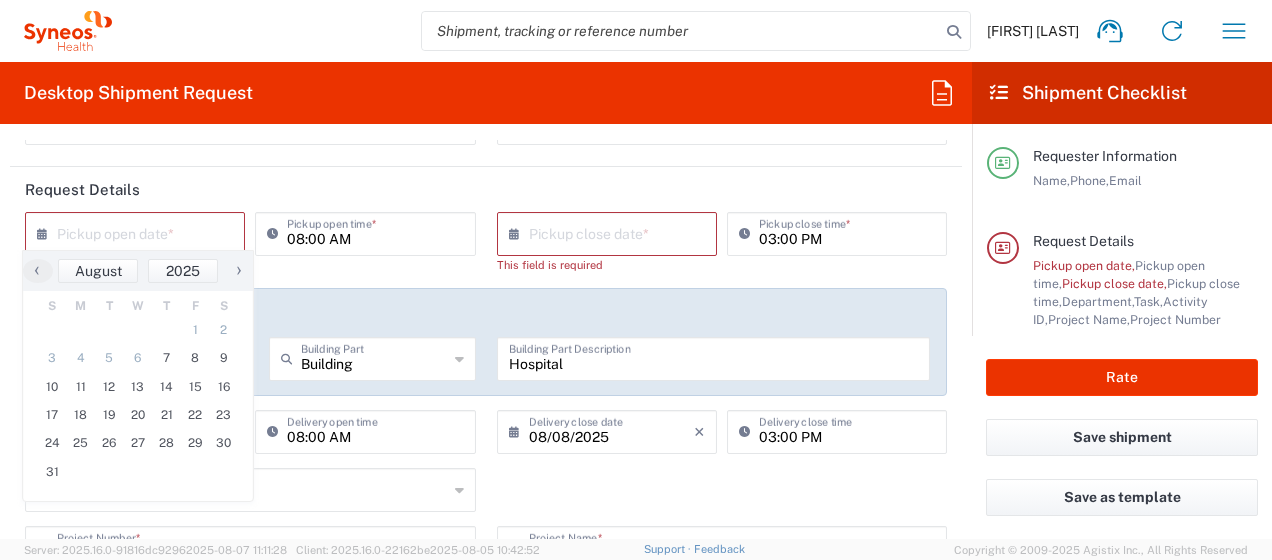 click 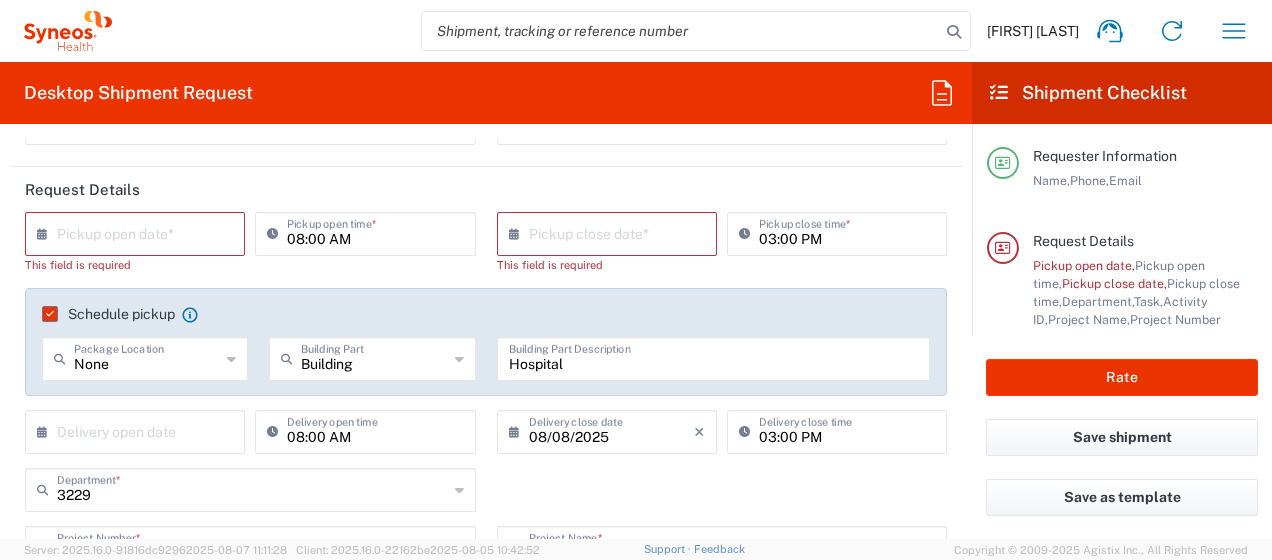click 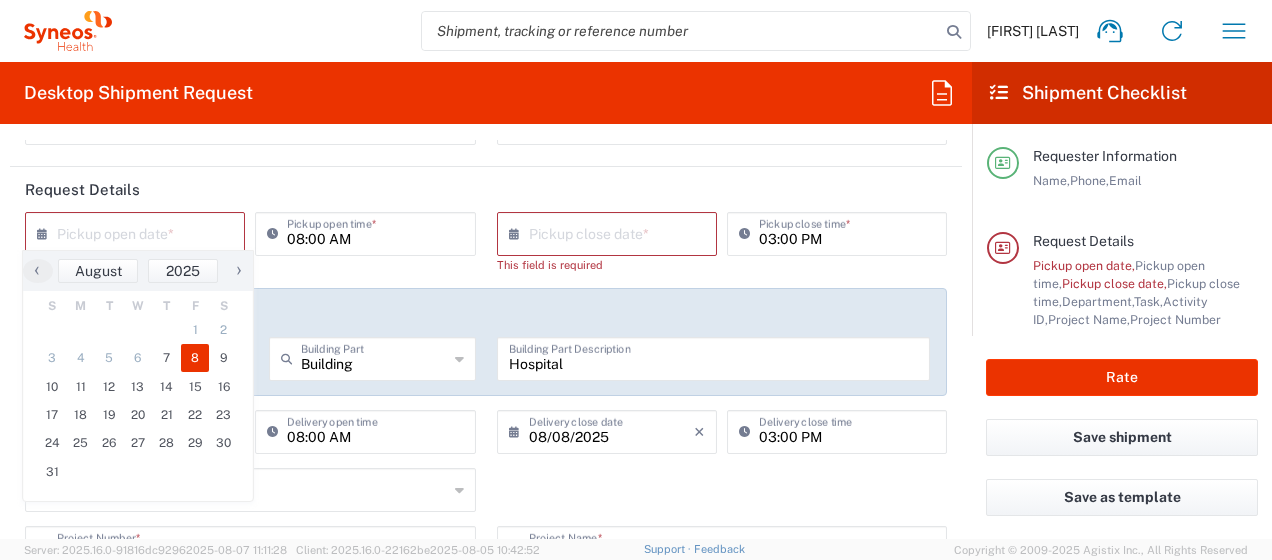 click on "8" 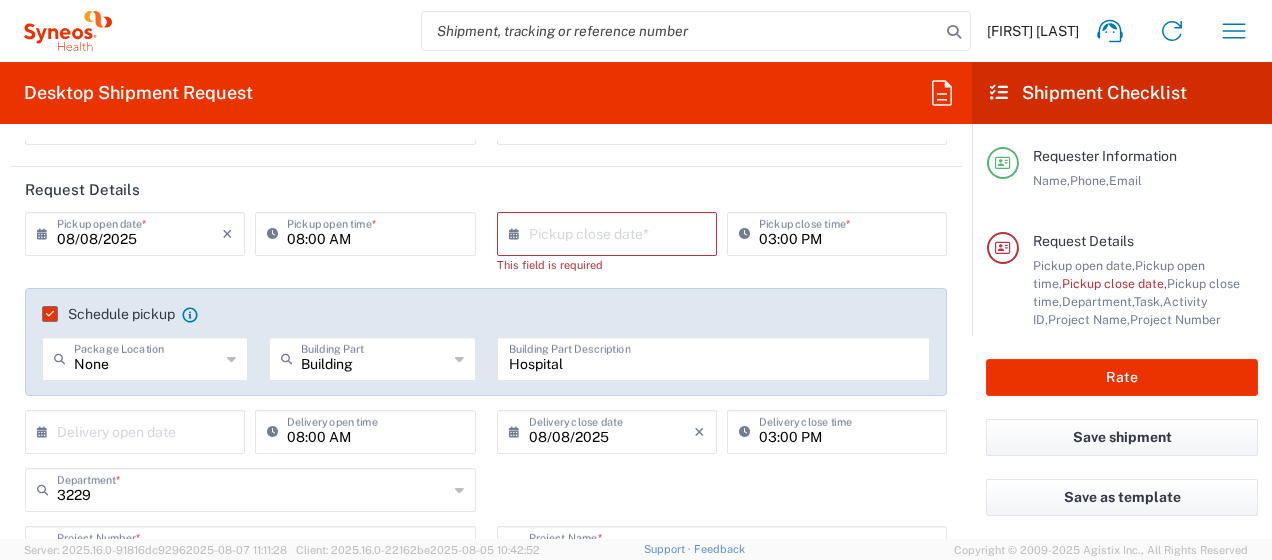 click 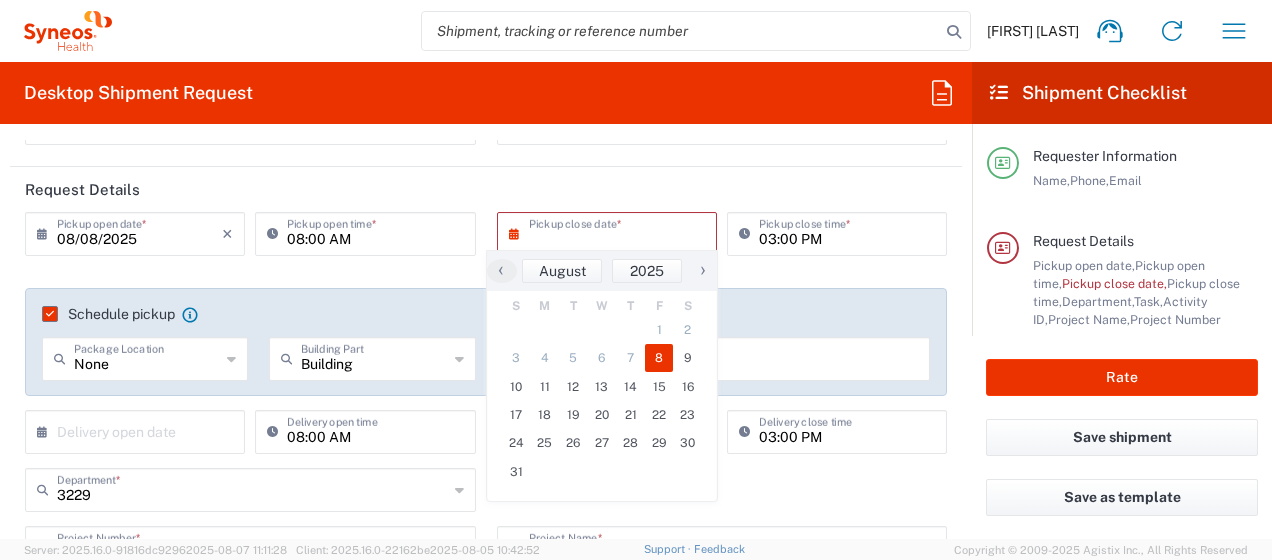 click on "8" 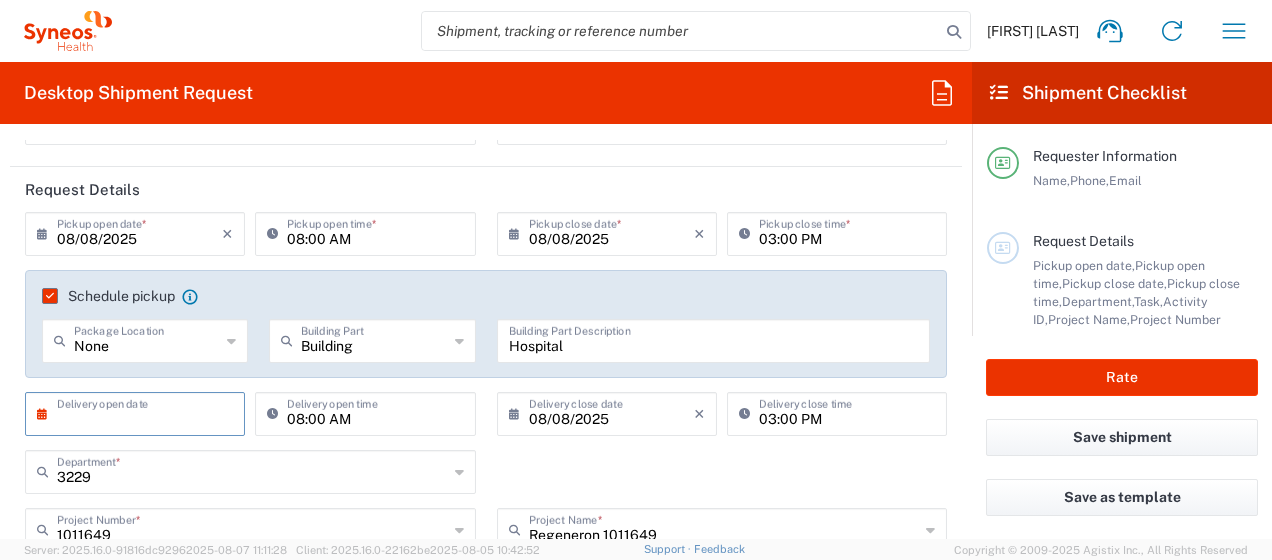 click at bounding box center [139, 412] 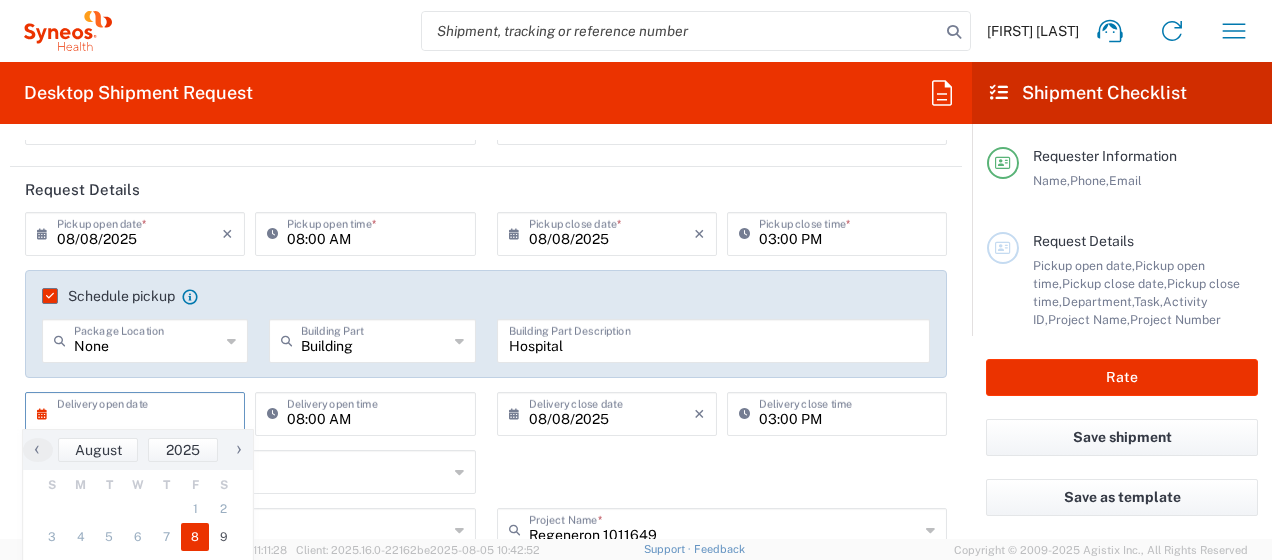 click on "8" 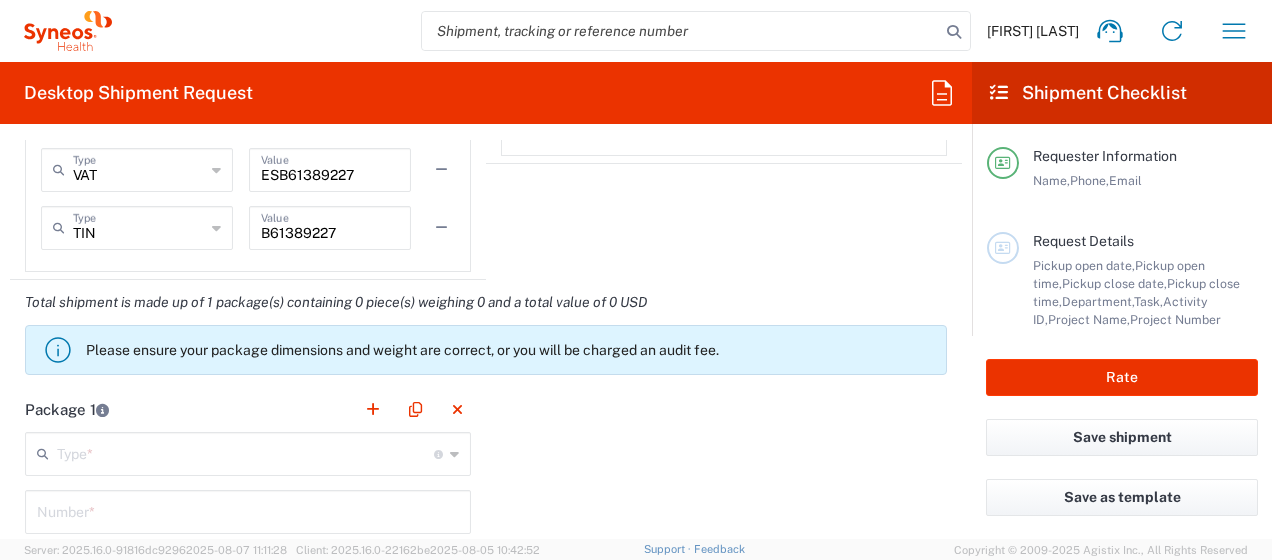 scroll, scrollTop: 1800, scrollLeft: 0, axis: vertical 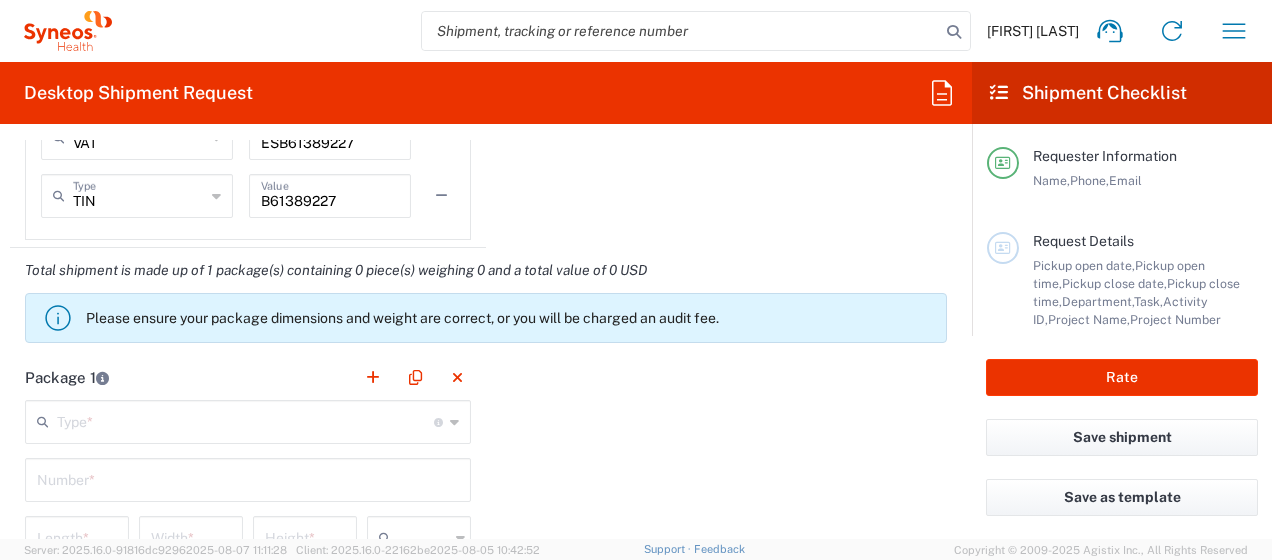 drag, startPoint x: 124, startPoint y: 408, endPoint x: 246, endPoint y: 414, distance: 122.14745 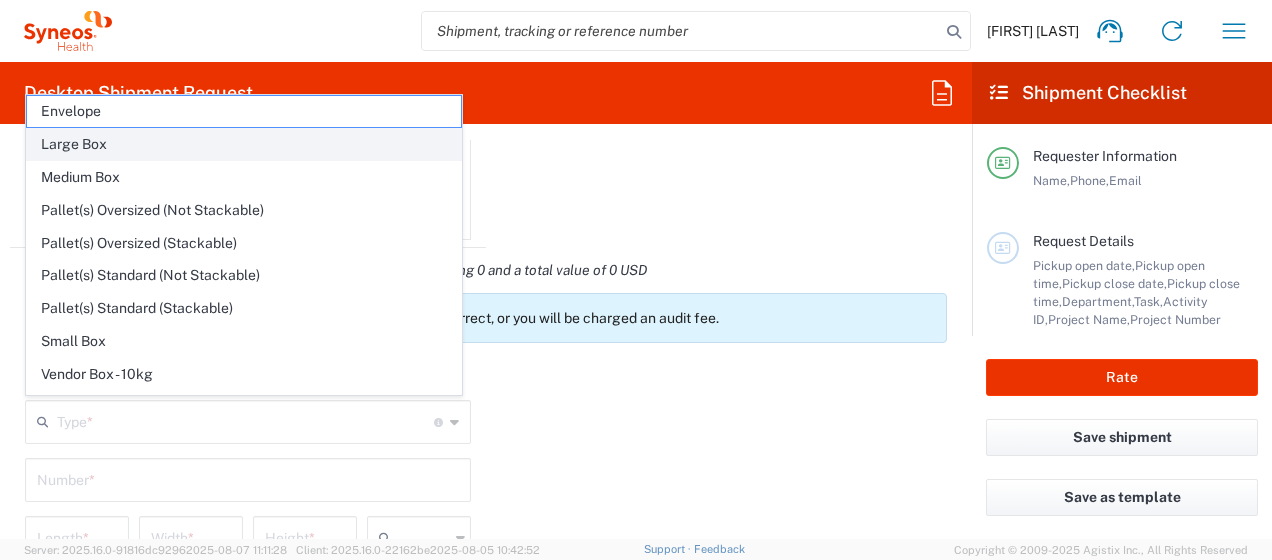 click on "Large Box" 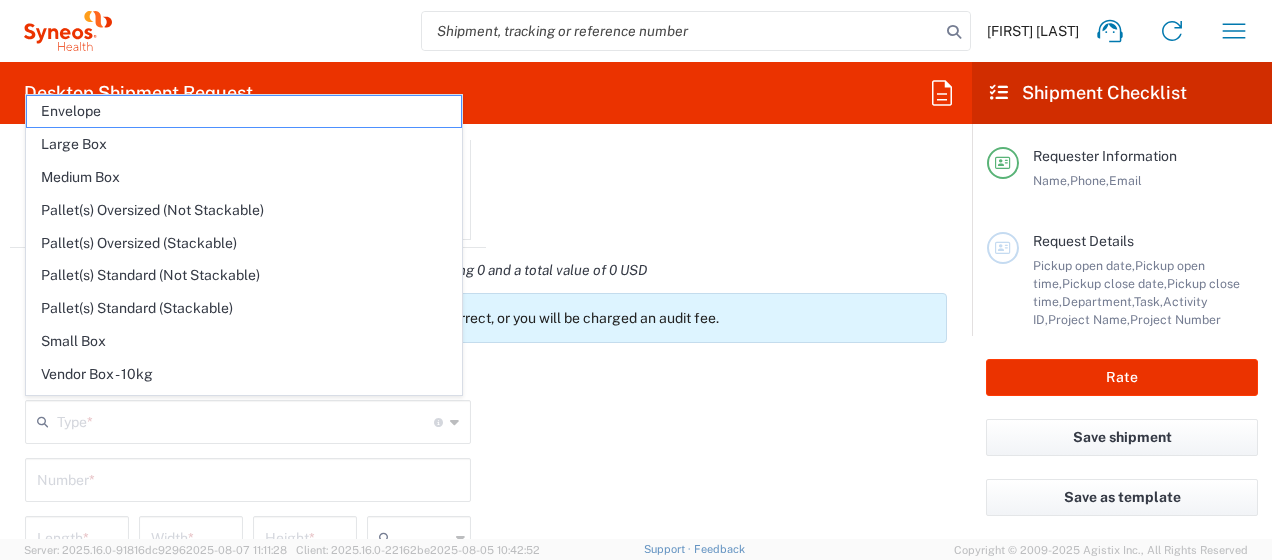 type on "Large Box" 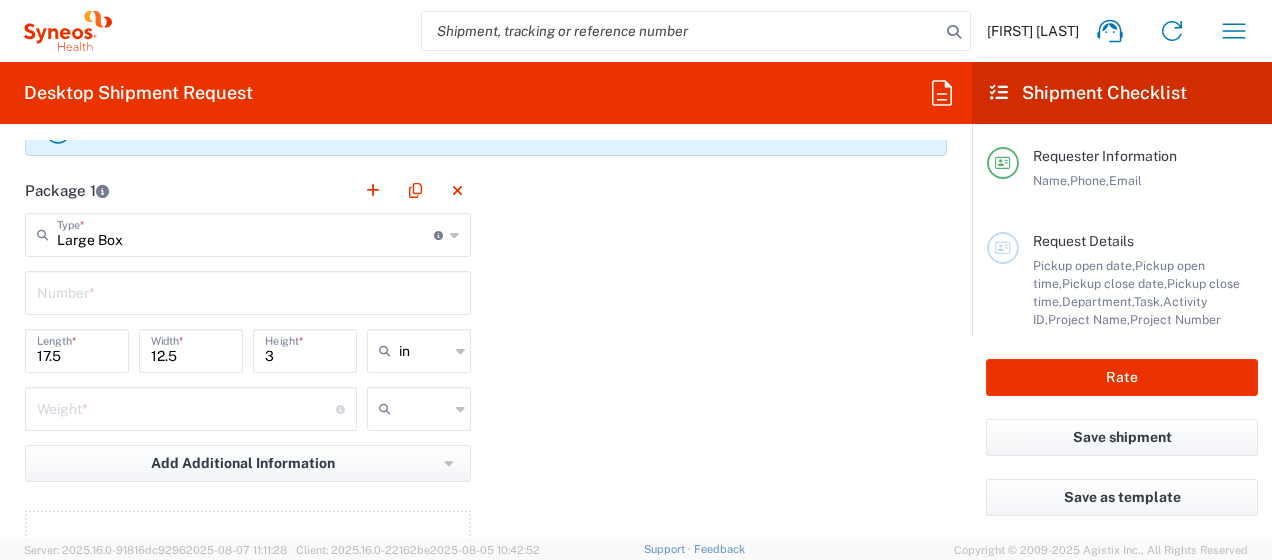 scroll, scrollTop: 2000, scrollLeft: 0, axis: vertical 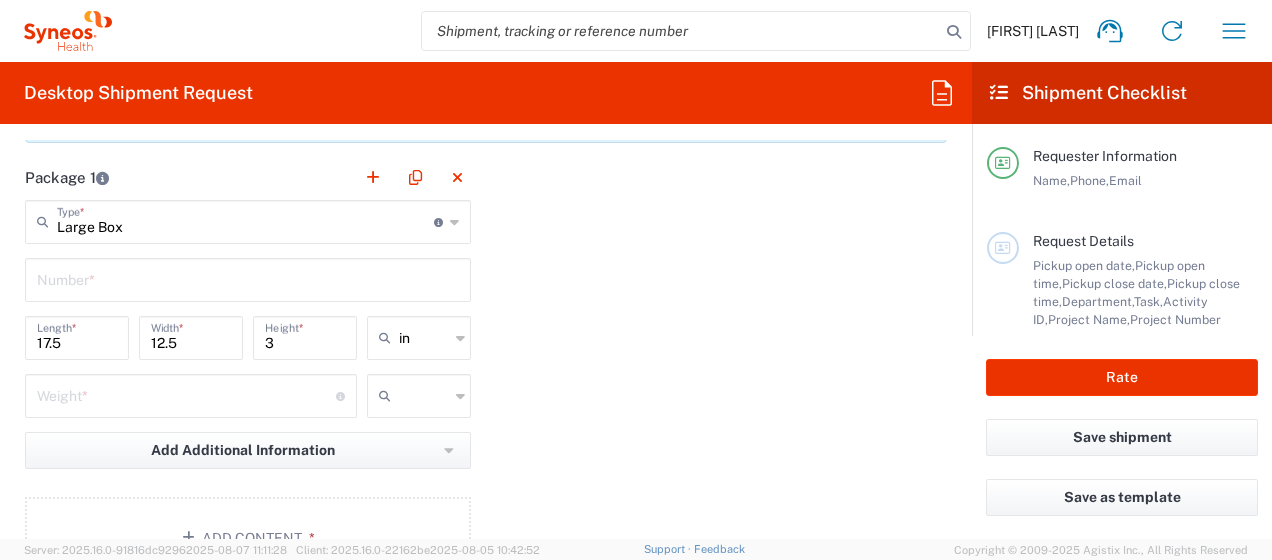 click at bounding box center (248, 278) 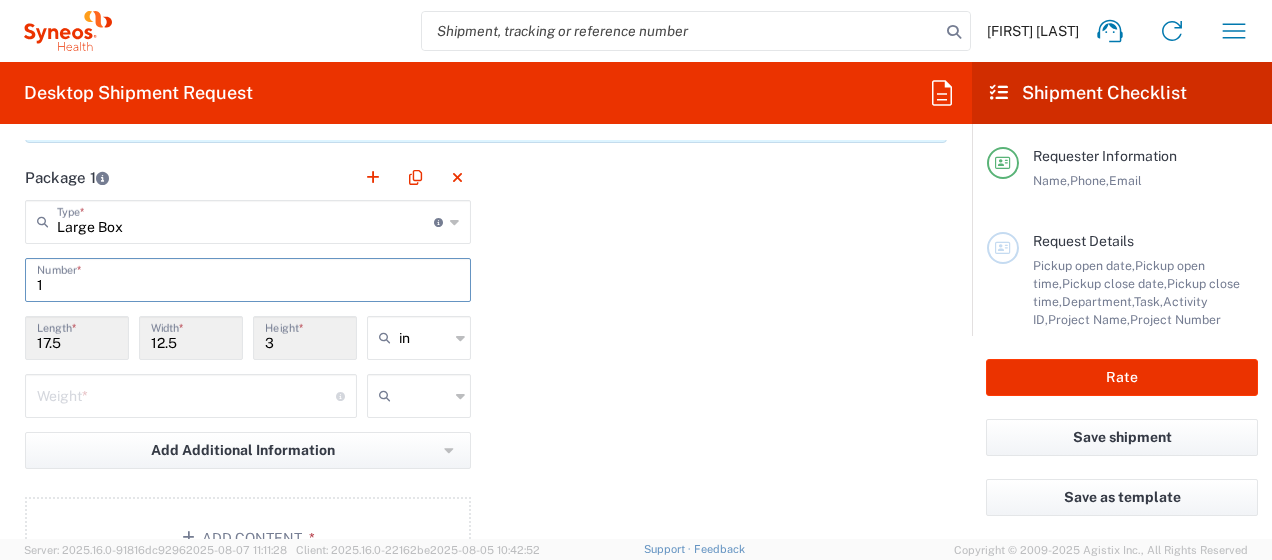 type on "1" 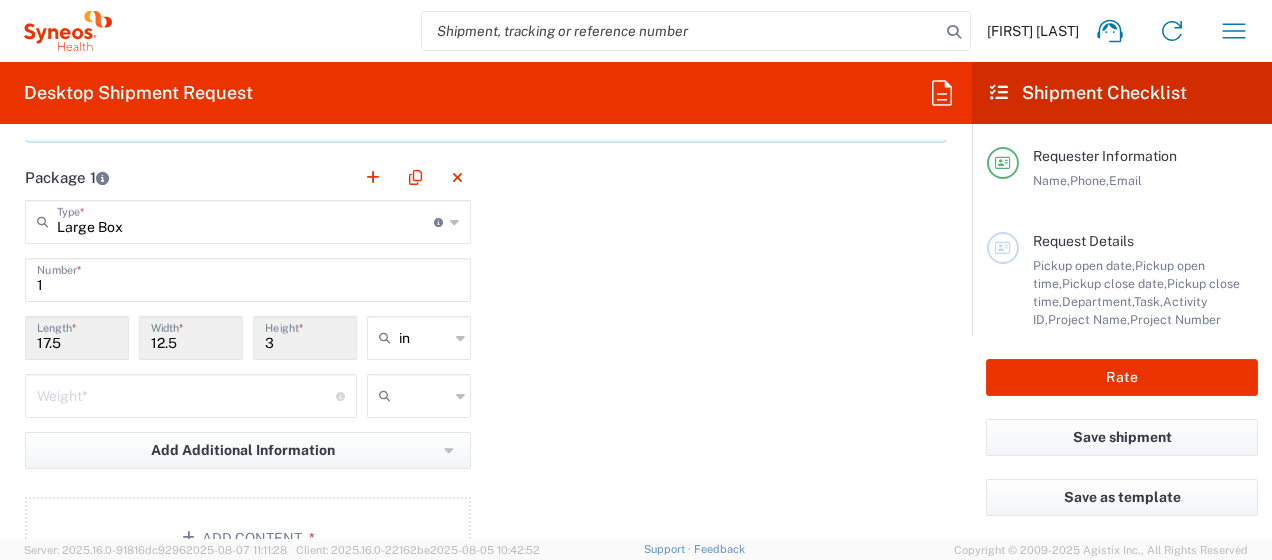 click 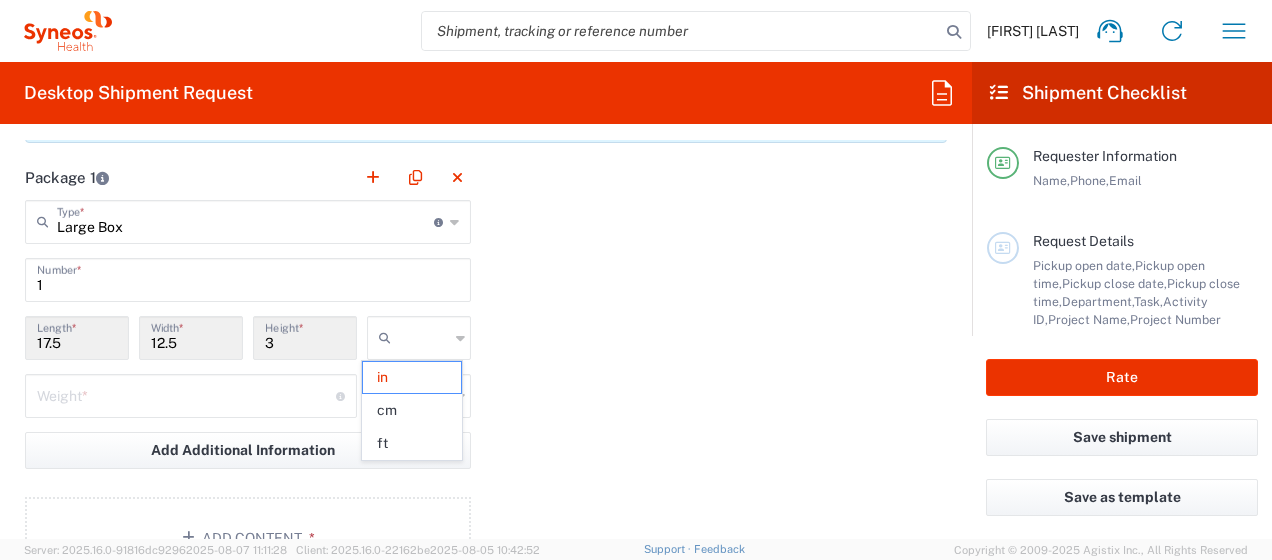 click 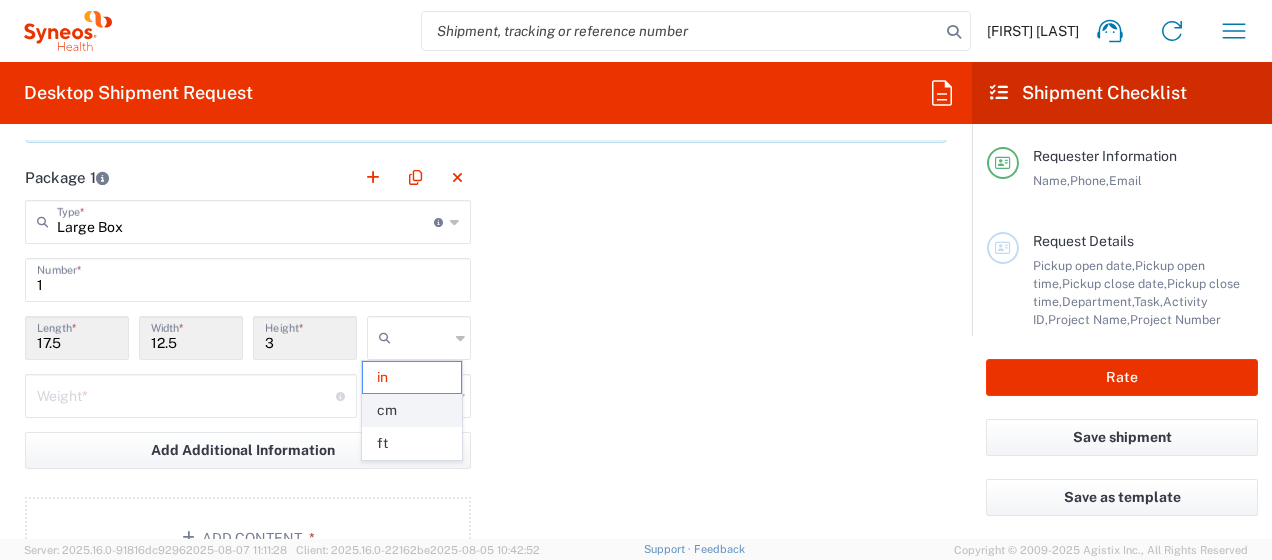 click on "cm" 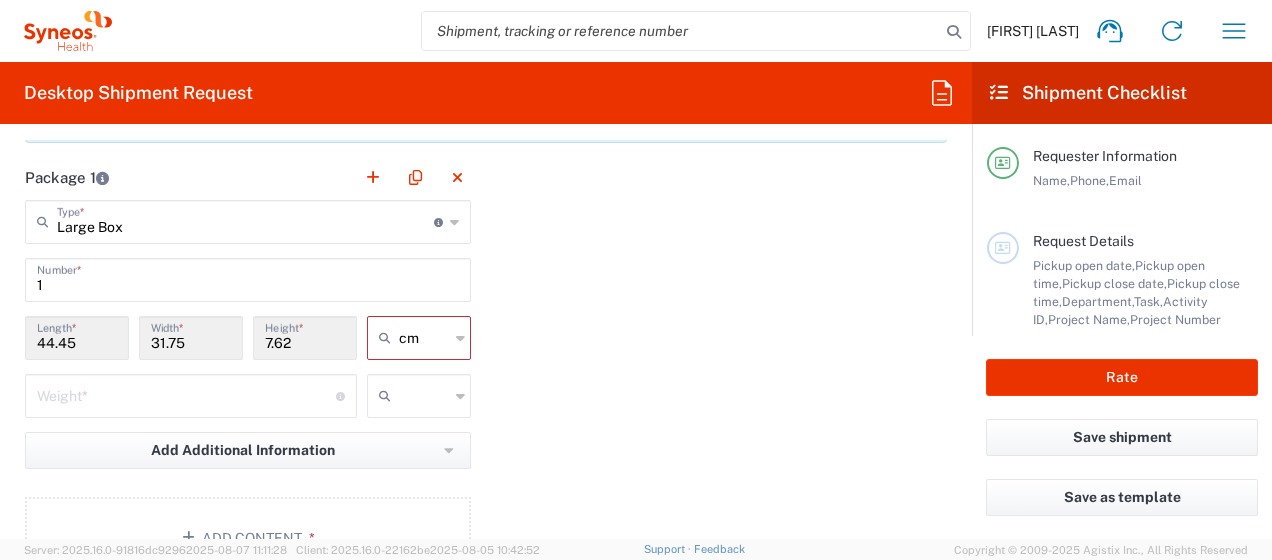 click on "Large Box  Type  * Material used to package goods" 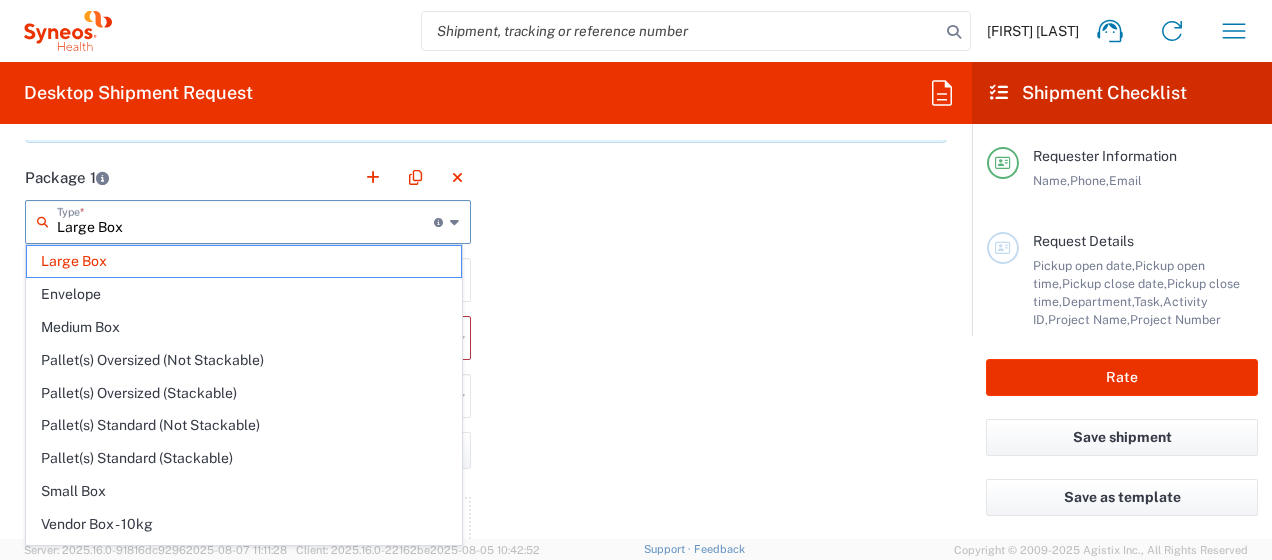 scroll, scrollTop: 53, scrollLeft: 0, axis: vertical 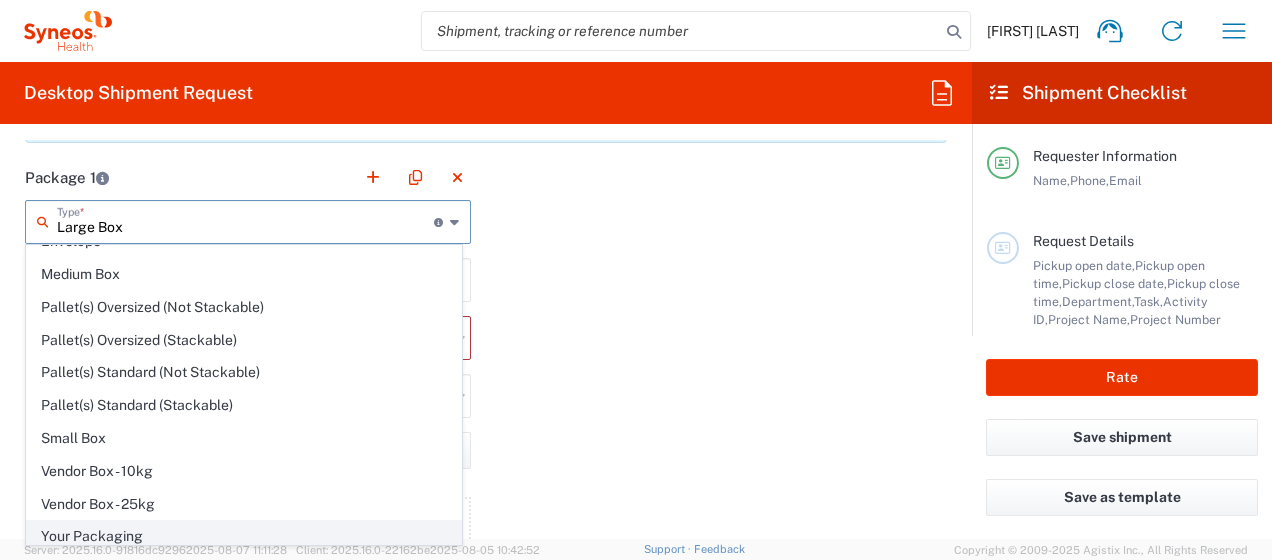 click on "Your Packaging" 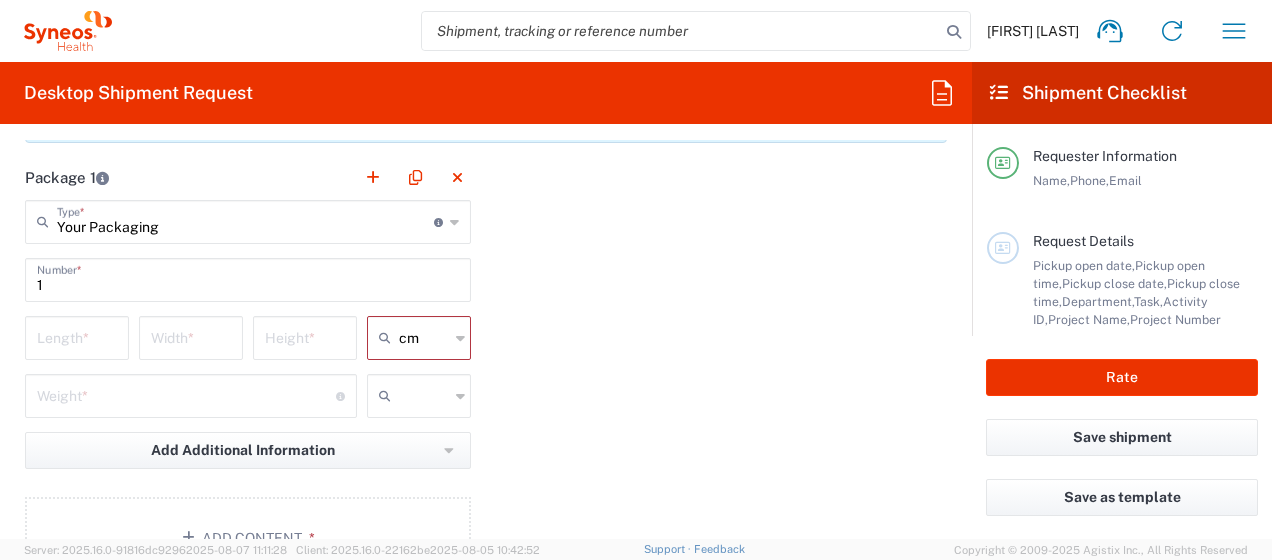 click at bounding box center [77, 336] 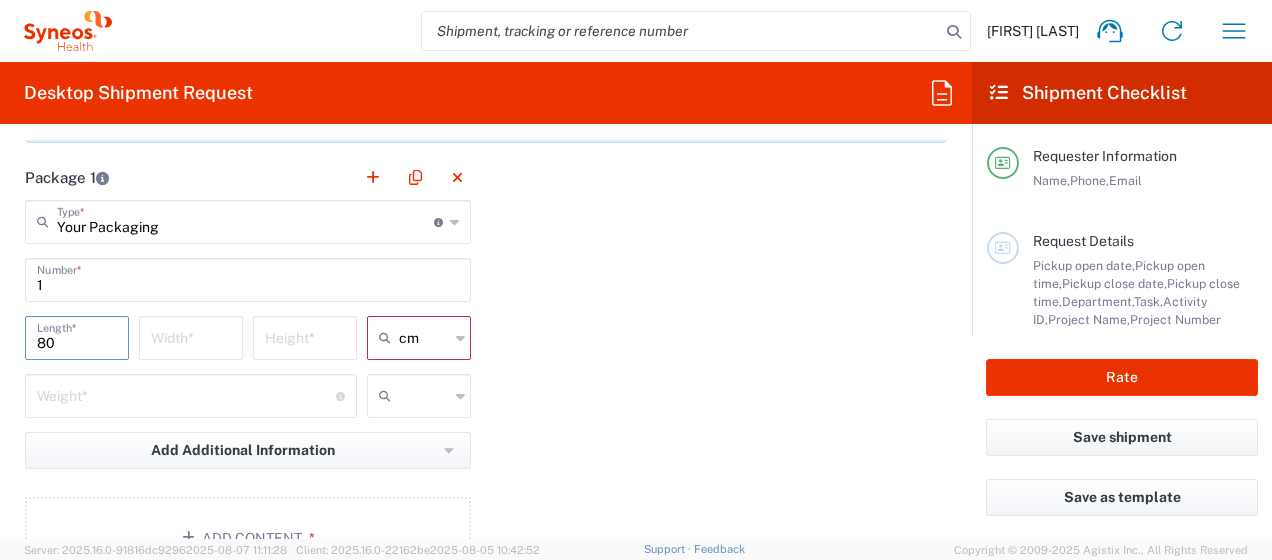 type on "80" 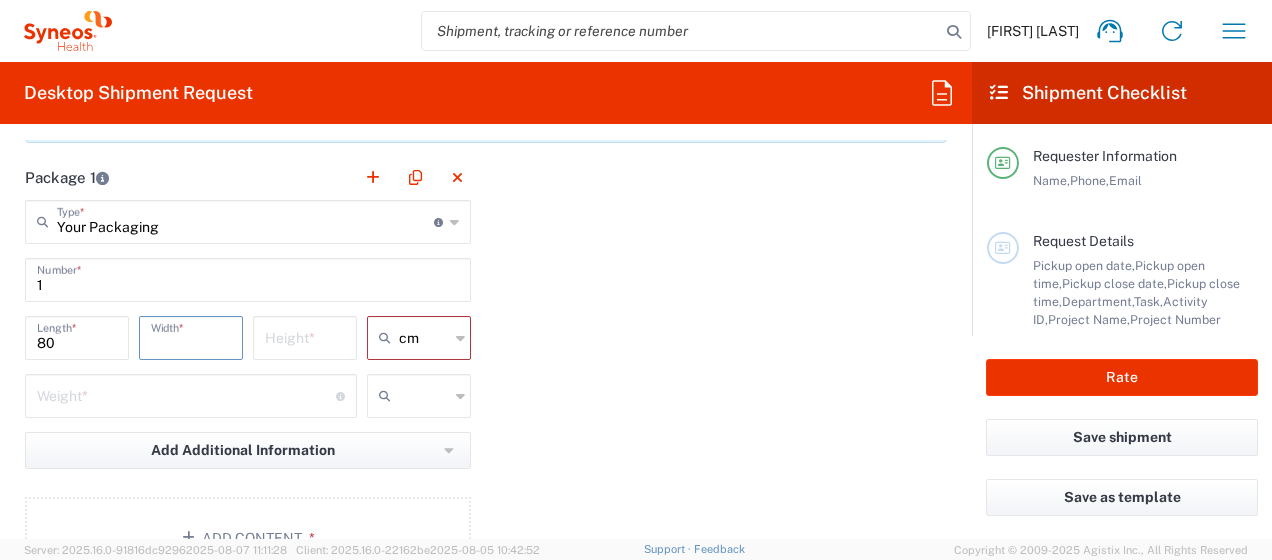 click at bounding box center [191, 336] 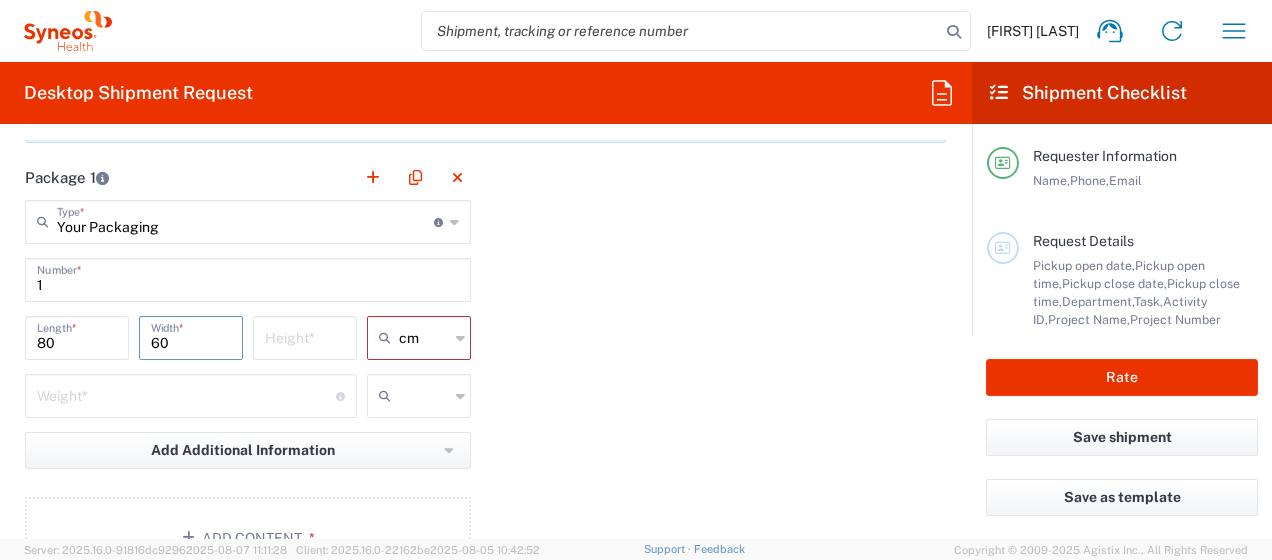 click on "60" at bounding box center [191, 336] 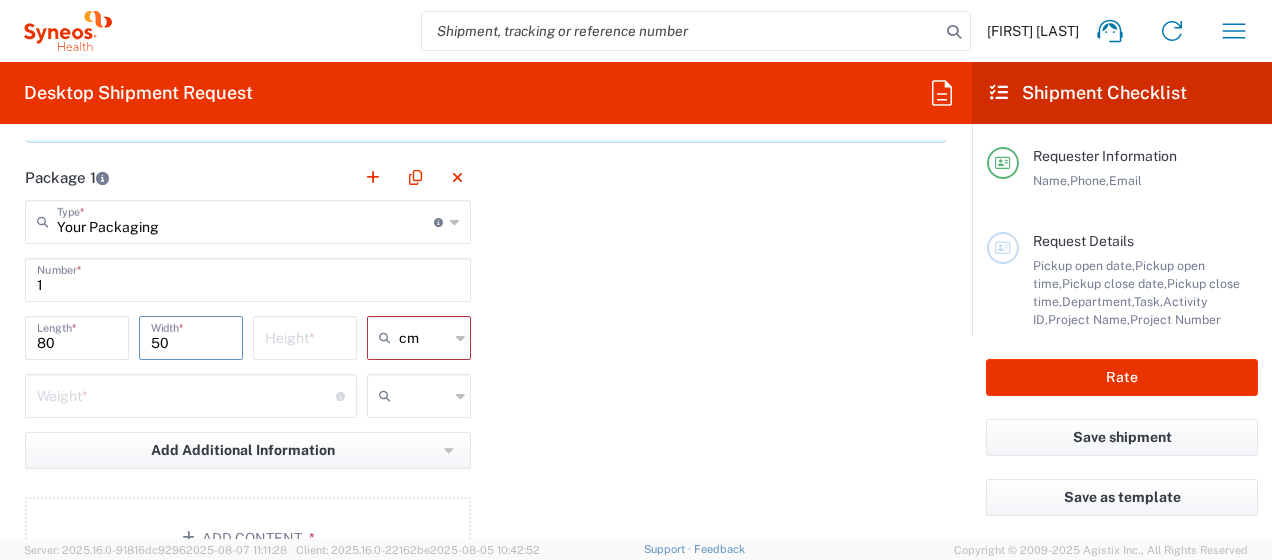 type on "50" 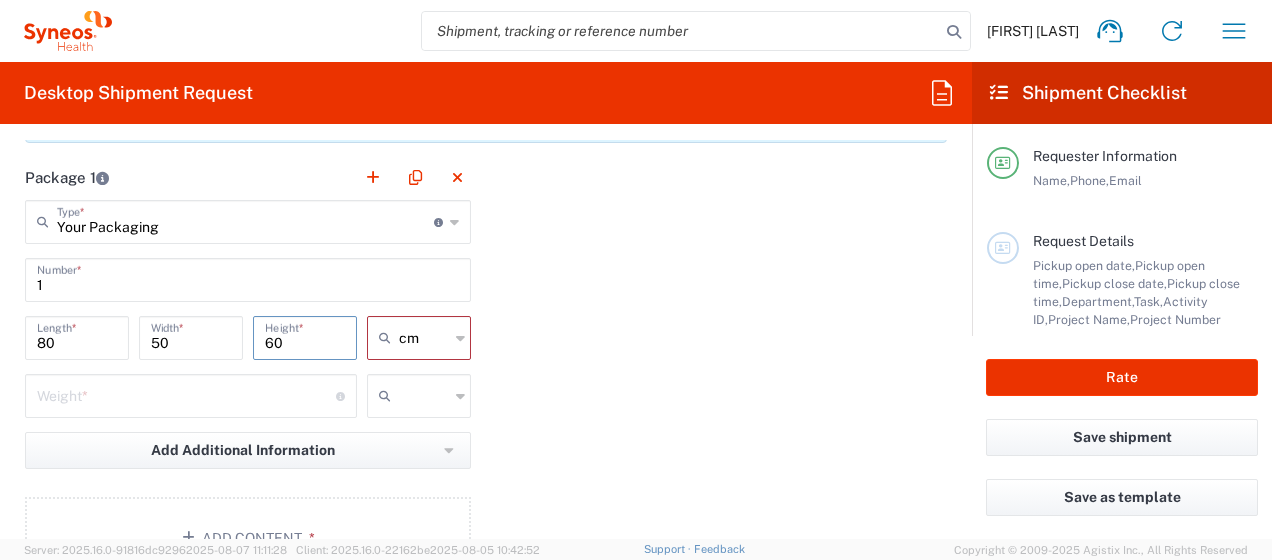 type on "60" 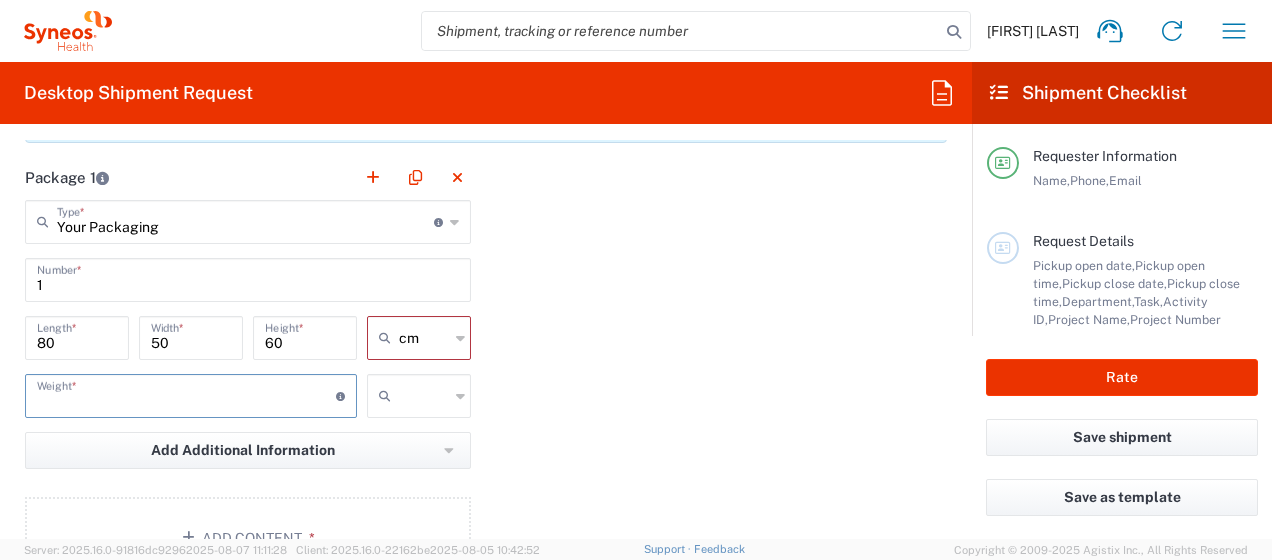 click at bounding box center (186, 394) 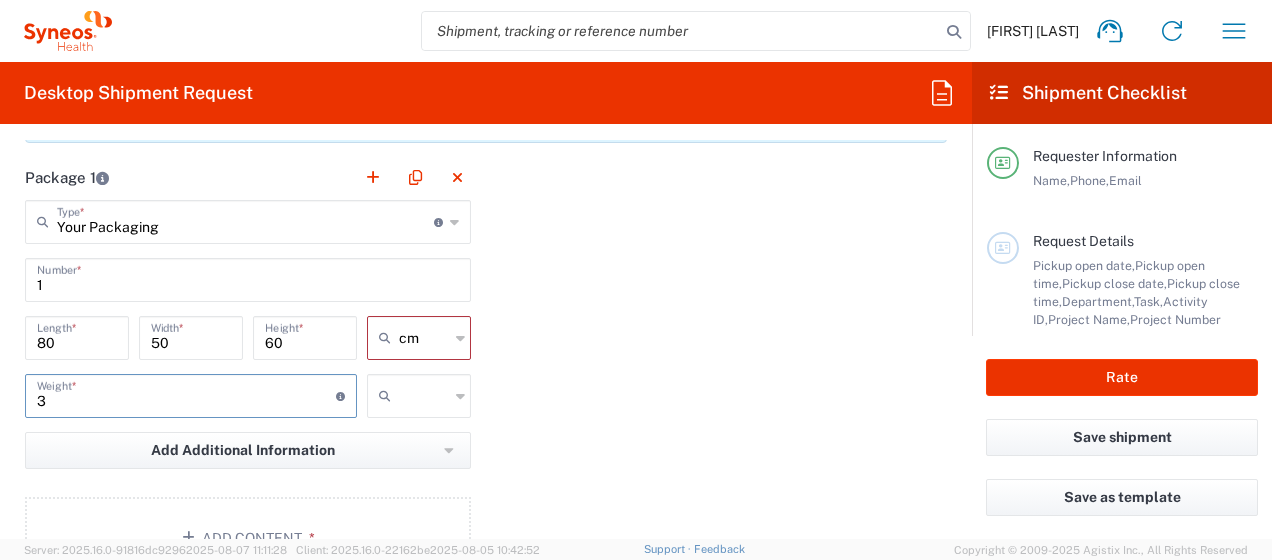 type on "3" 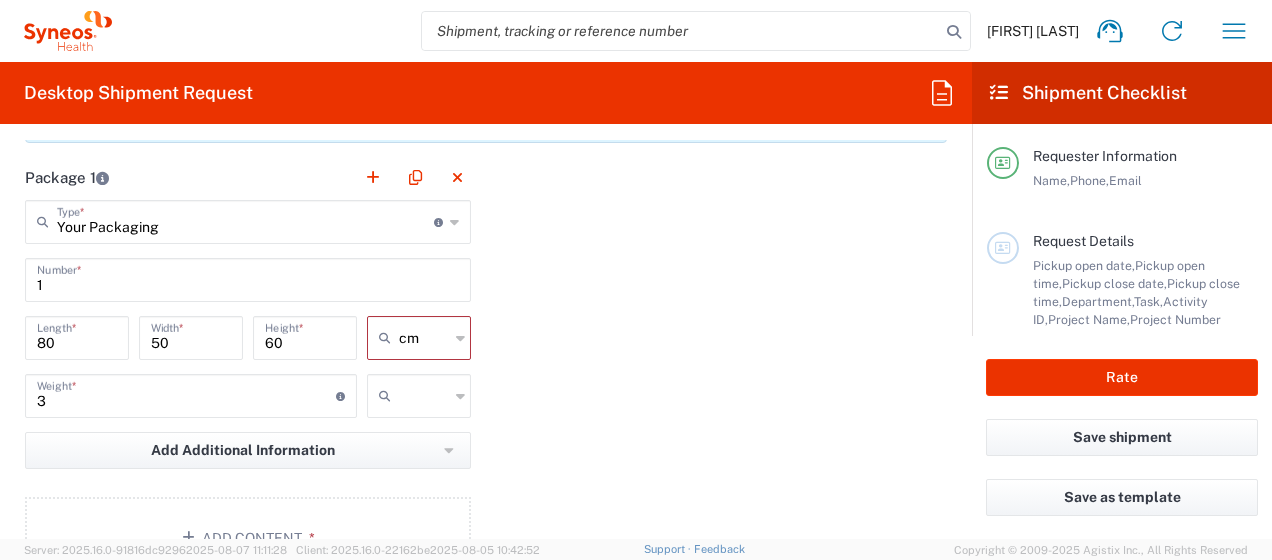 click on "Package 1  Your Packaging  Type  * Material used to package goods Large Box Envelope Medium Box Pallet(s) Oversized (Not Stackable) Pallet(s) Oversized (Stackable) Pallet(s) Standard (Not Stackable) Pallet(s) Standard (Stackable) Small Box Vendor Box - 10kg Vendor Box - 25kg Your Packaging 1  Number  * 80  Length  * 50  Width  * 60  Height  * cm in cm ft 3  Weight  * Total weight of package(s) in pounds or kilograms kgs lbs Add Additional Information  Package material   Package temperature   Temperature device  Add Content *" 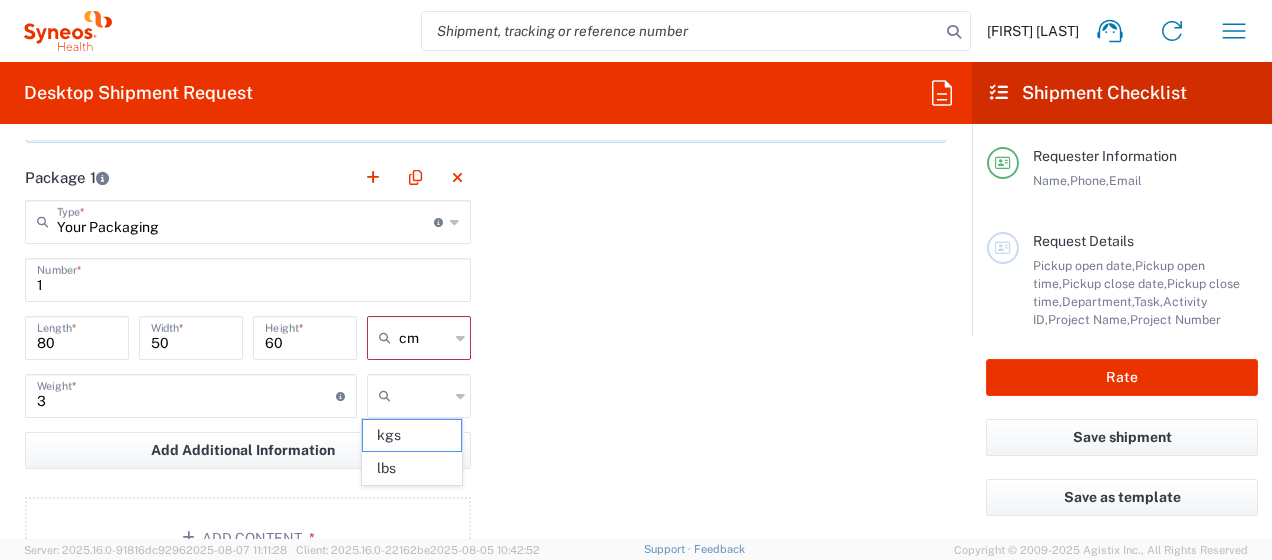 click 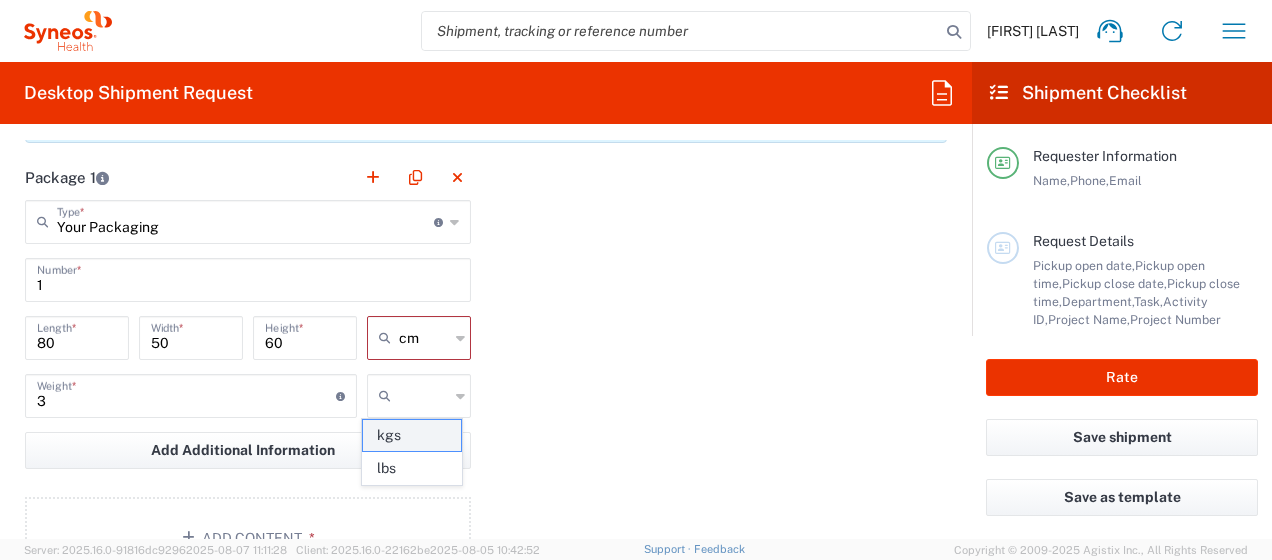 click on "kgs" 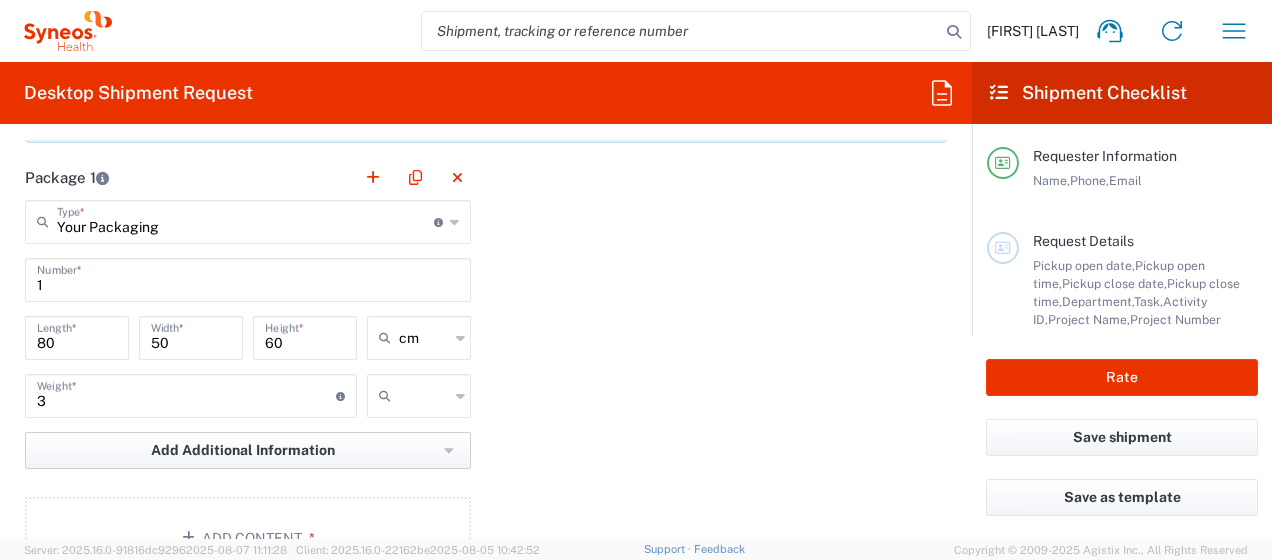 type on "kgs" 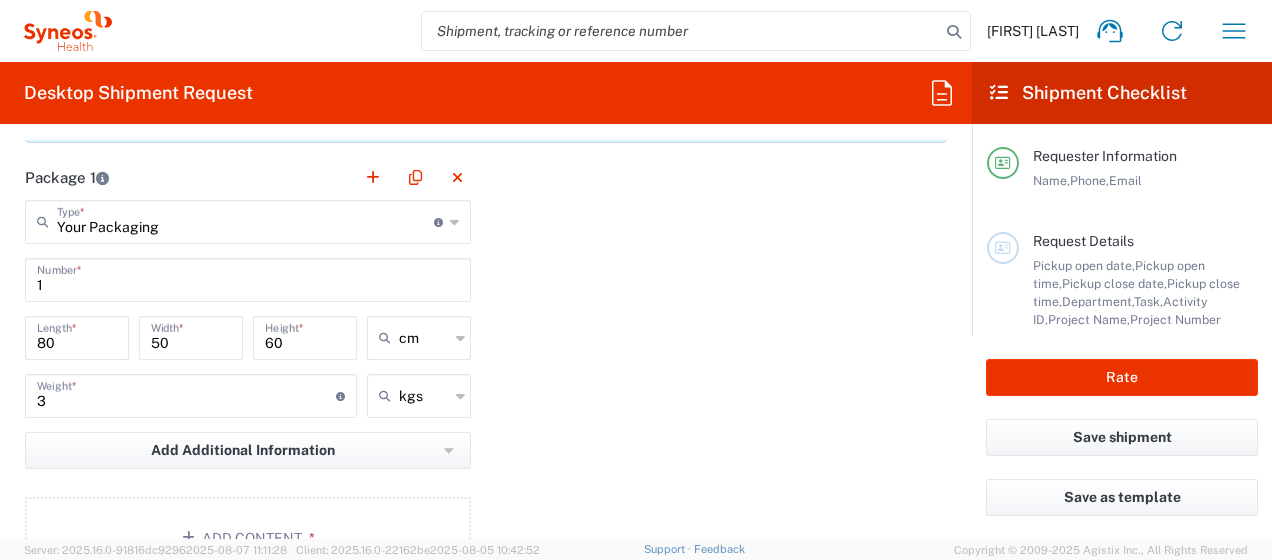 click on "Package 1  Your Packaging  Type  * Material used to package goods Large Box Envelope Medium Box Pallet(s) Oversized (Not Stackable) Pallet(s) Oversized (Stackable) Pallet(s) Standard (Not Stackable) Pallet(s) Standard (Stackable) Small Box Vendor Box - 10kg Vendor Box - 25kg Your Packaging 1  Number  * 80  Length  * 50  Width  * 60  Height  * cm in cm ft 3  Weight  * Total weight of package(s) in pounds or kilograms kgs kgs lbs Add Additional Information  Package material   Package temperature   Temperature device  Add Content *" 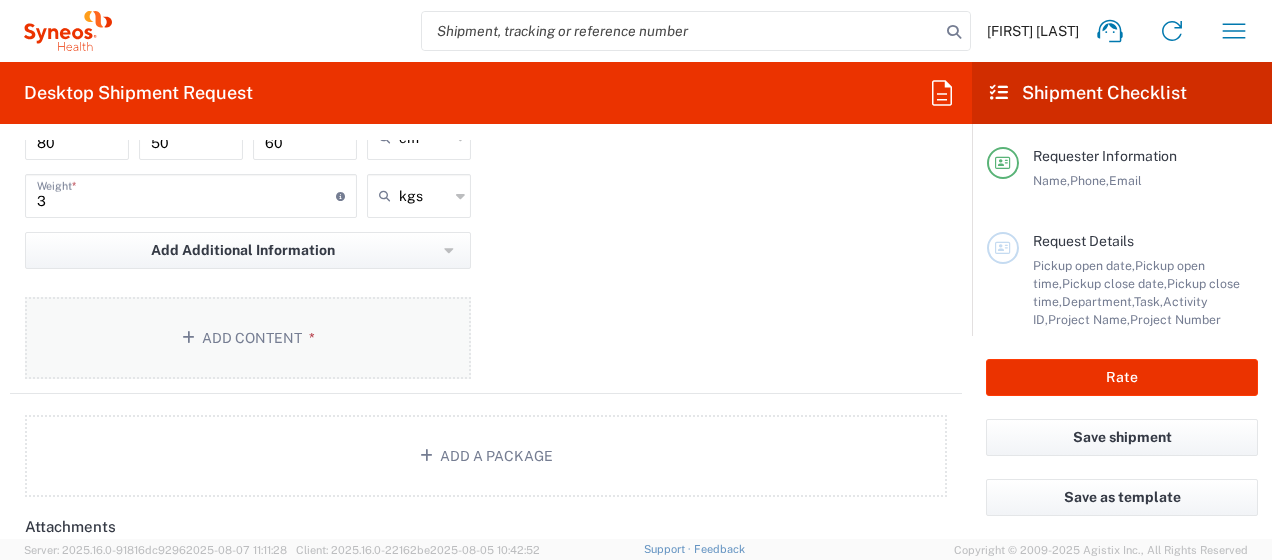 click on "Add Content *" 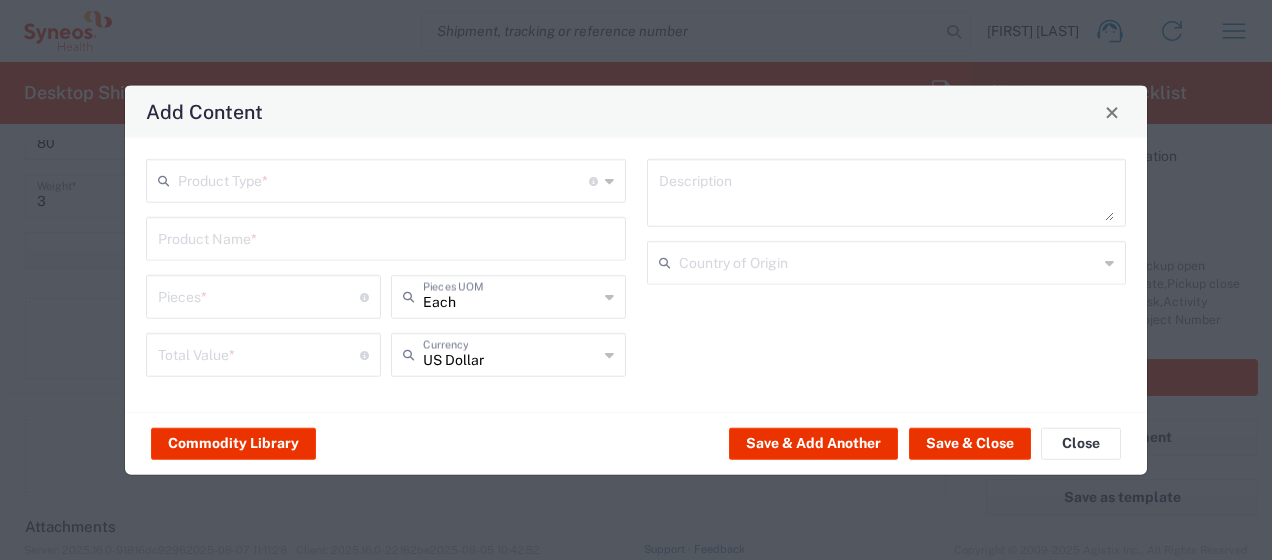 click at bounding box center (887, 193) 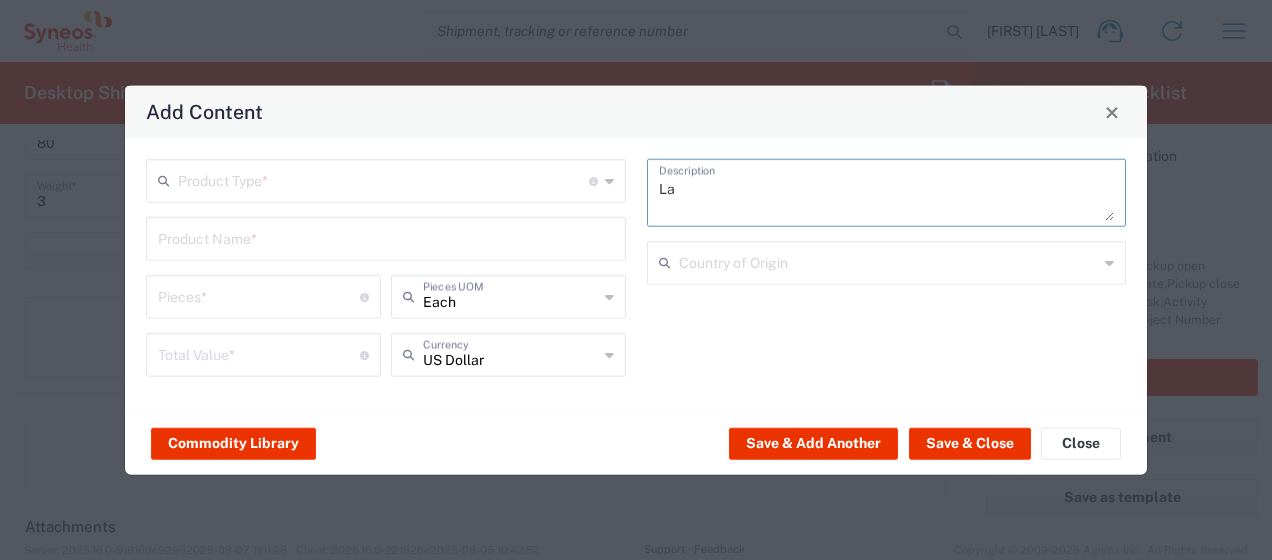 type on "L" 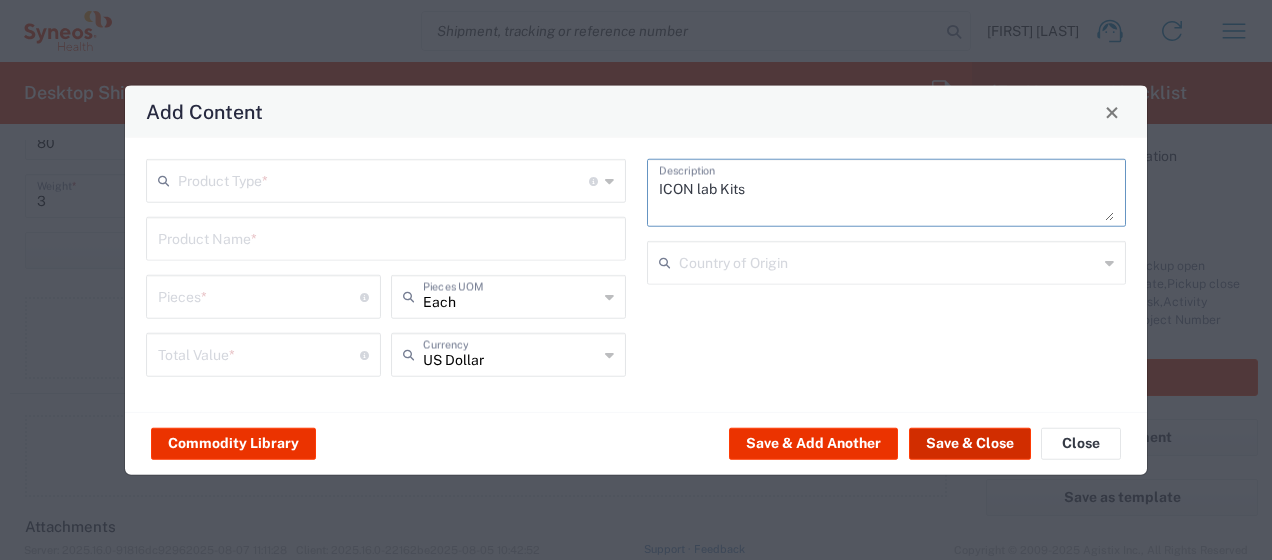 type on "ICON lab Kits" 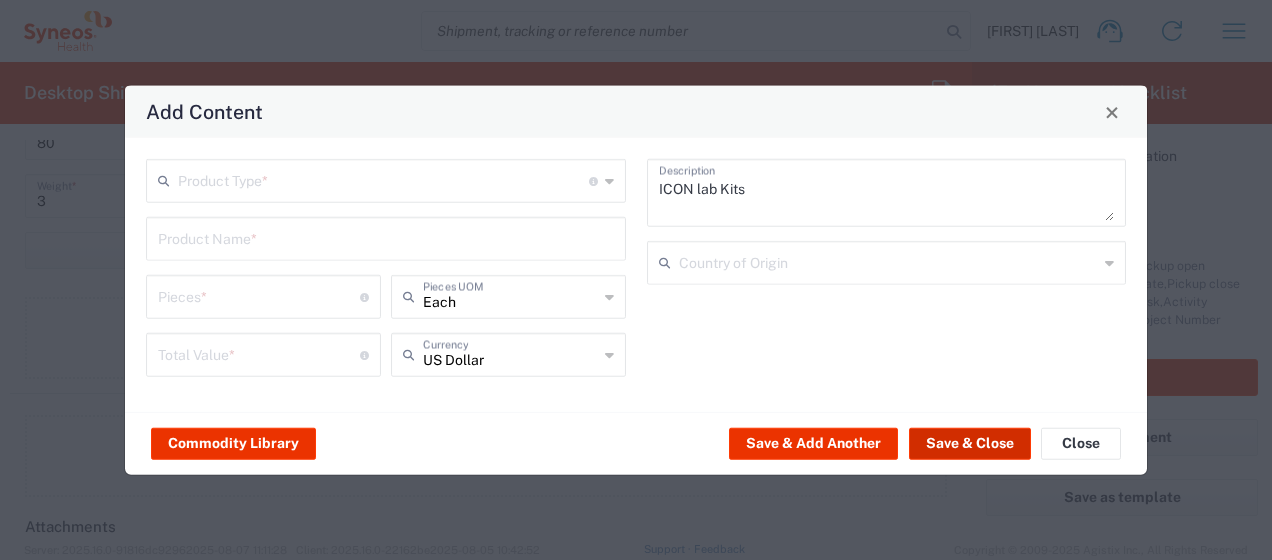 click on "Save & Close" 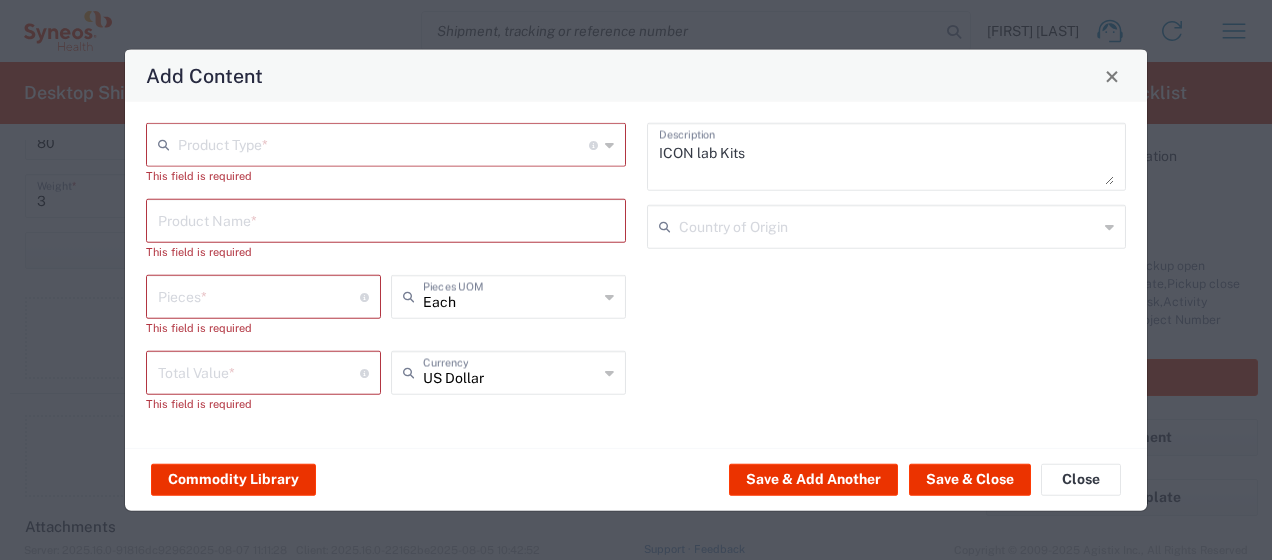 click at bounding box center [383, 143] 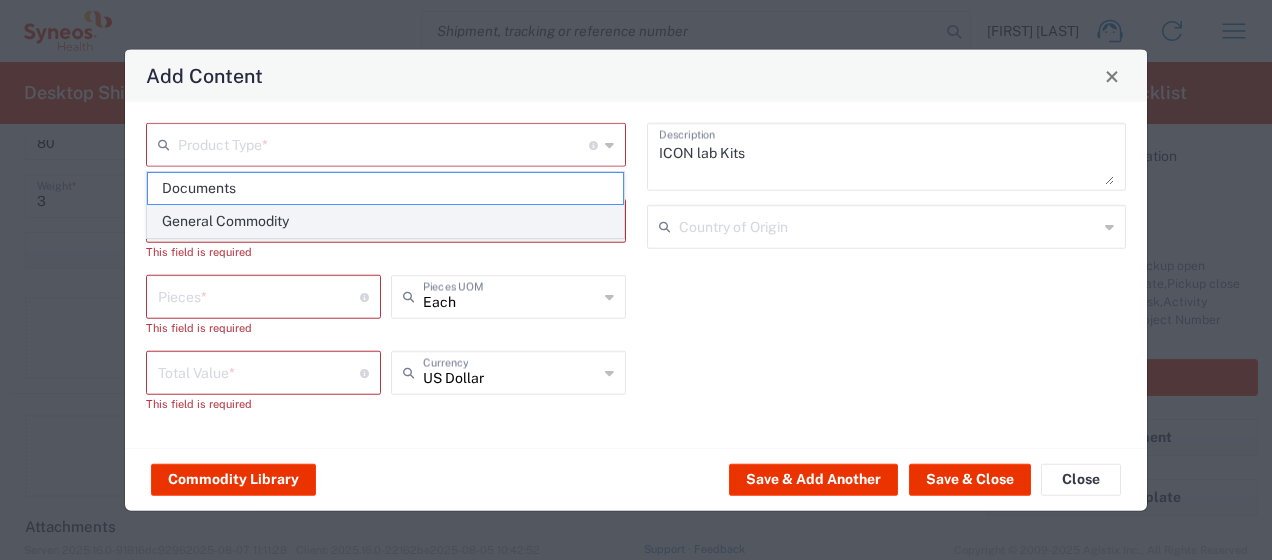 click on "General Commodity" 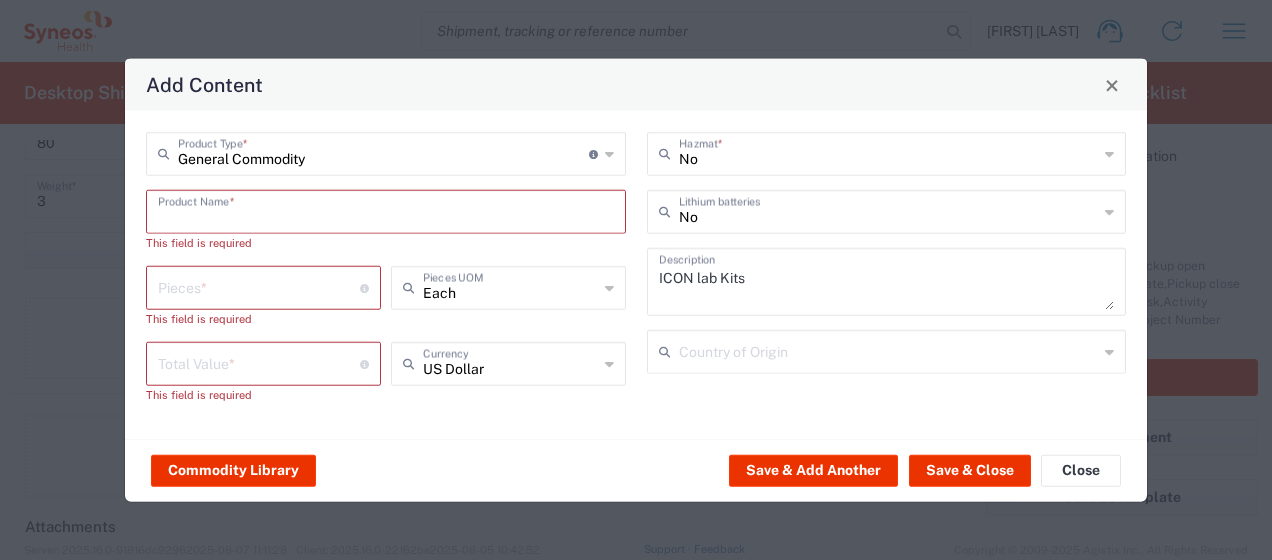 click at bounding box center [386, 210] 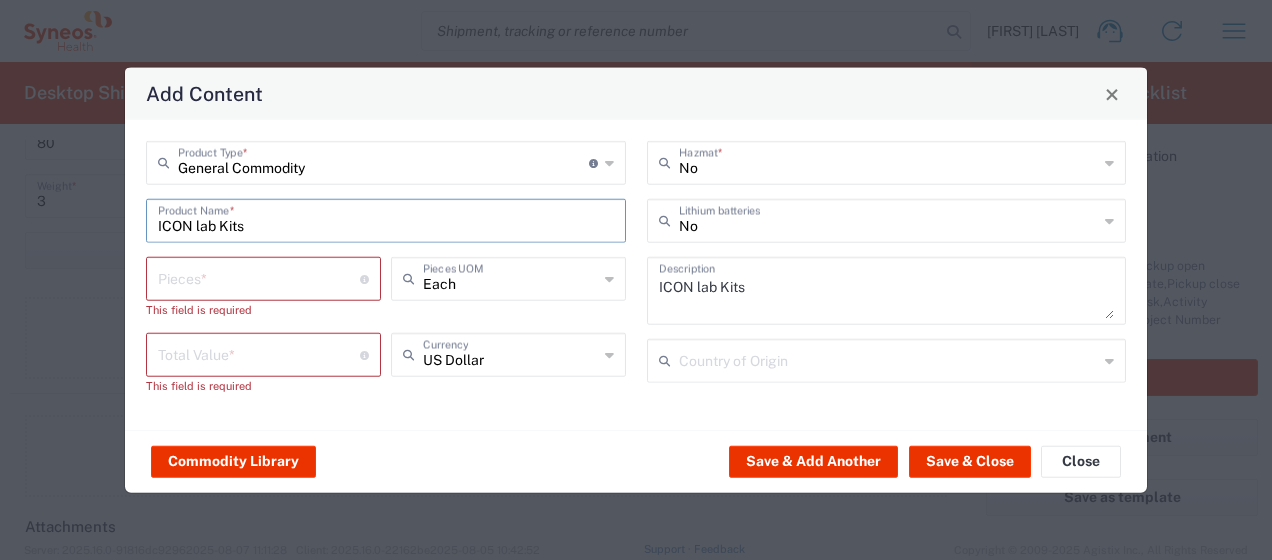 type on "ICON lab Kits" 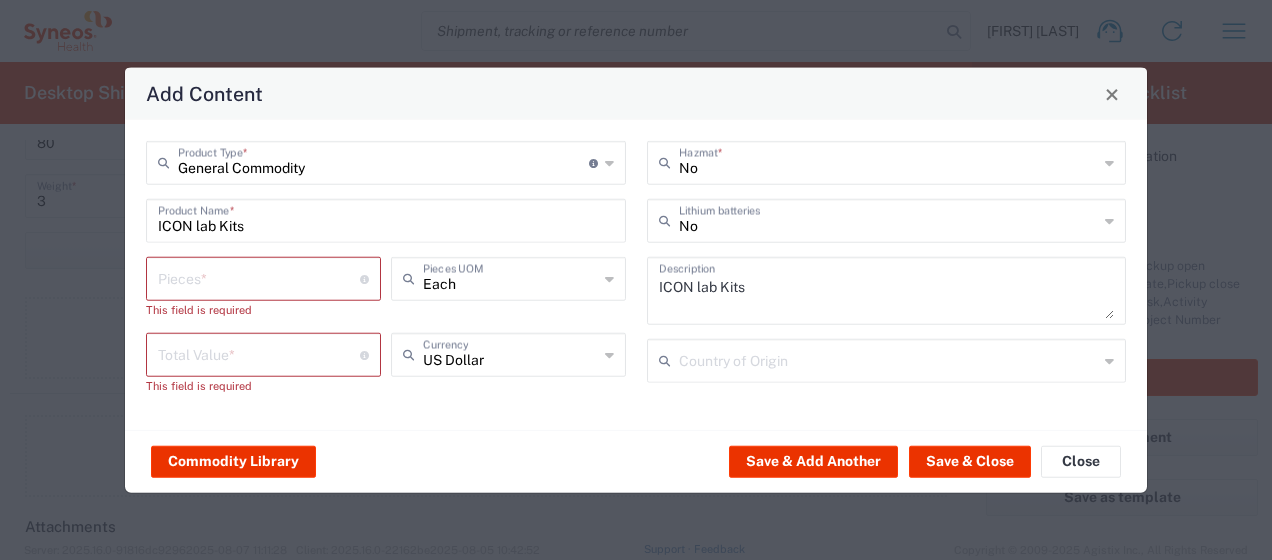 click on "Each  Pieces UOM" 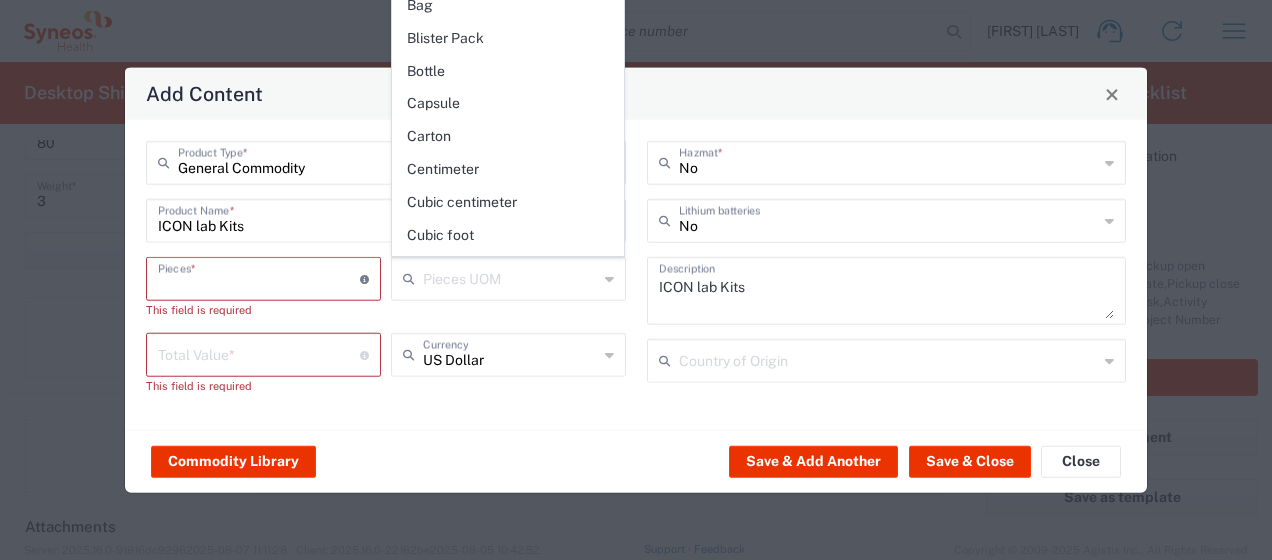 drag, startPoint x: 260, startPoint y: 274, endPoint x: 300, endPoint y: 357, distance: 92.13577 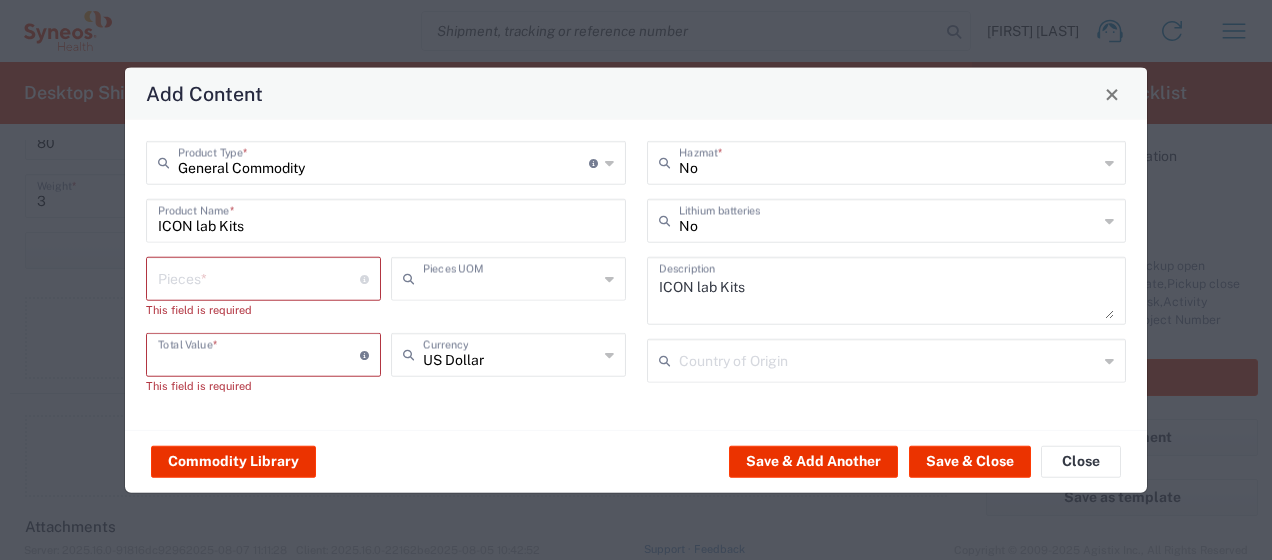 type on "Each" 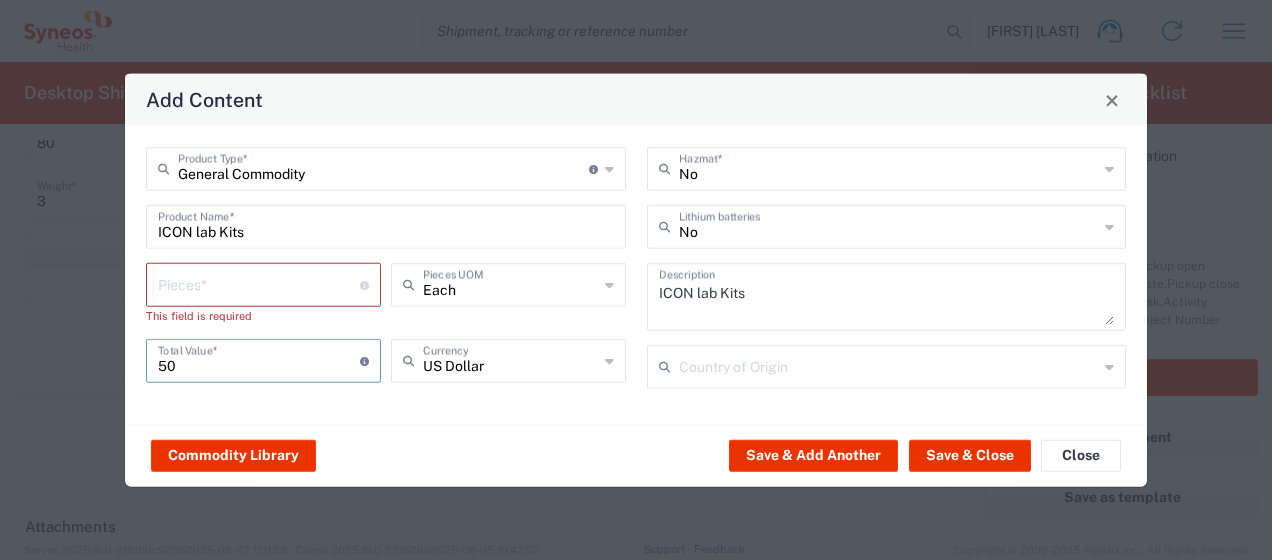 type on "50" 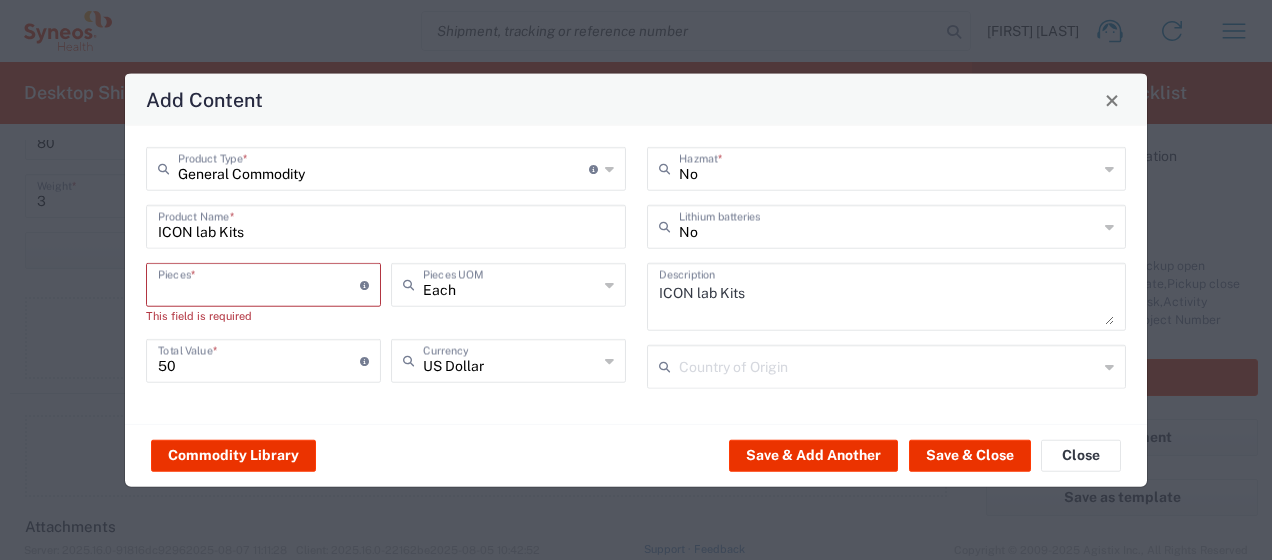 click at bounding box center [259, 283] 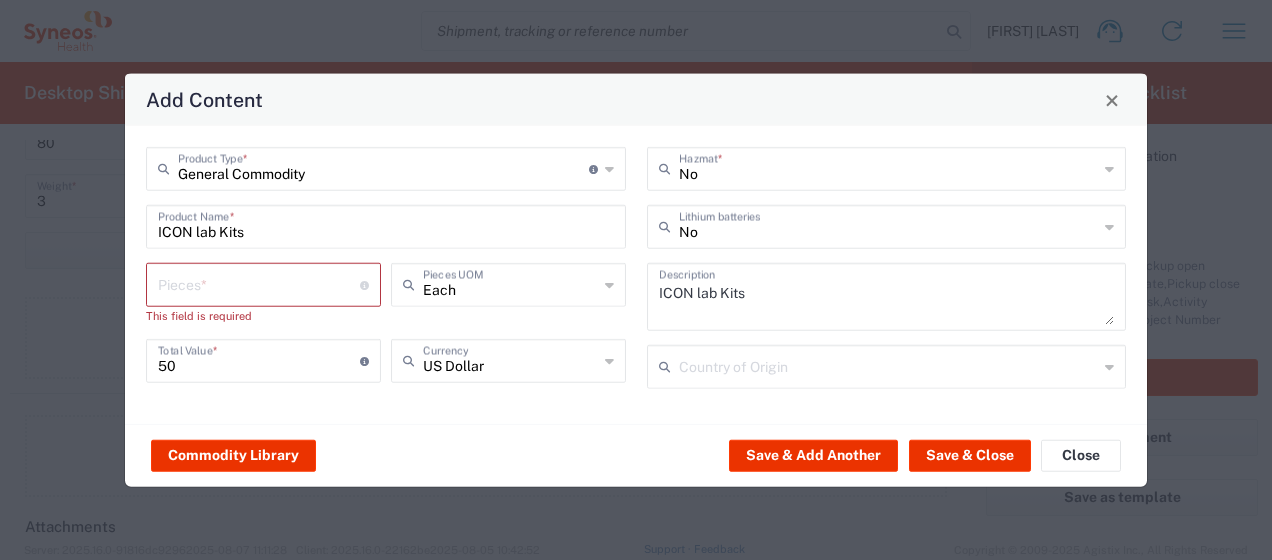 click at bounding box center [259, 283] 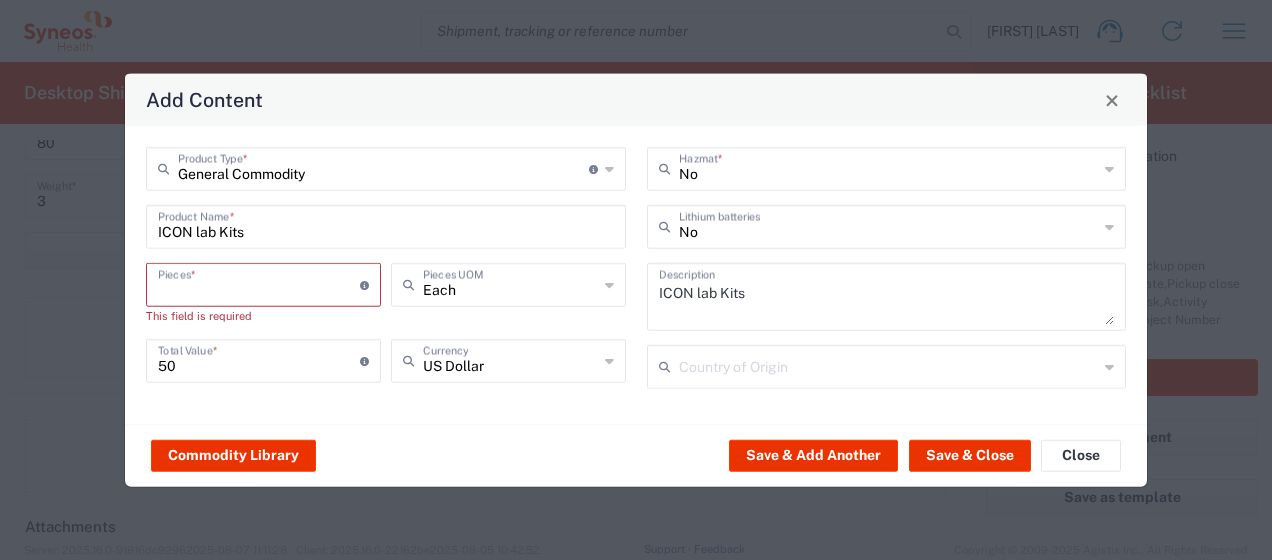 type on "8" 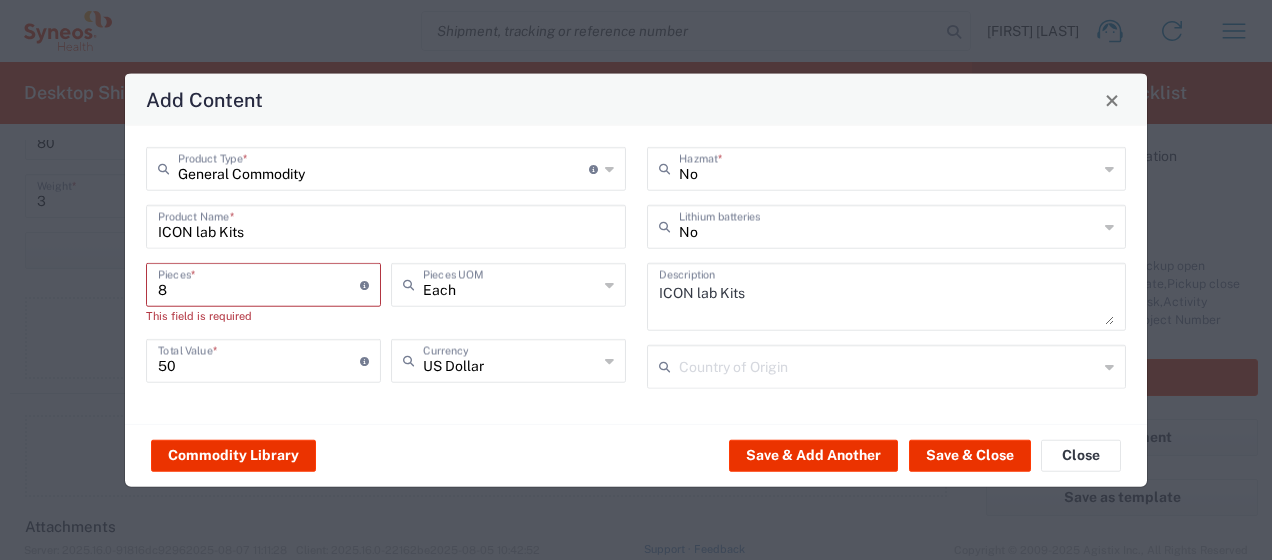 type on "400" 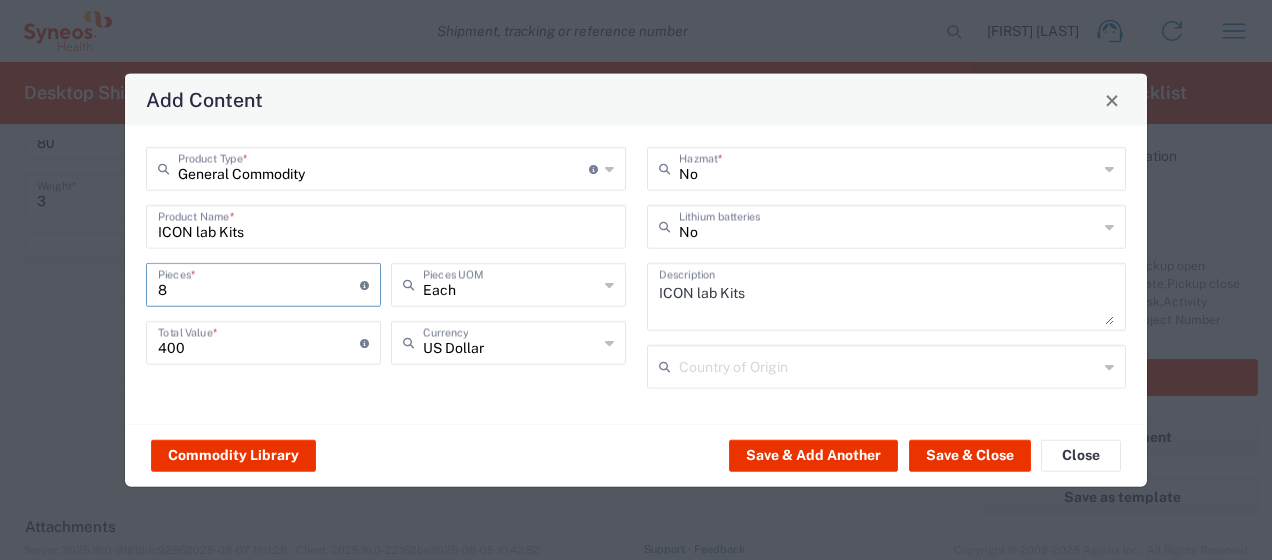type on "8" 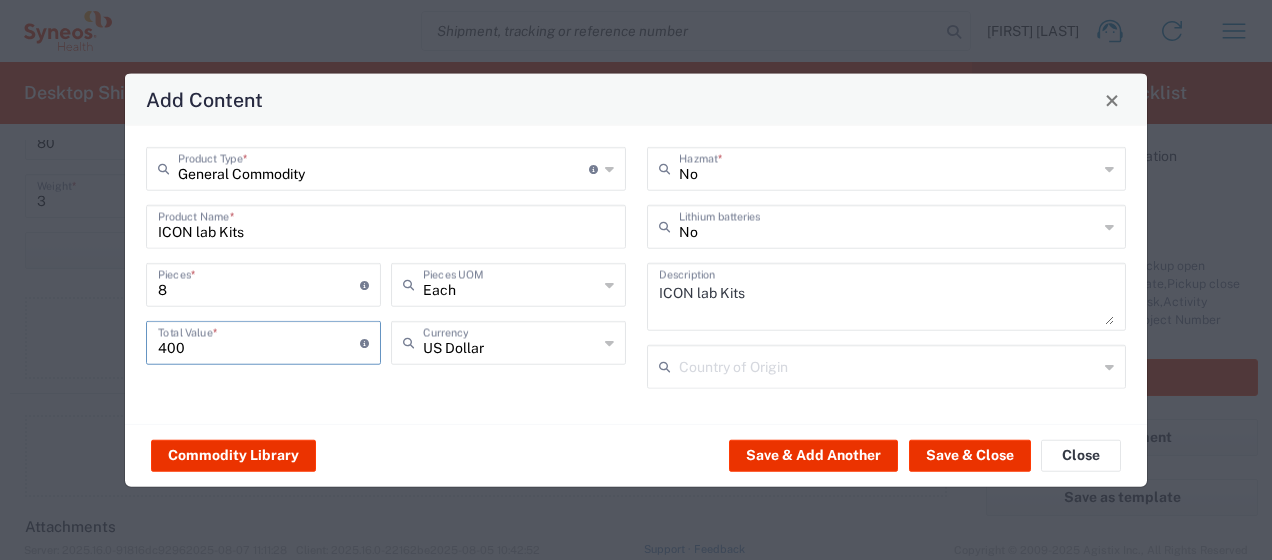 drag, startPoint x: 202, startPoint y: 345, endPoint x: 143, endPoint y: 346, distance: 59.008472 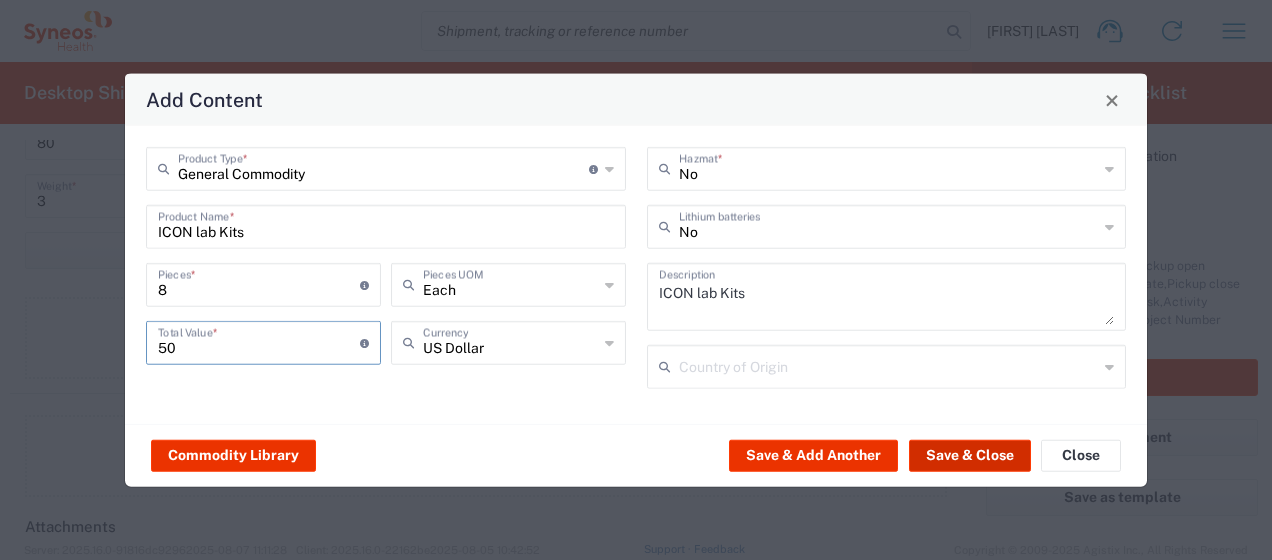 type on "50" 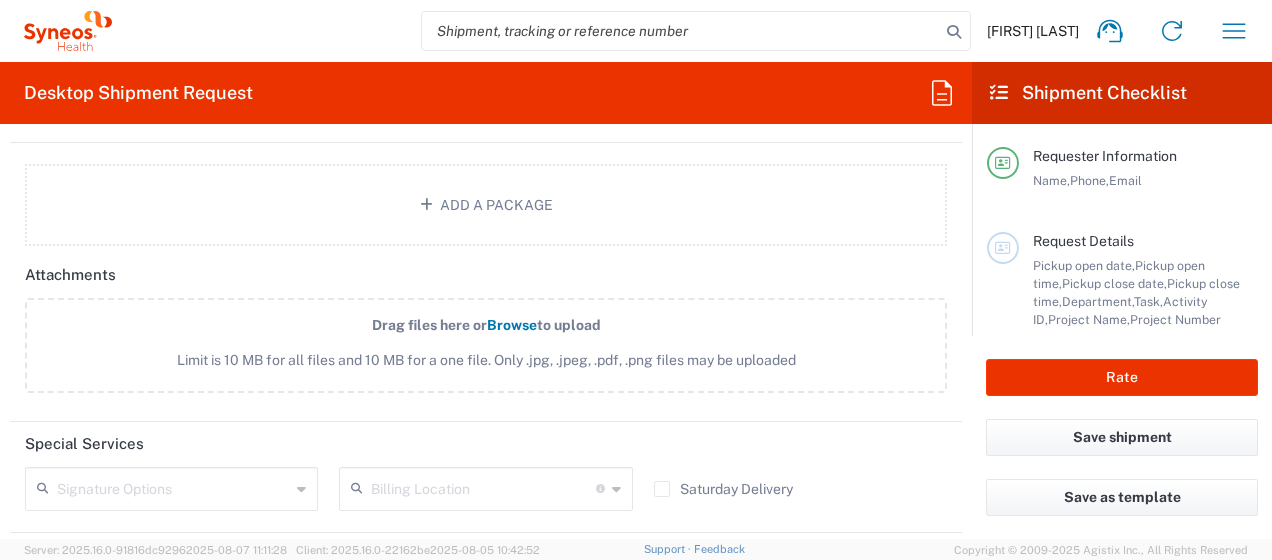 scroll, scrollTop: 2600, scrollLeft: 0, axis: vertical 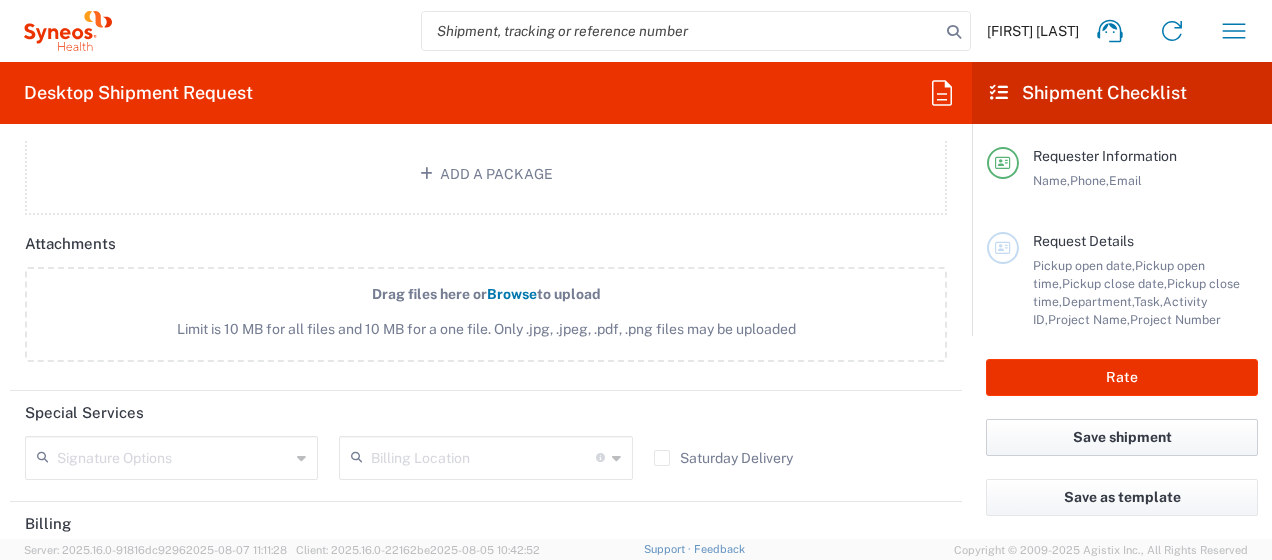 click on "Save shipment" 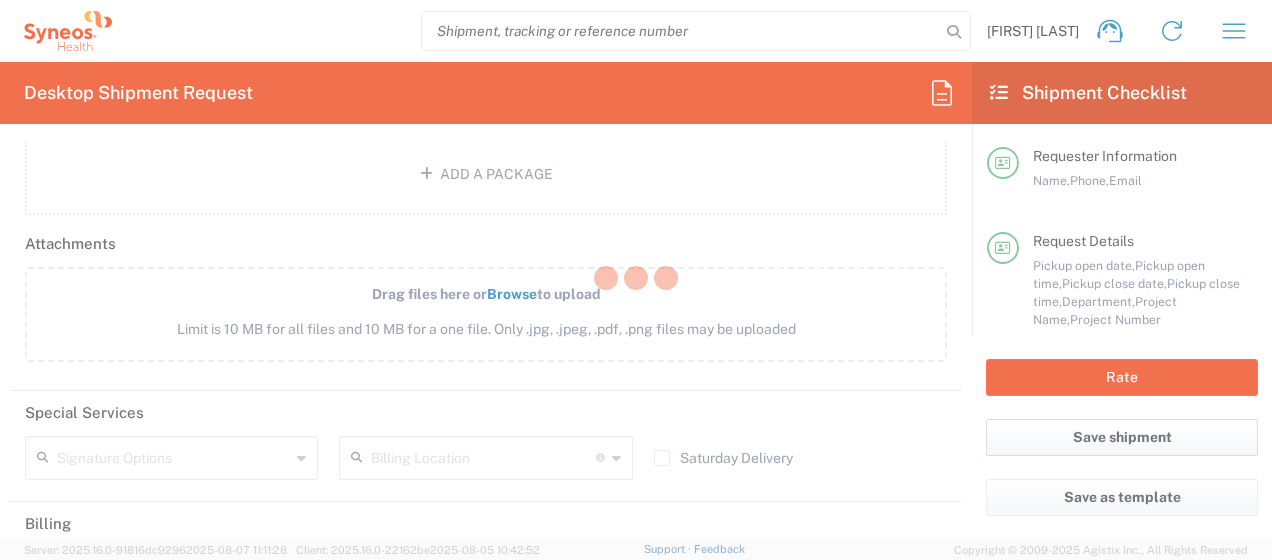 type on "Regeneron 1011649" 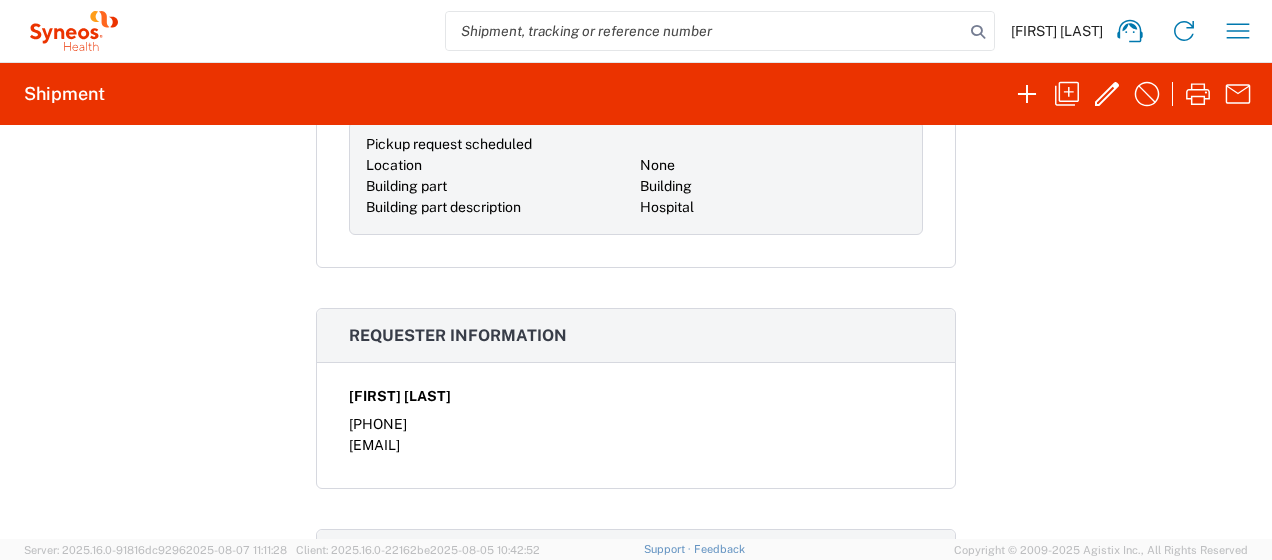 scroll, scrollTop: 0, scrollLeft: 0, axis: both 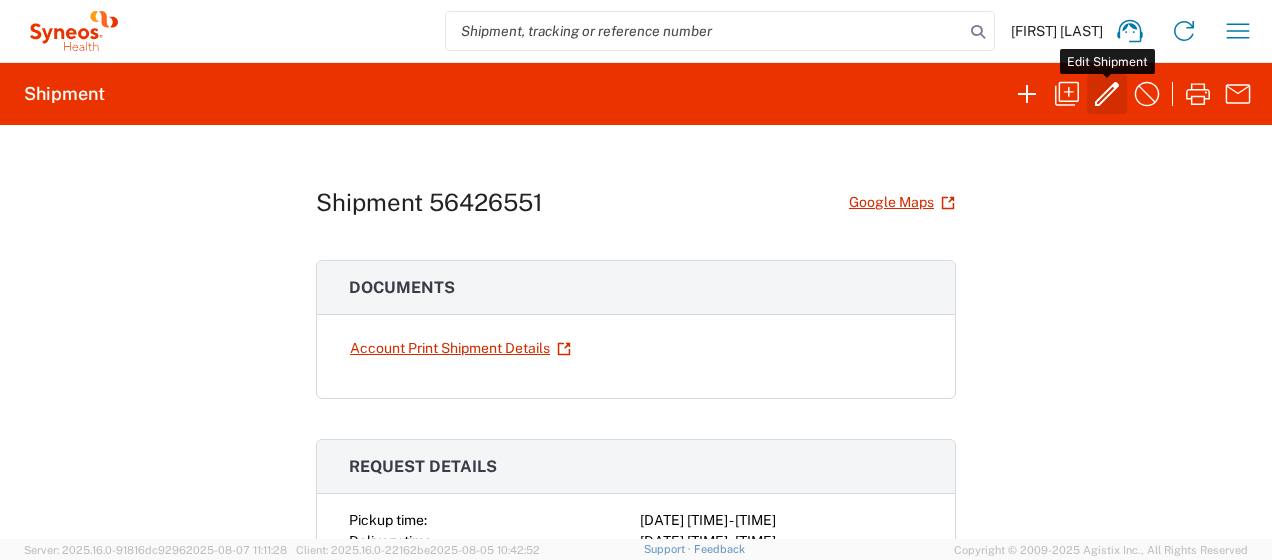click 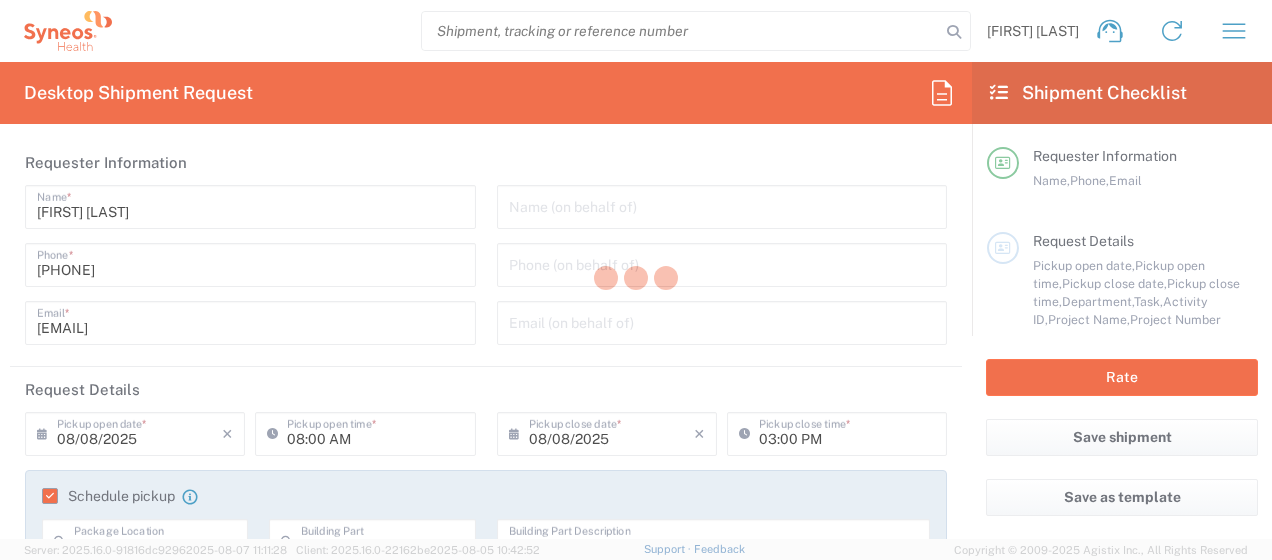 type on "3229" 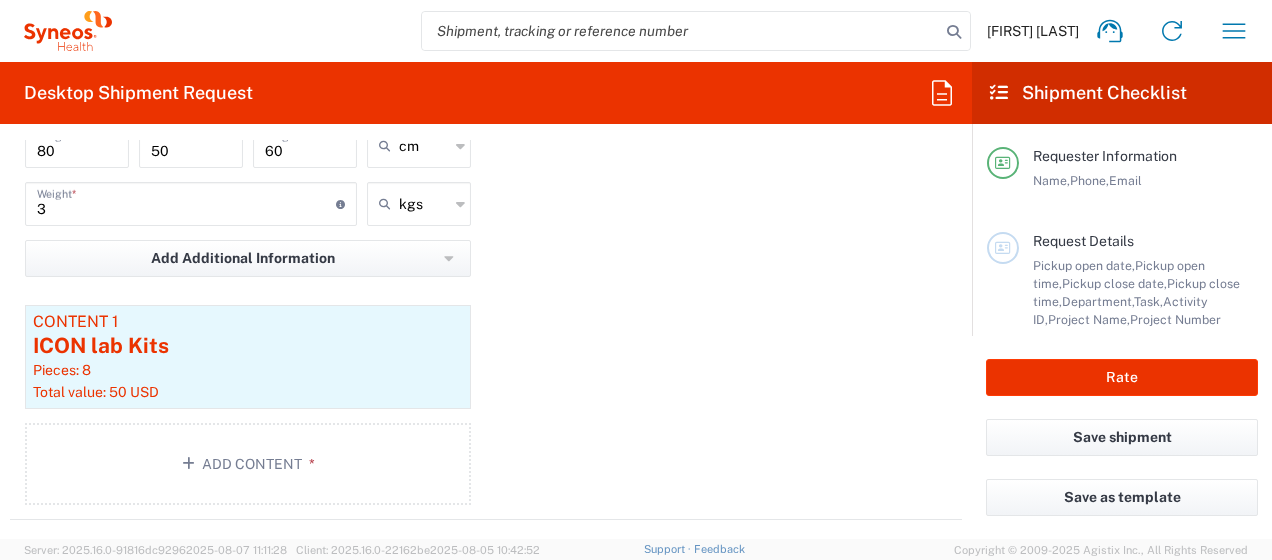 scroll, scrollTop: 2096, scrollLeft: 0, axis: vertical 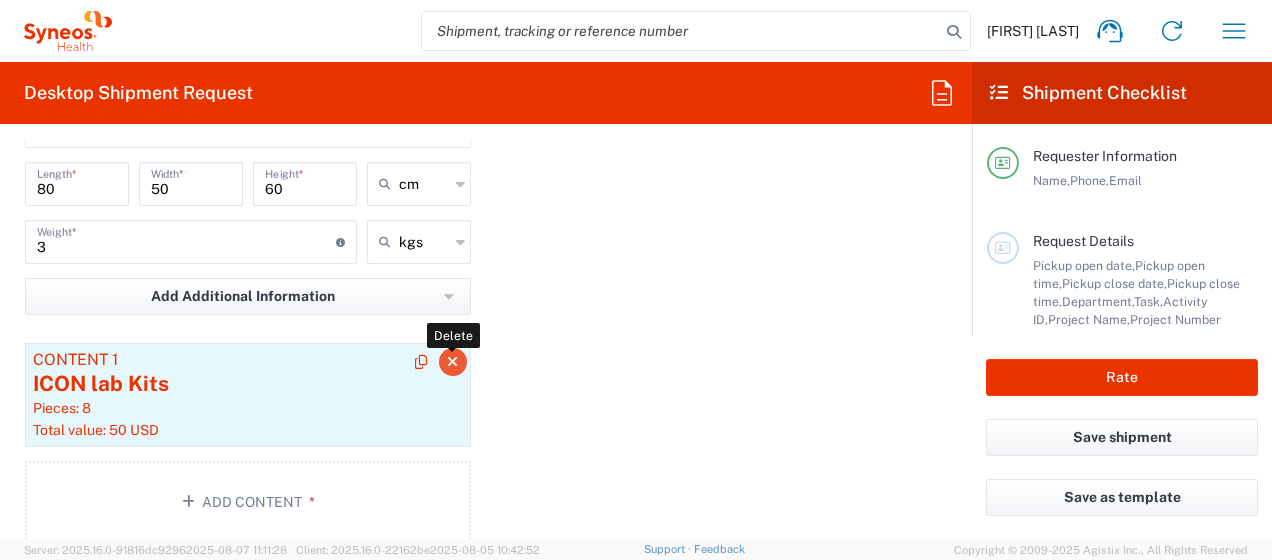 click 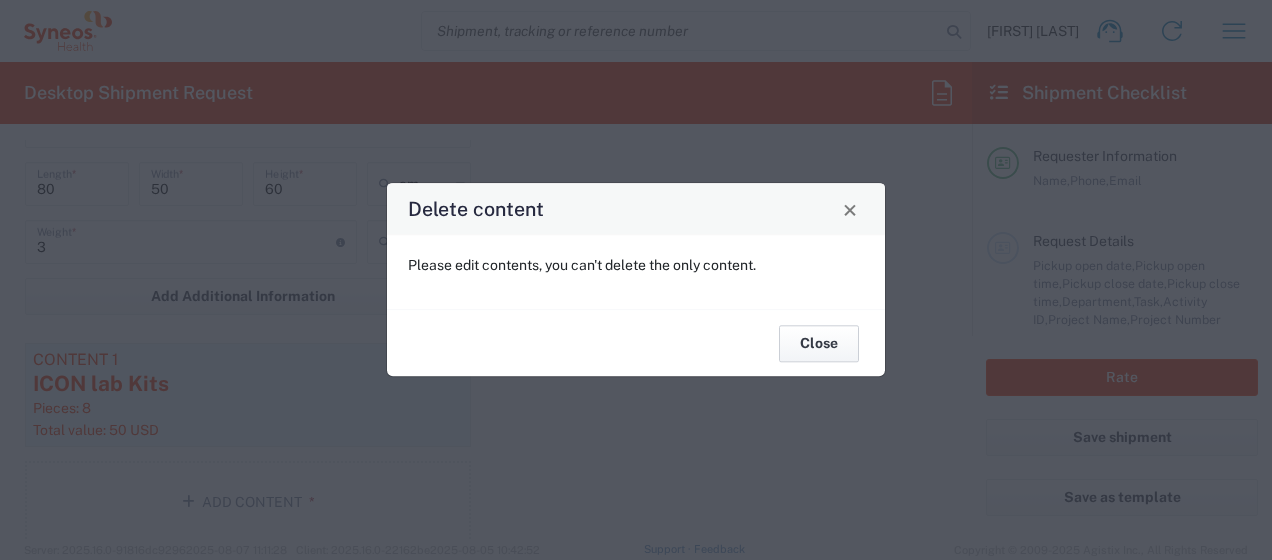 click on "Close" 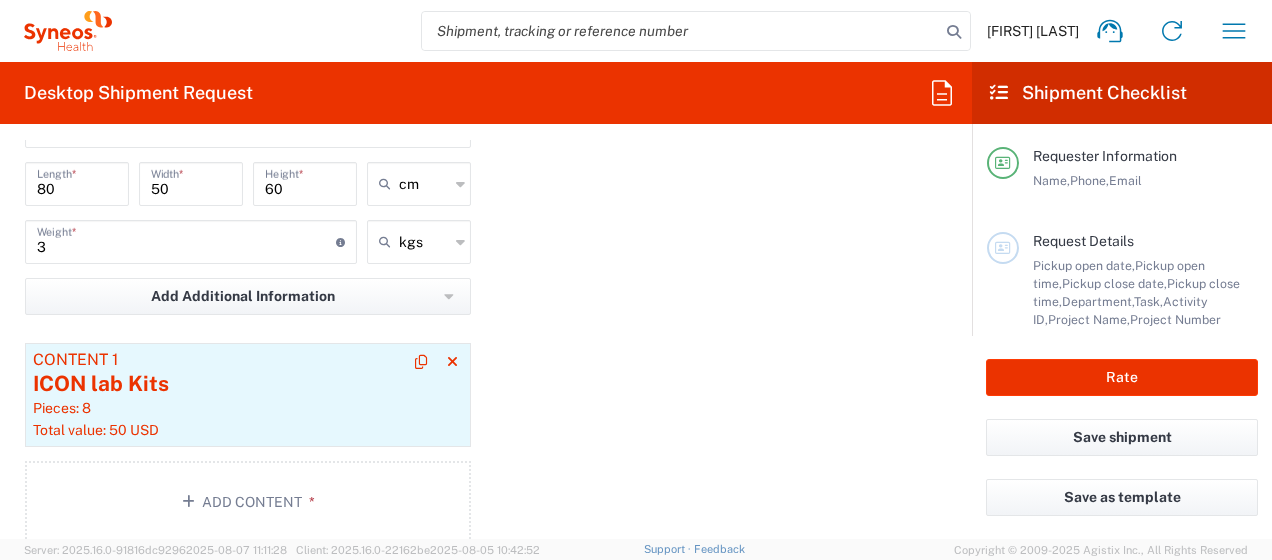 click on "ICON lab Kits" 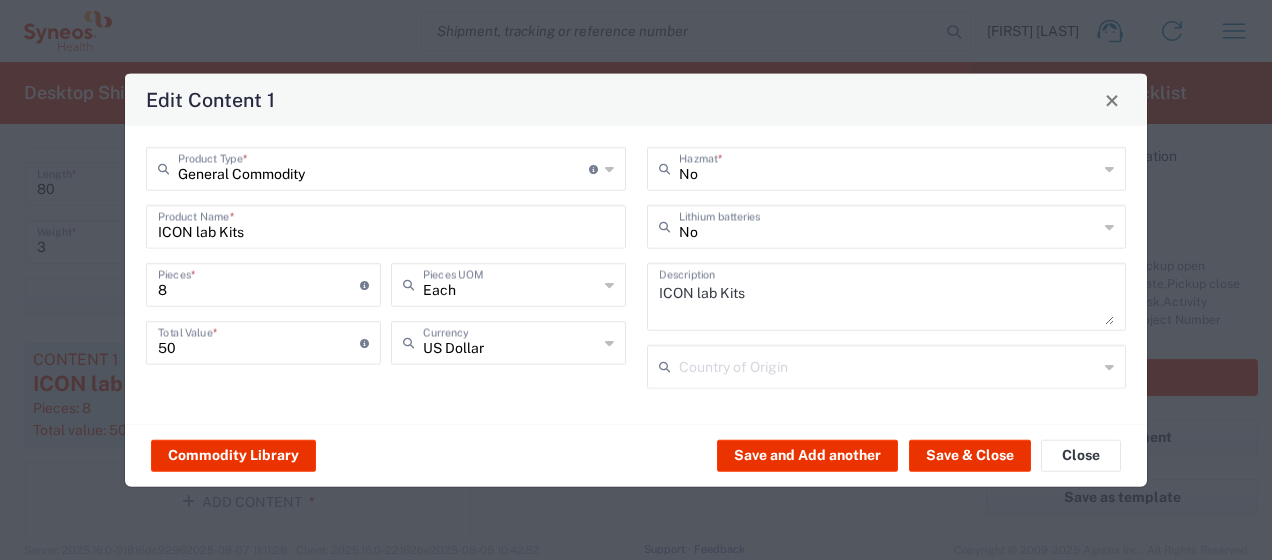 drag, startPoint x: 614, startPoint y: 341, endPoint x: 504, endPoint y: 342, distance: 110.00455 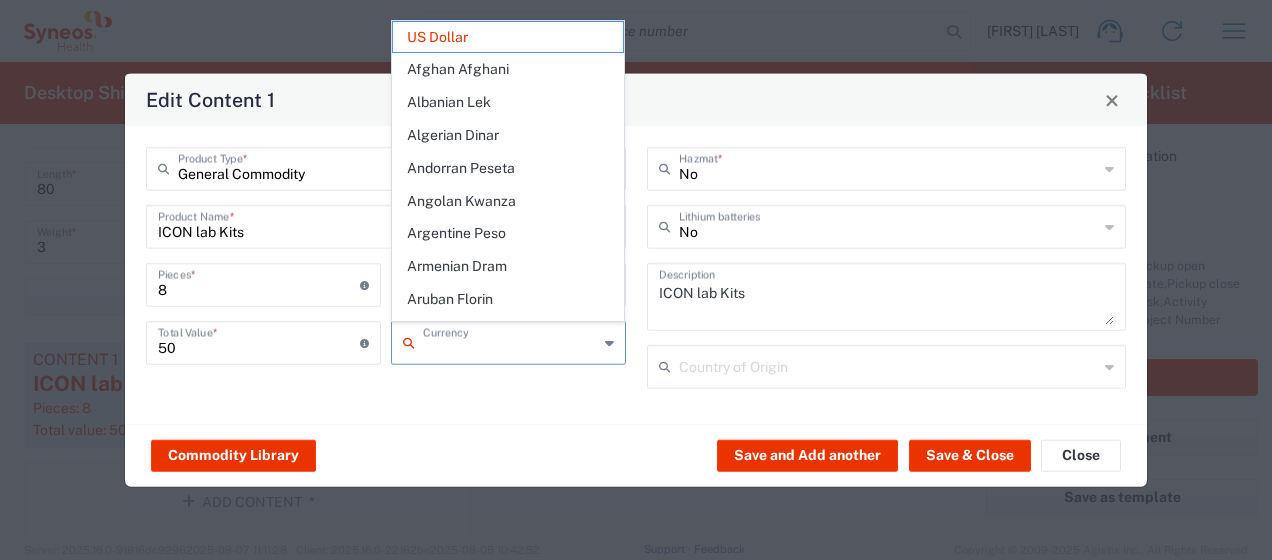 click at bounding box center [510, 341] 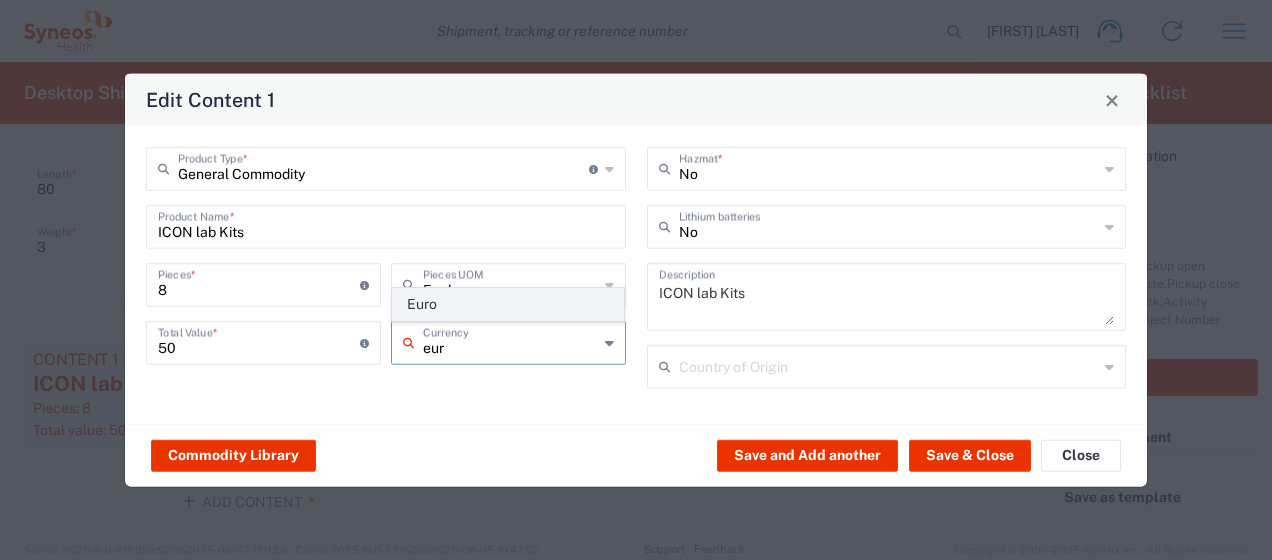 click on "Euro" 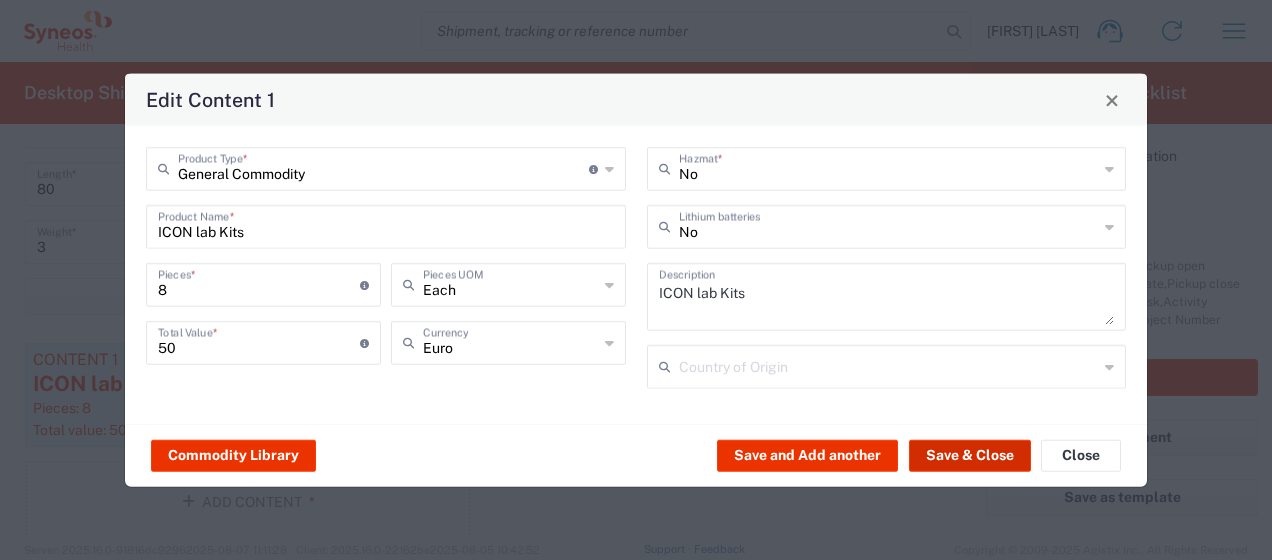 click on "Save & Close" 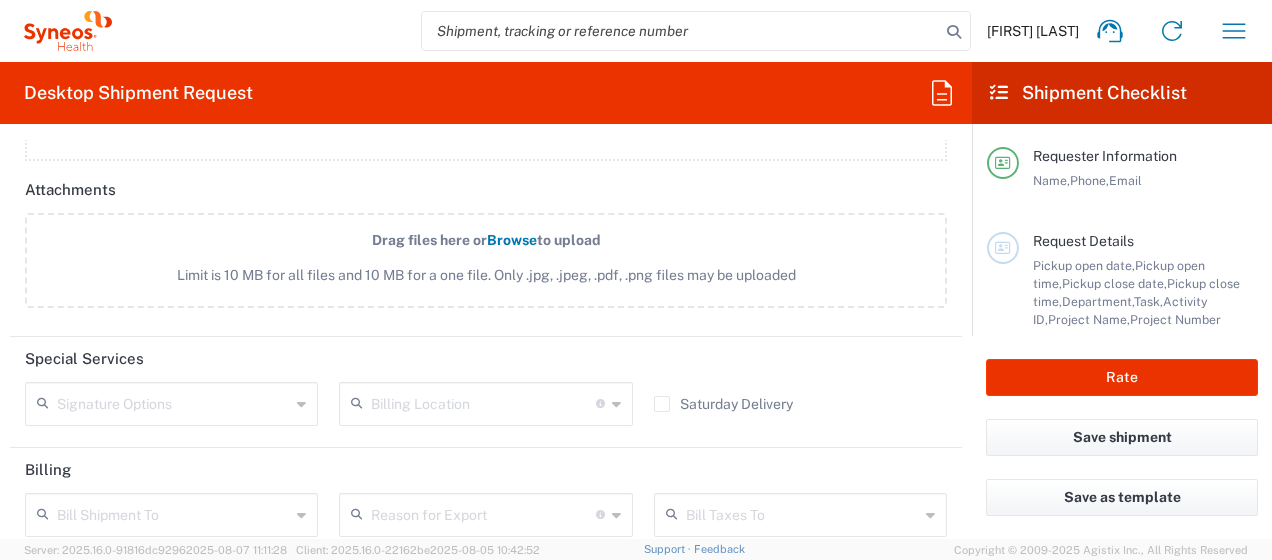 scroll, scrollTop: 2696, scrollLeft: 0, axis: vertical 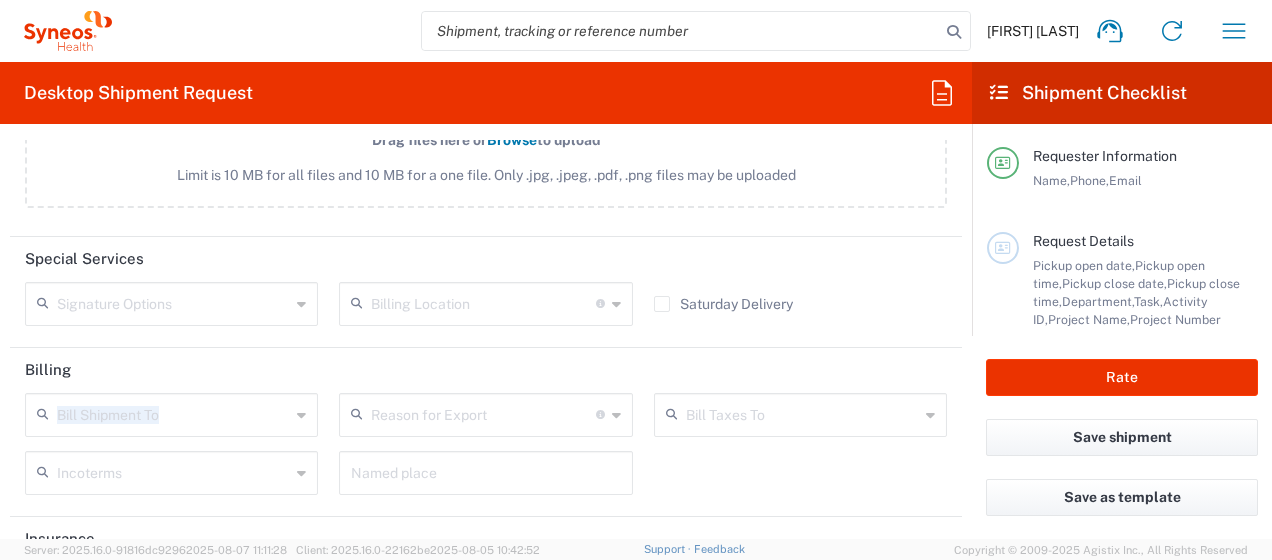 click on "Bill Shipment To" 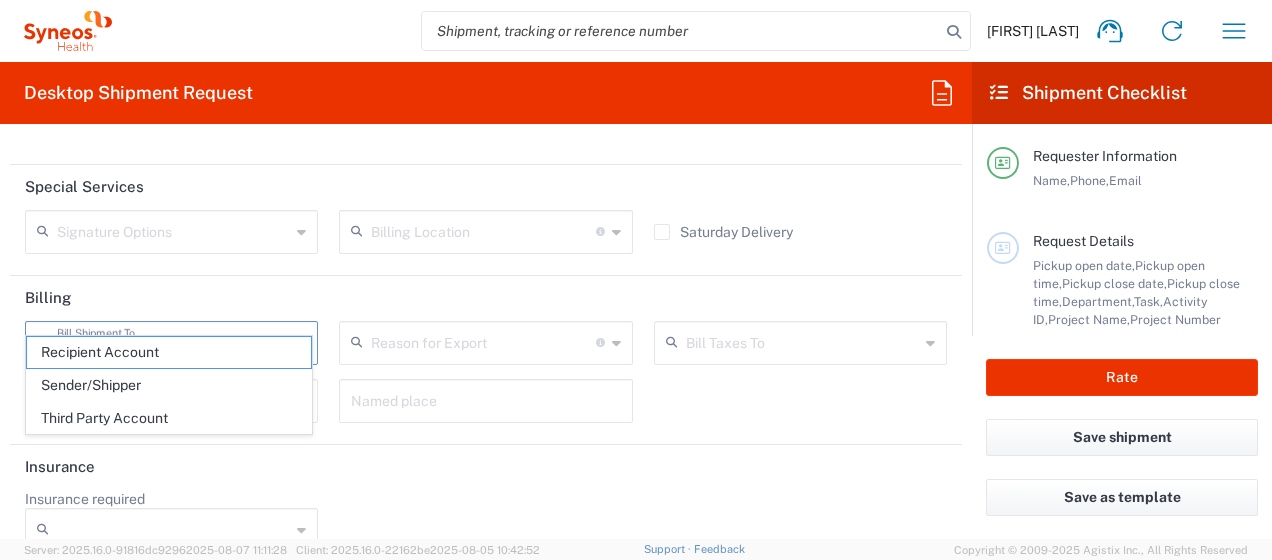 scroll, scrollTop: 2796, scrollLeft: 0, axis: vertical 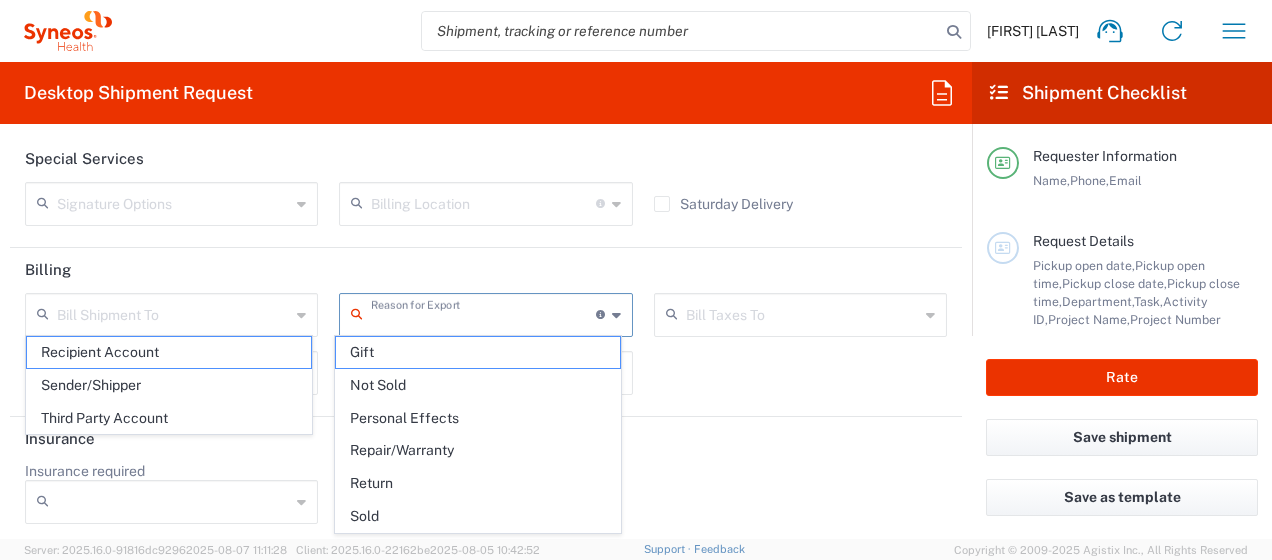 click at bounding box center [483, 313] 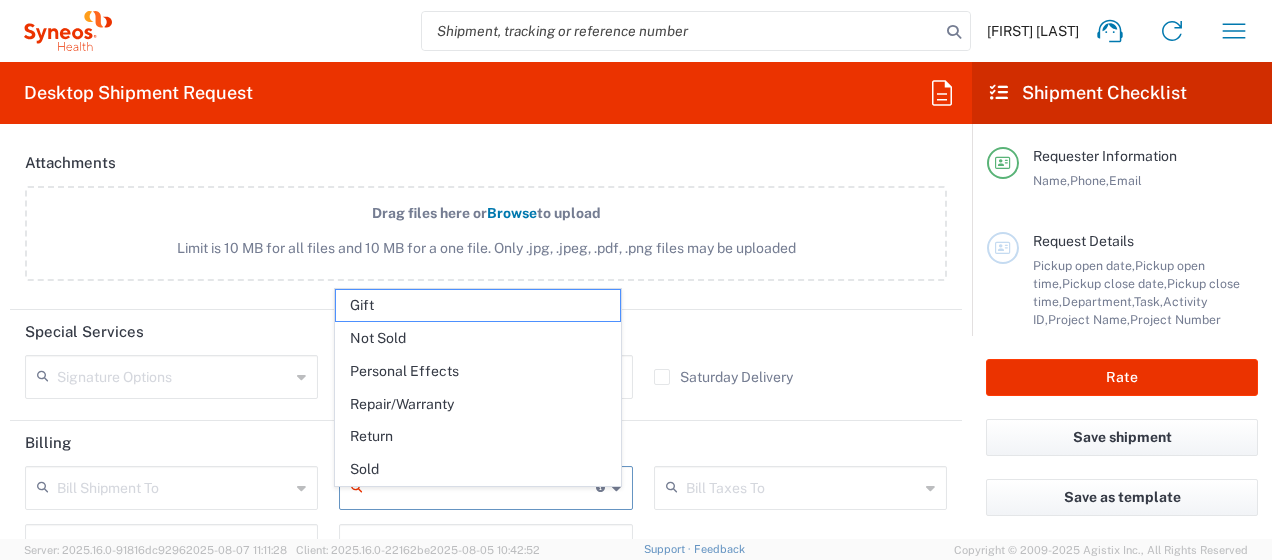 scroll, scrollTop: 2696, scrollLeft: 0, axis: vertical 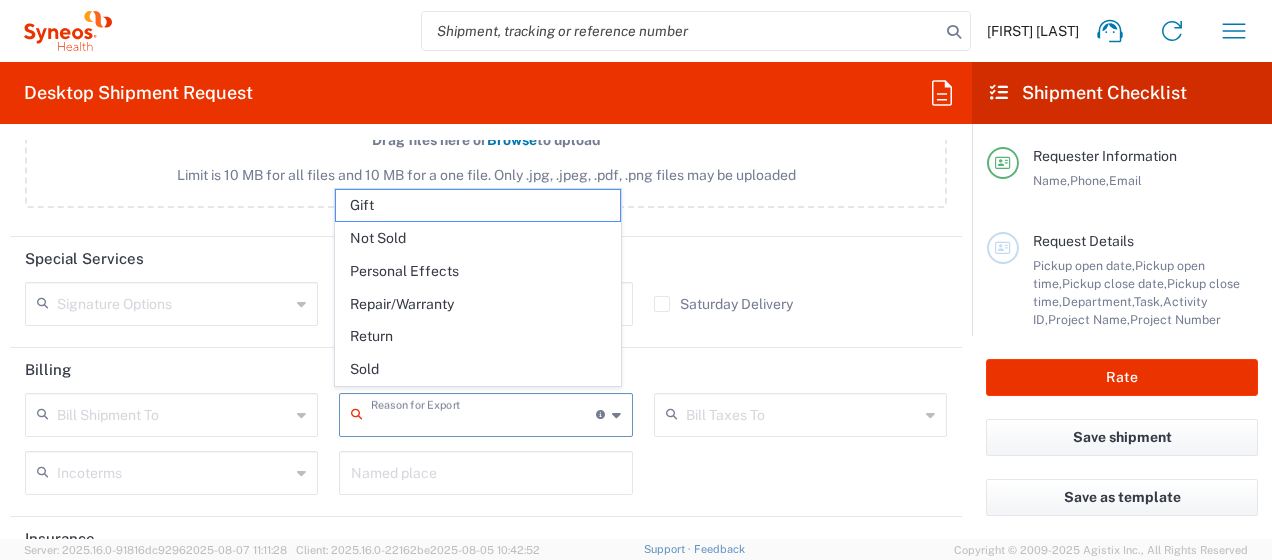 click on "Saturday Delivery" 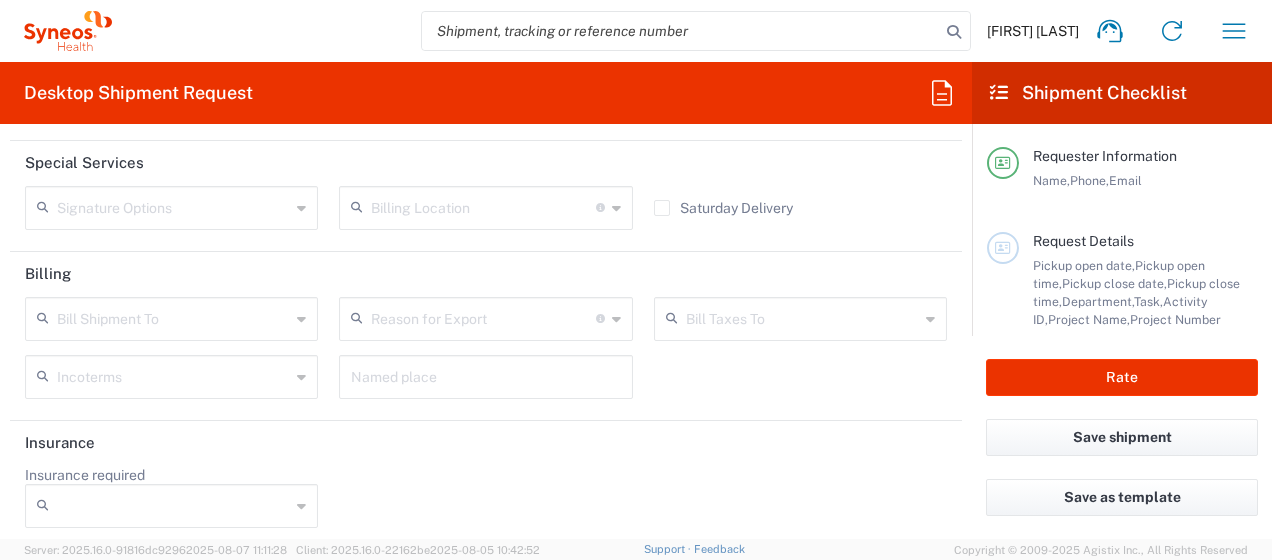 scroll, scrollTop: 2796, scrollLeft: 0, axis: vertical 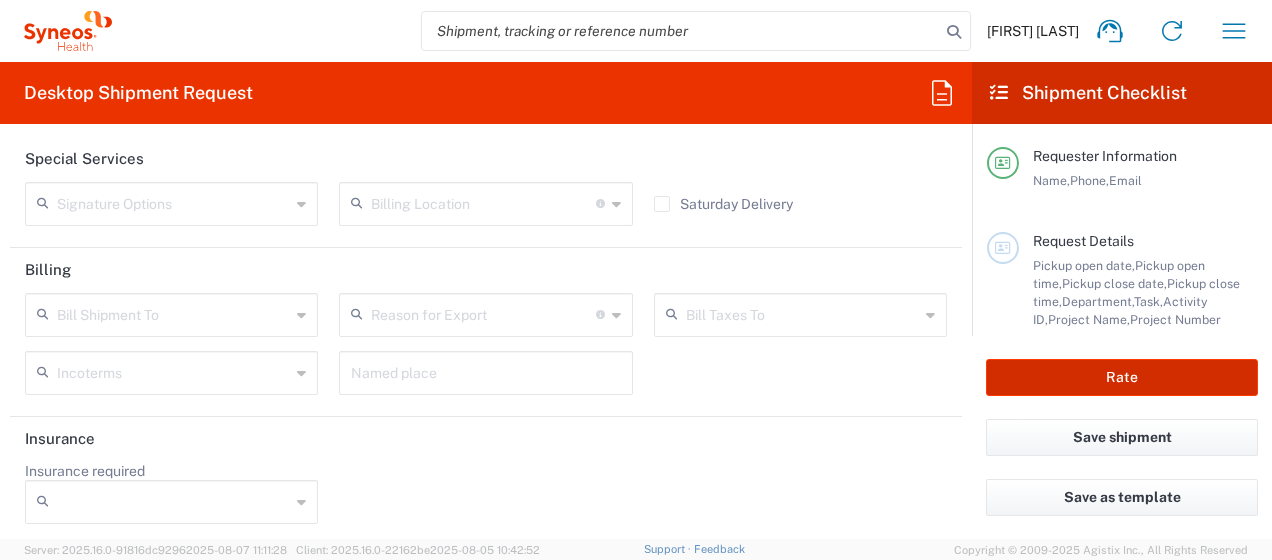 click on "Rate" 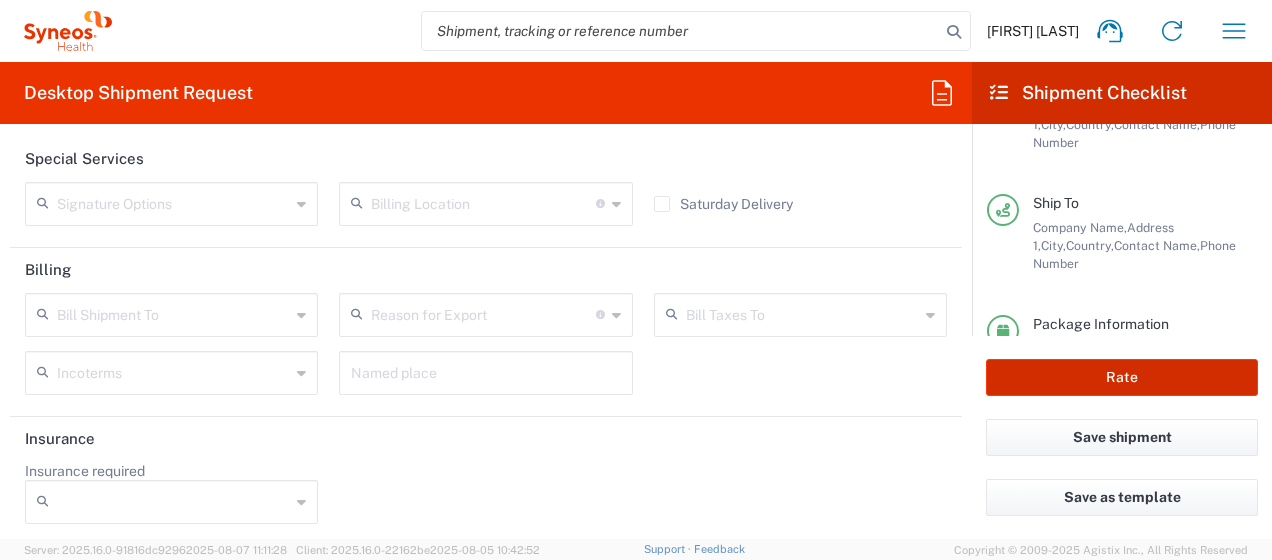 scroll, scrollTop: 300, scrollLeft: 0, axis: vertical 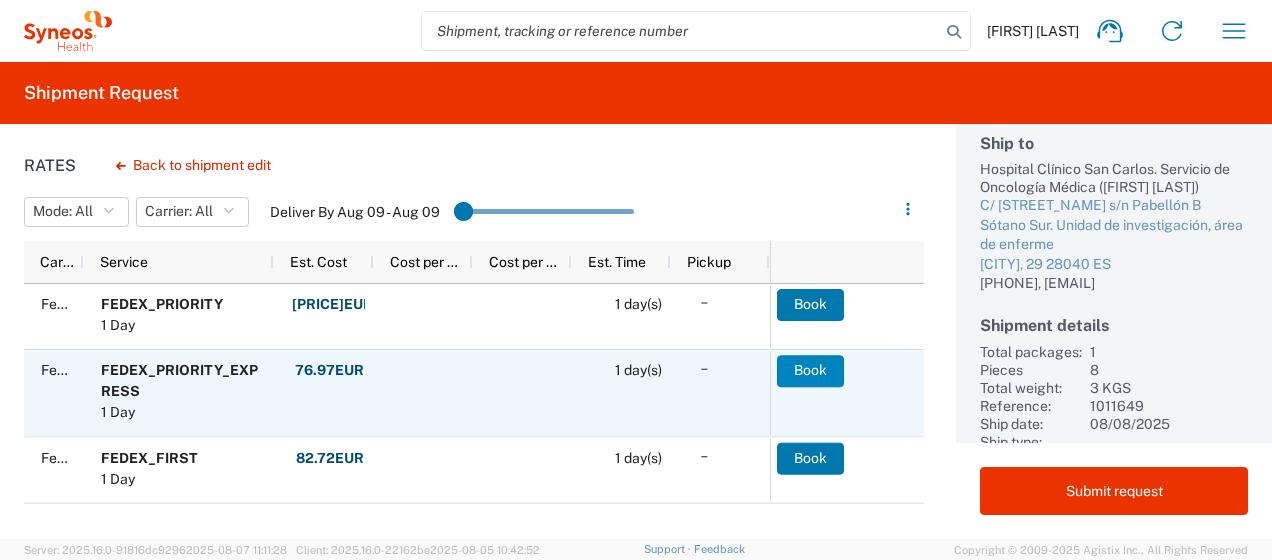 click on "Book" 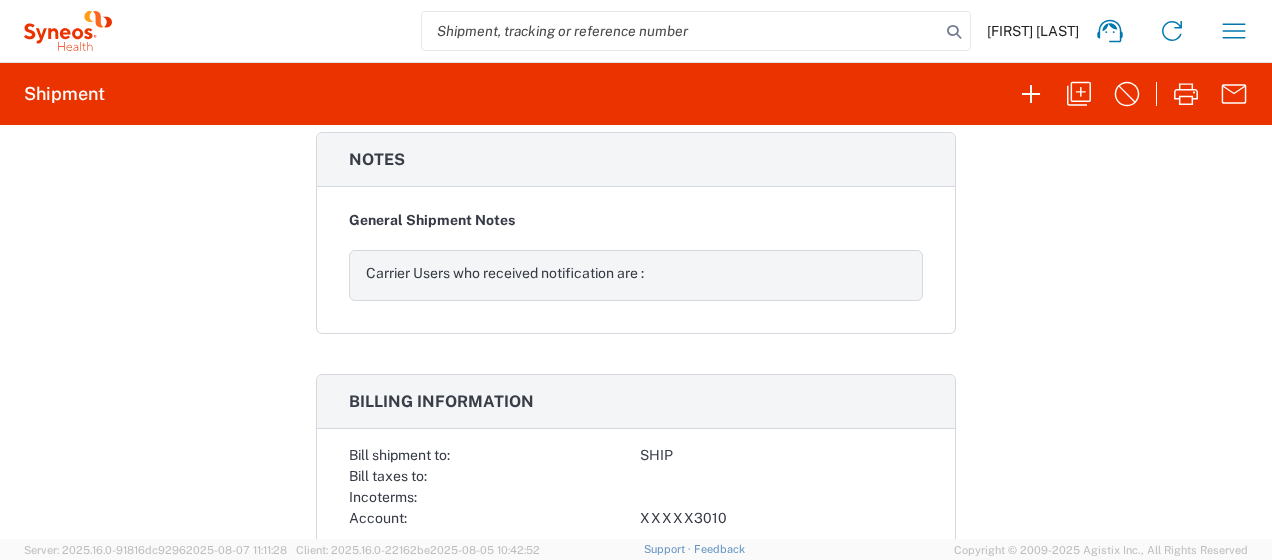 scroll, scrollTop: 2518, scrollLeft: 0, axis: vertical 